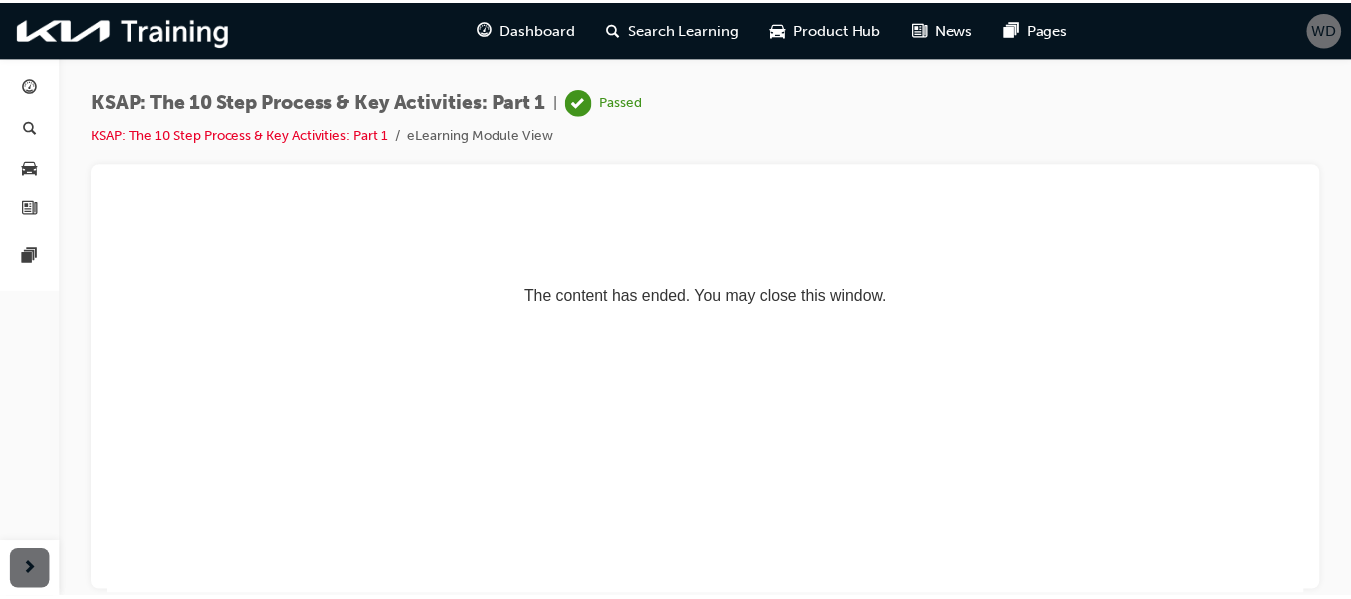 scroll, scrollTop: 0, scrollLeft: 0, axis: both 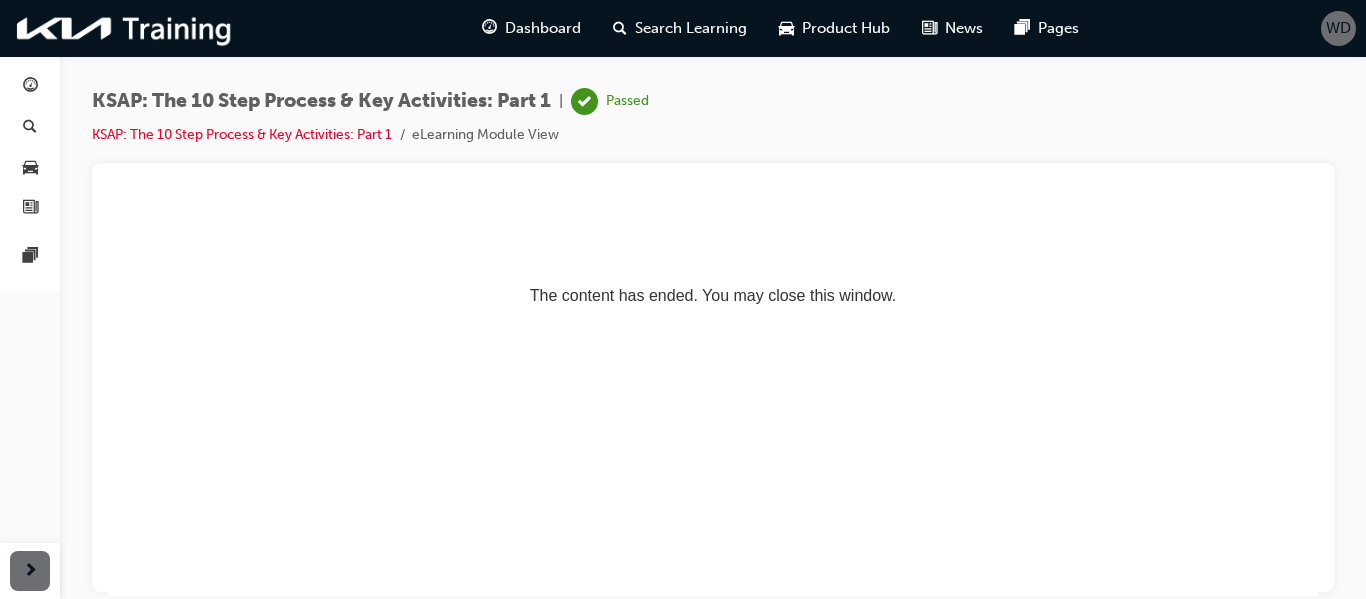 click on "Dashboard" at bounding box center [543, 28] 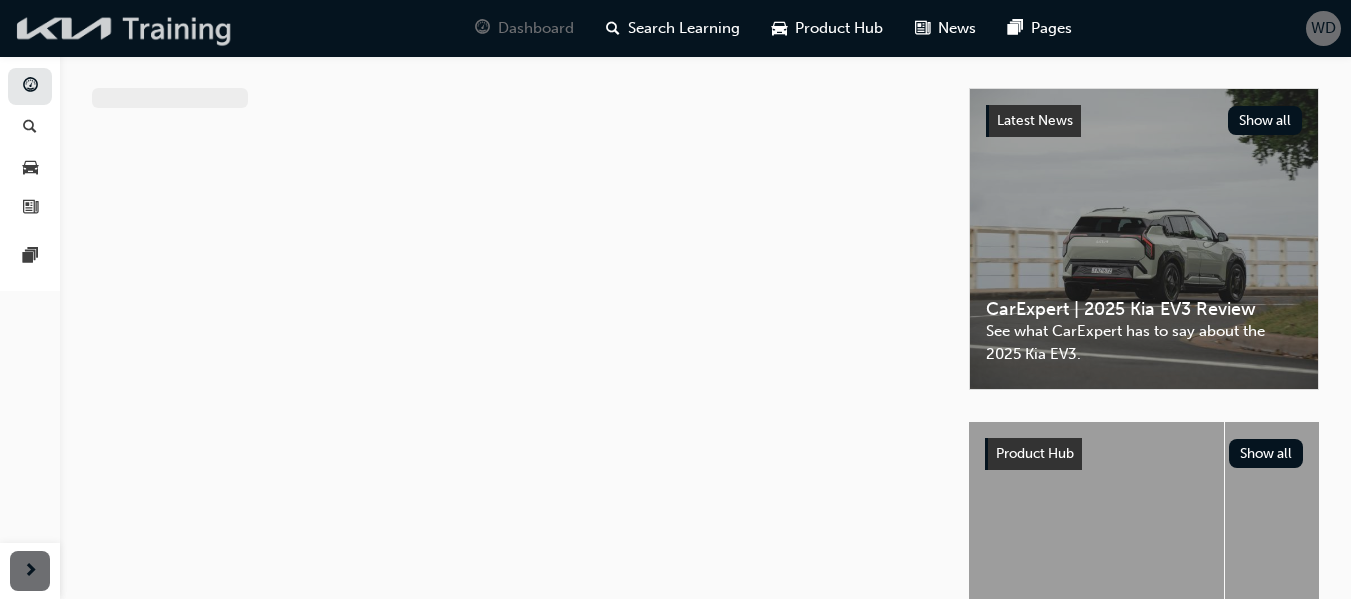 click at bounding box center (125, 28) 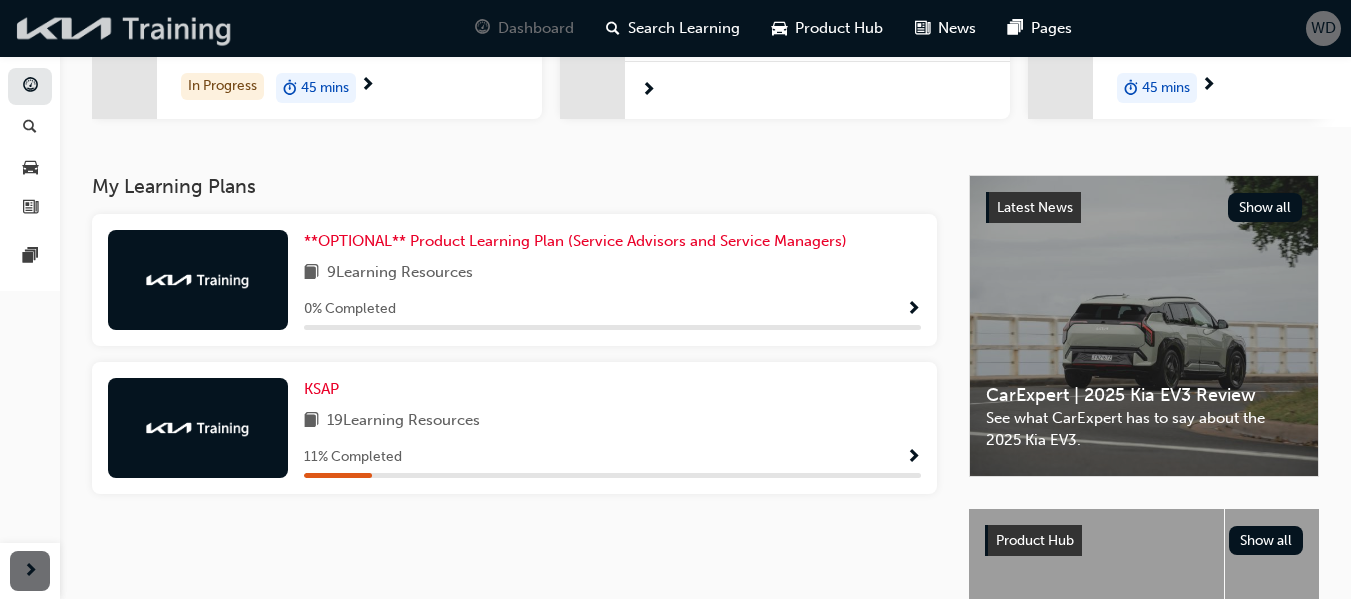 scroll, scrollTop: 313, scrollLeft: 0, axis: vertical 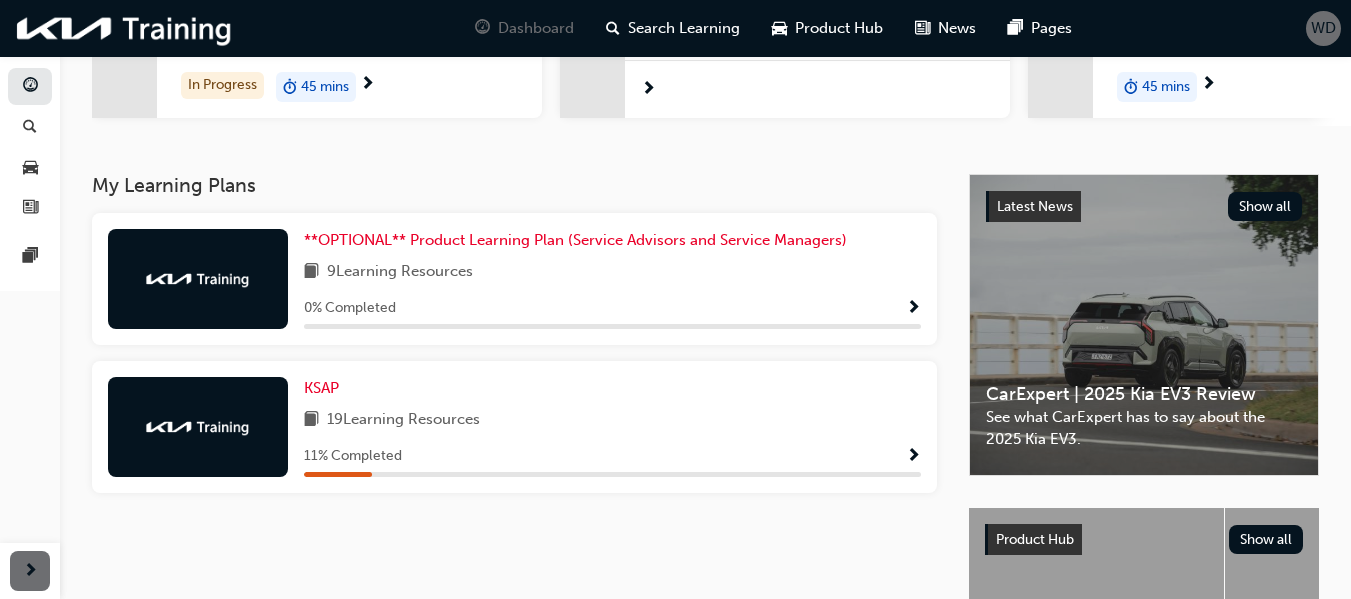 click on "KSAP 19  Learning Resources 11 % Completed" at bounding box center (514, 427) 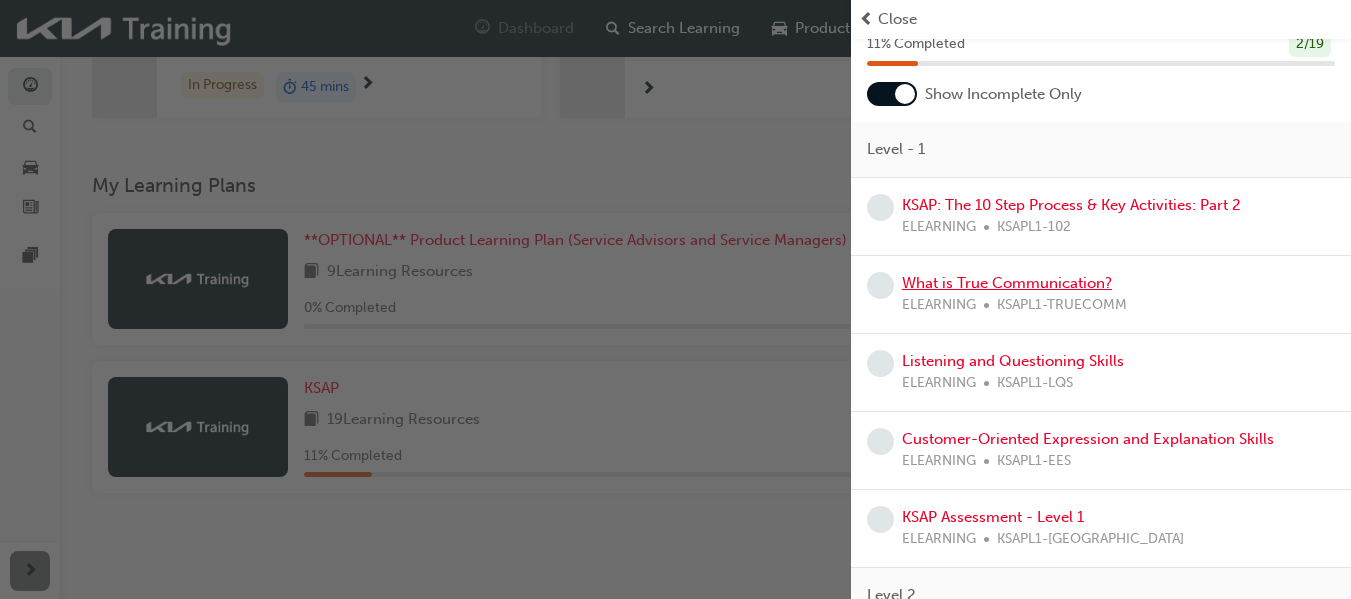 scroll, scrollTop: 0, scrollLeft: 0, axis: both 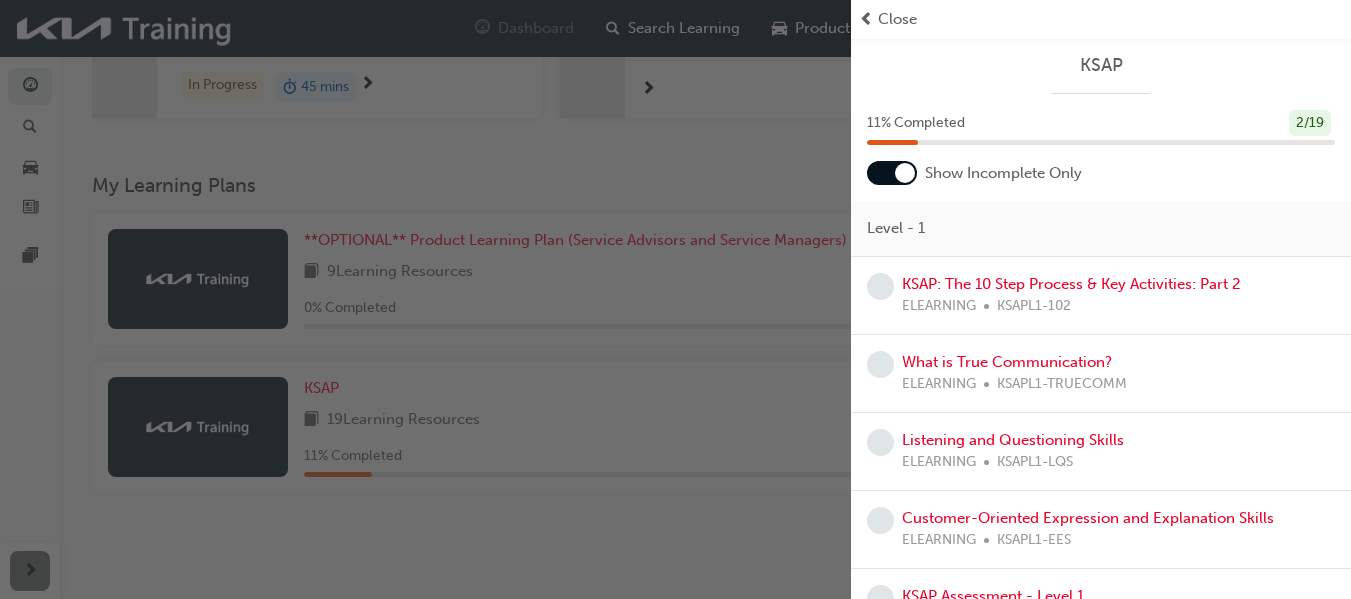 click at bounding box center [892, 173] 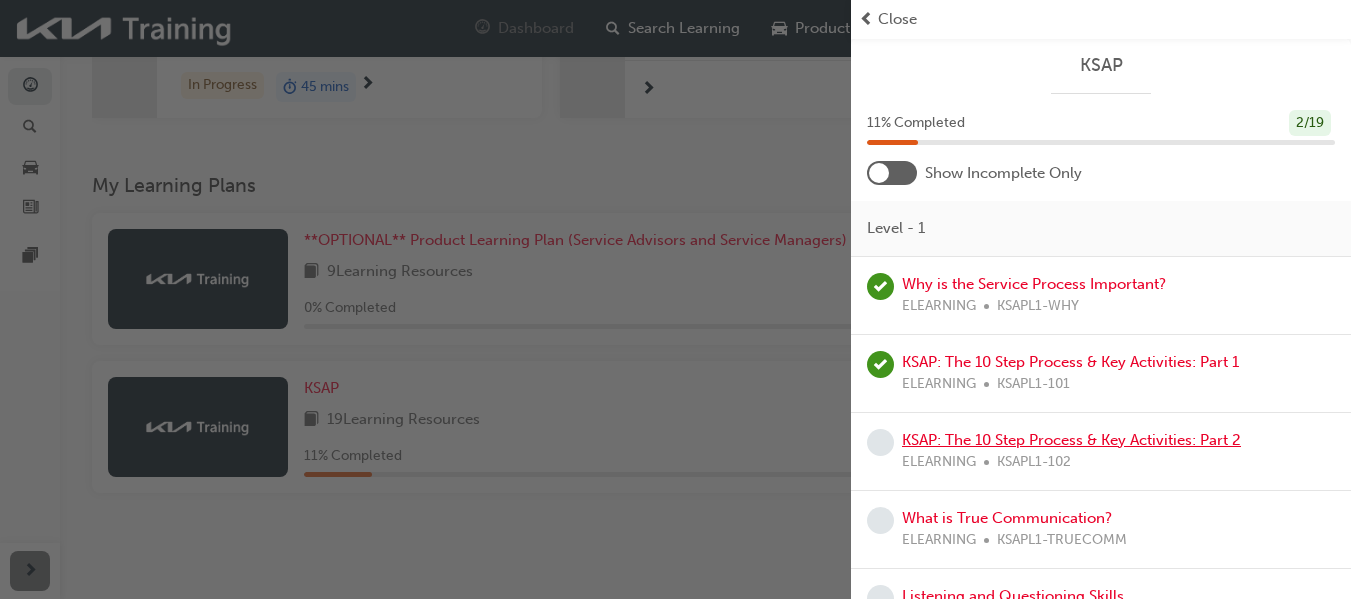 click on "KSAP: The 10 Step Process & Key Activities: Part 2" at bounding box center [1071, 440] 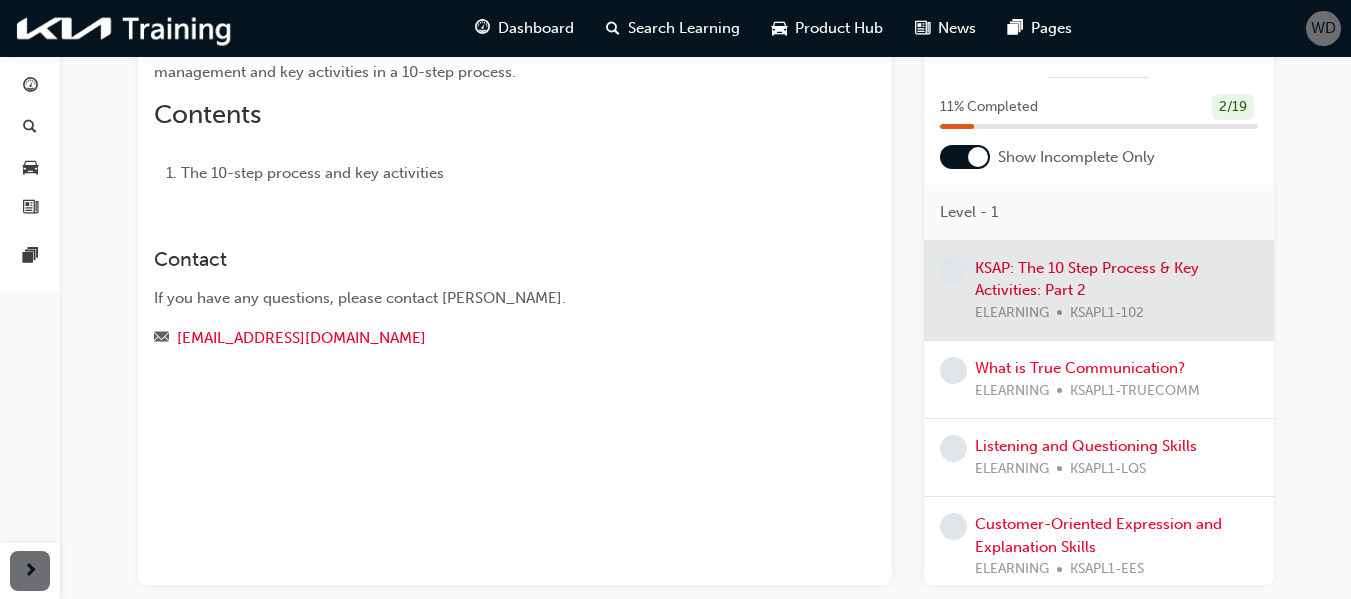 click on "Contact If you have any questions, please contact Nick Karas. nkaras@kia.com.au" at bounding box center (479, 291) 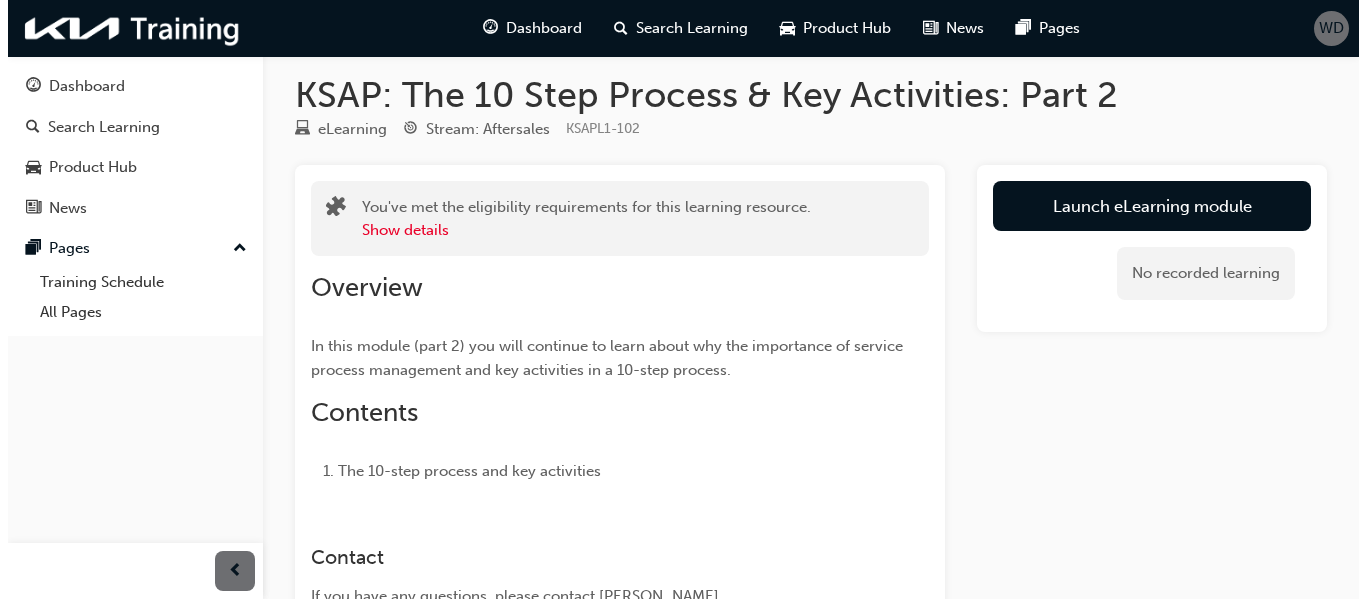 scroll, scrollTop: 0, scrollLeft: 0, axis: both 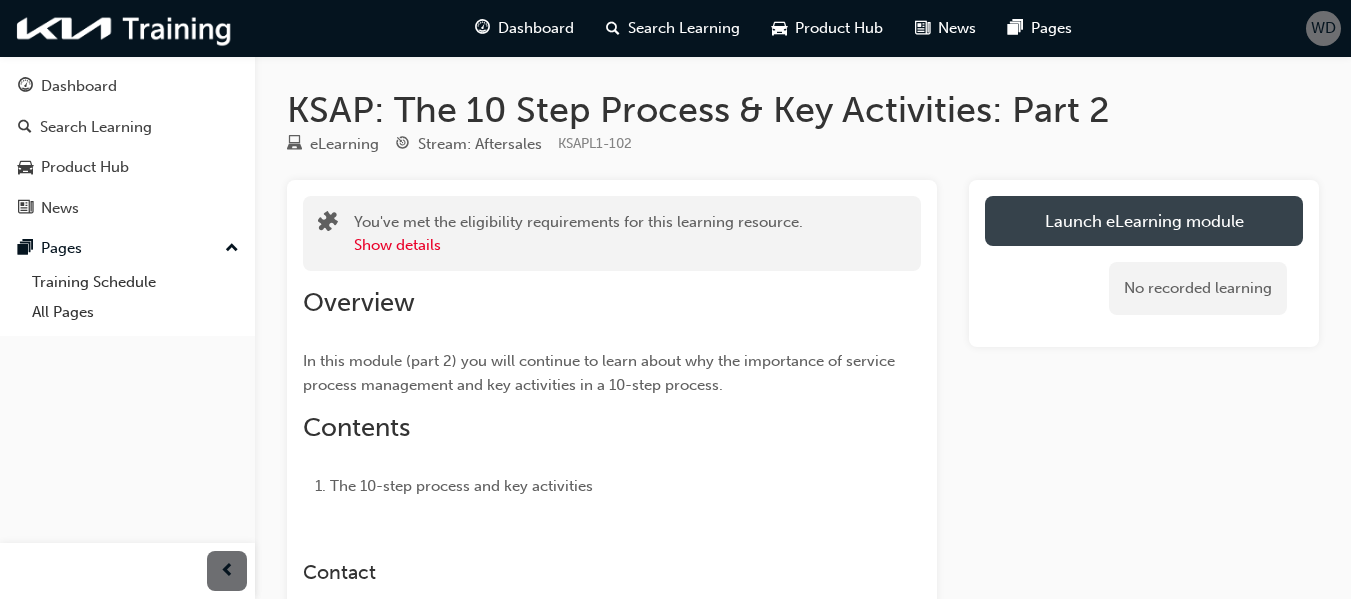 click on "Launch eLearning module" at bounding box center [1144, 221] 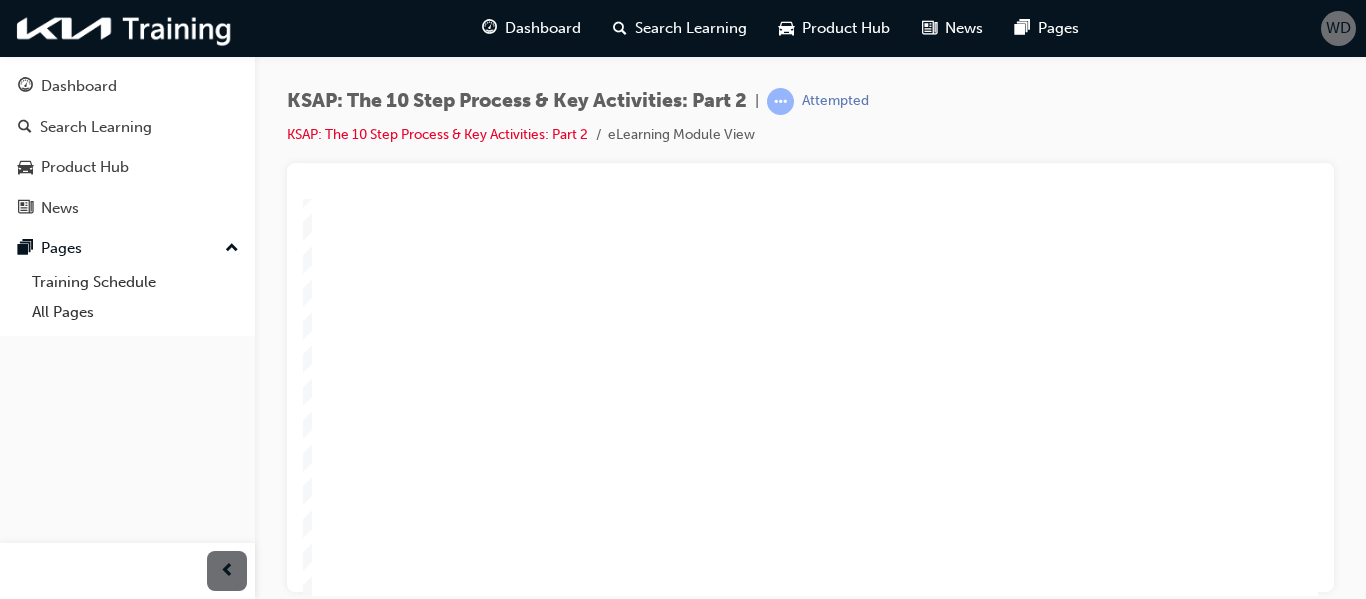 scroll, scrollTop: 323, scrollLeft: 20, axis: both 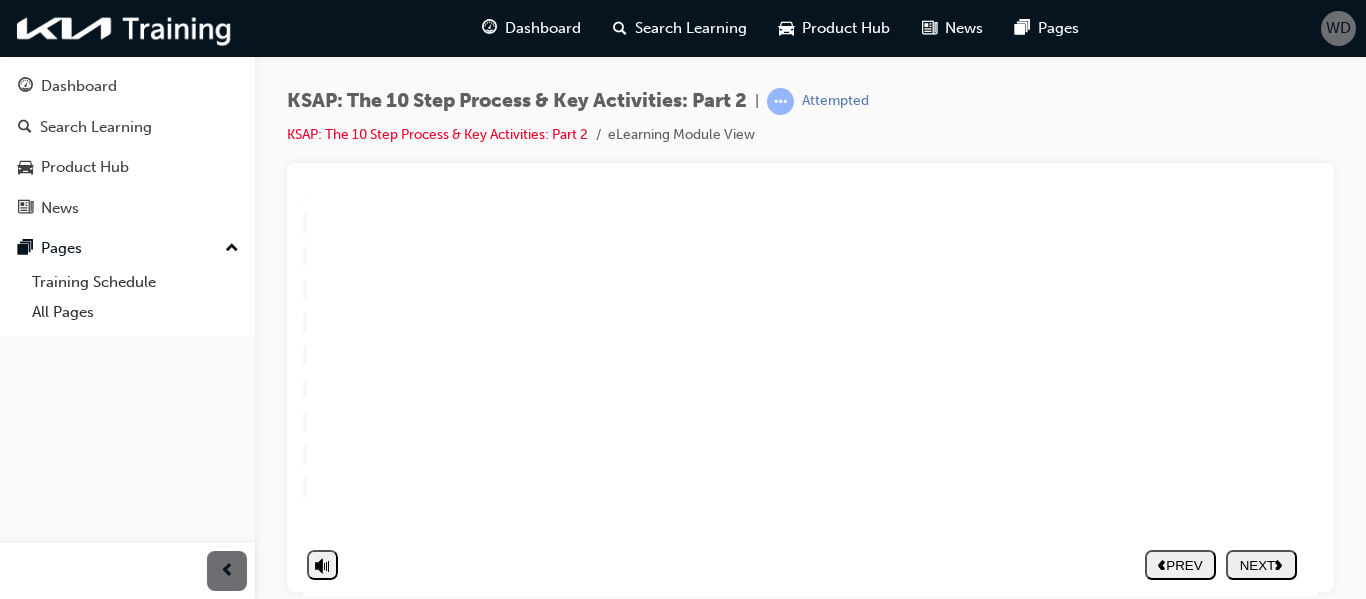 click on "NEXT" at bounding box center [1261, 564] 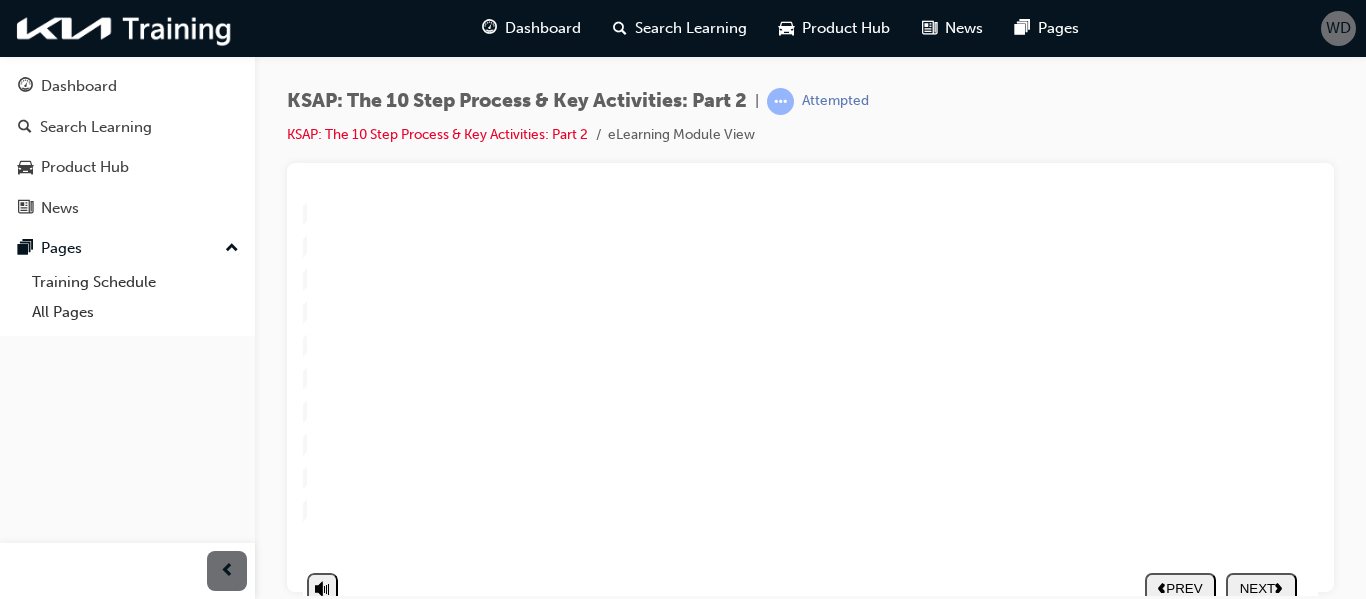 scroll, scrollTop: 292, scrollLeft: 20, axis: both 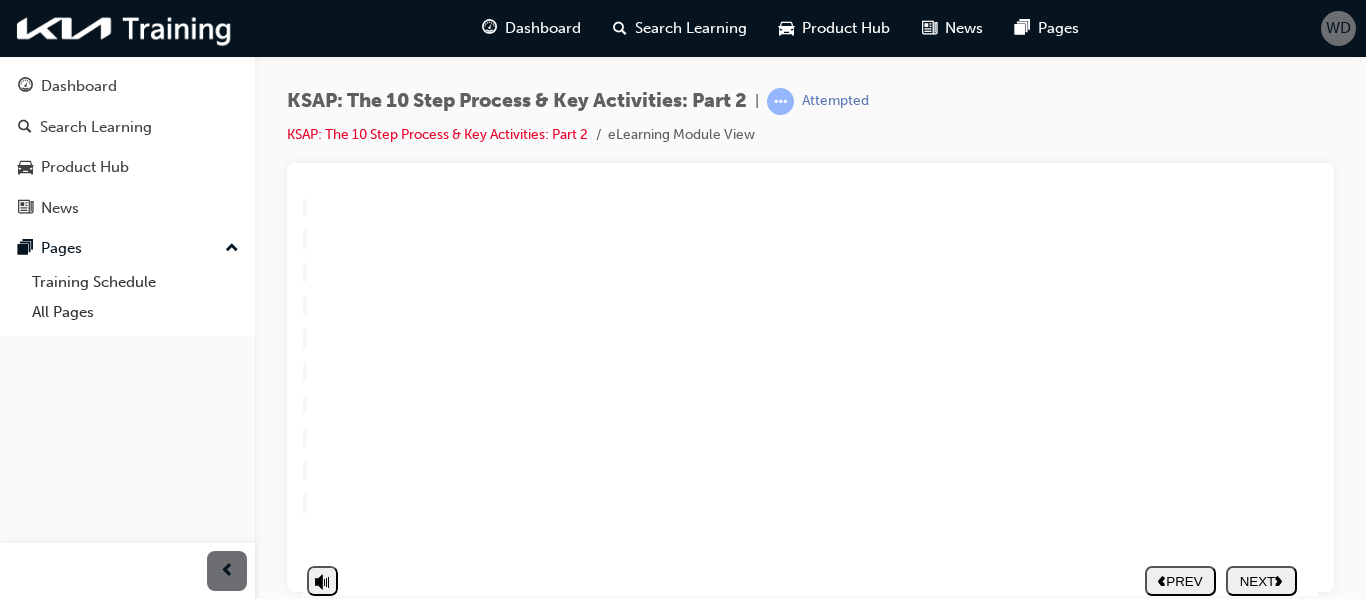 click 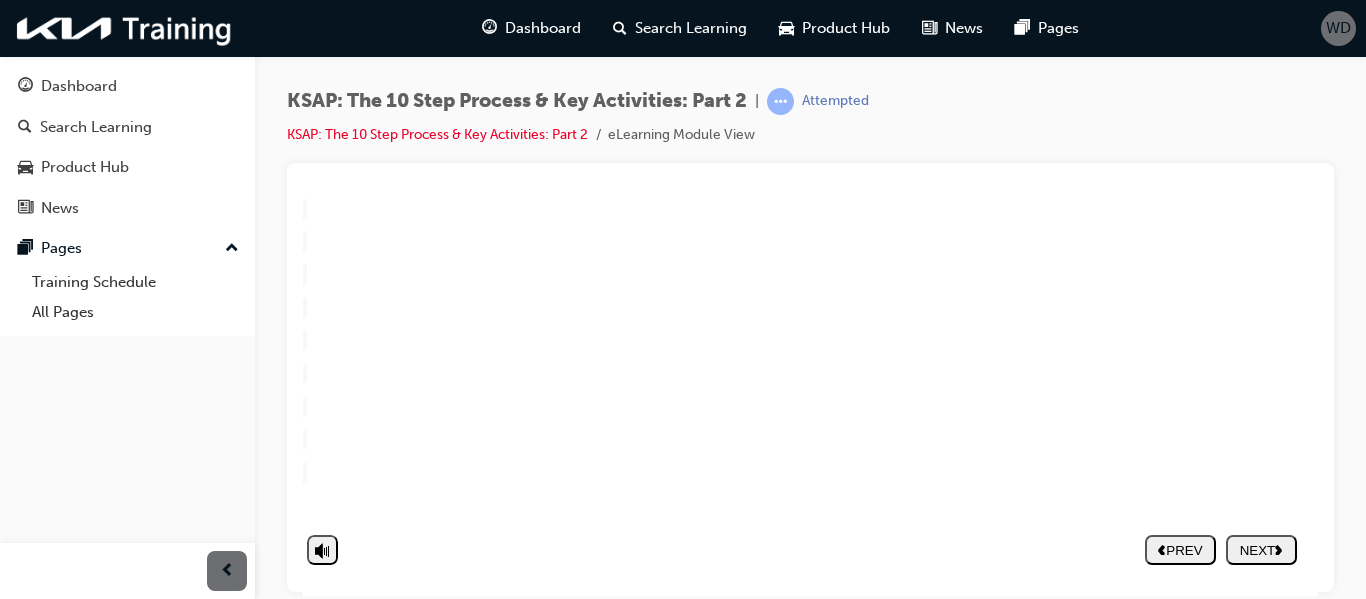 click 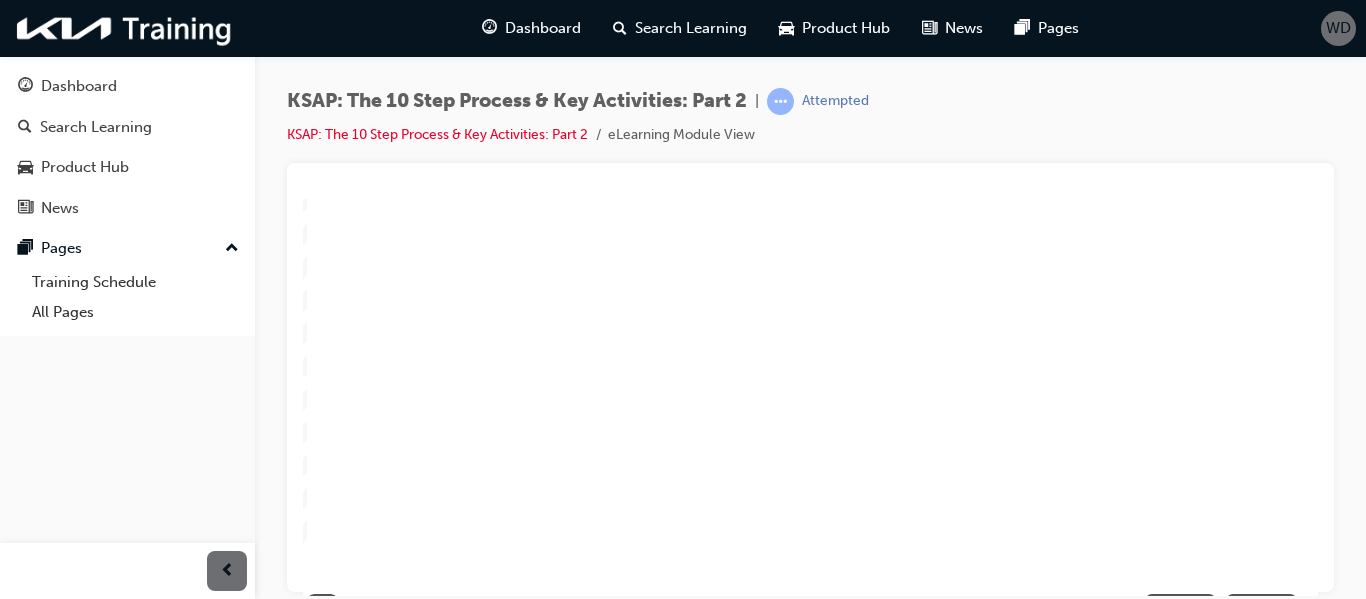 scroll, scrollTop: 323, scrollLeft: 20, axis: both 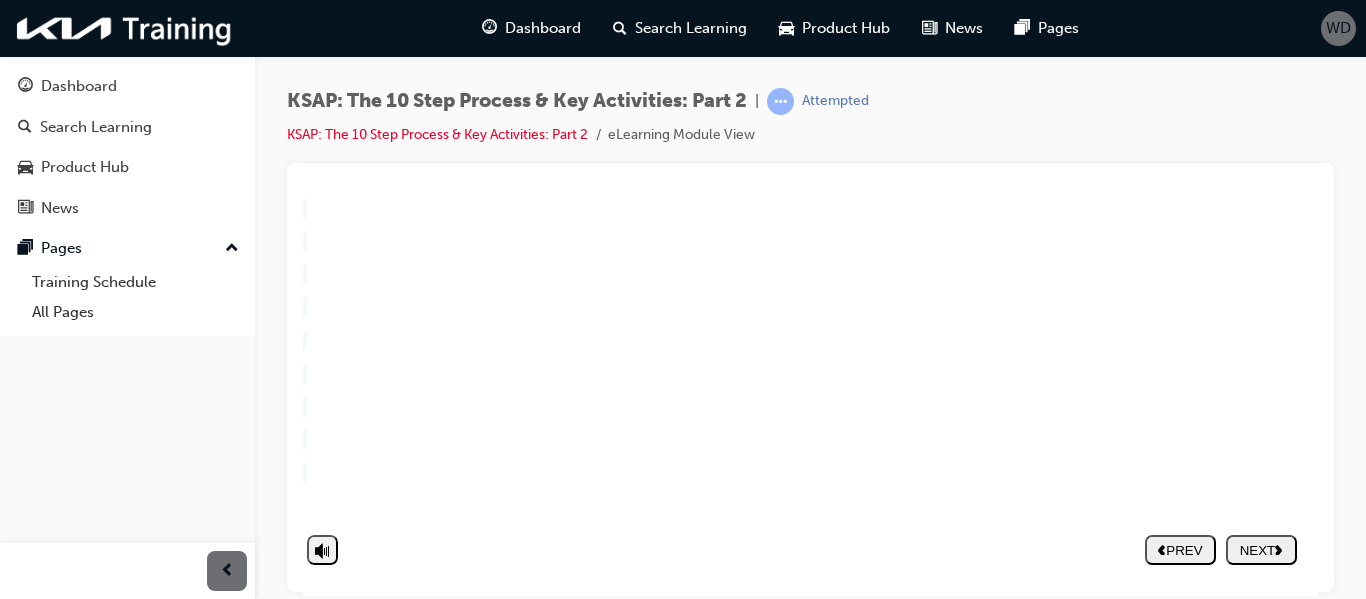 click 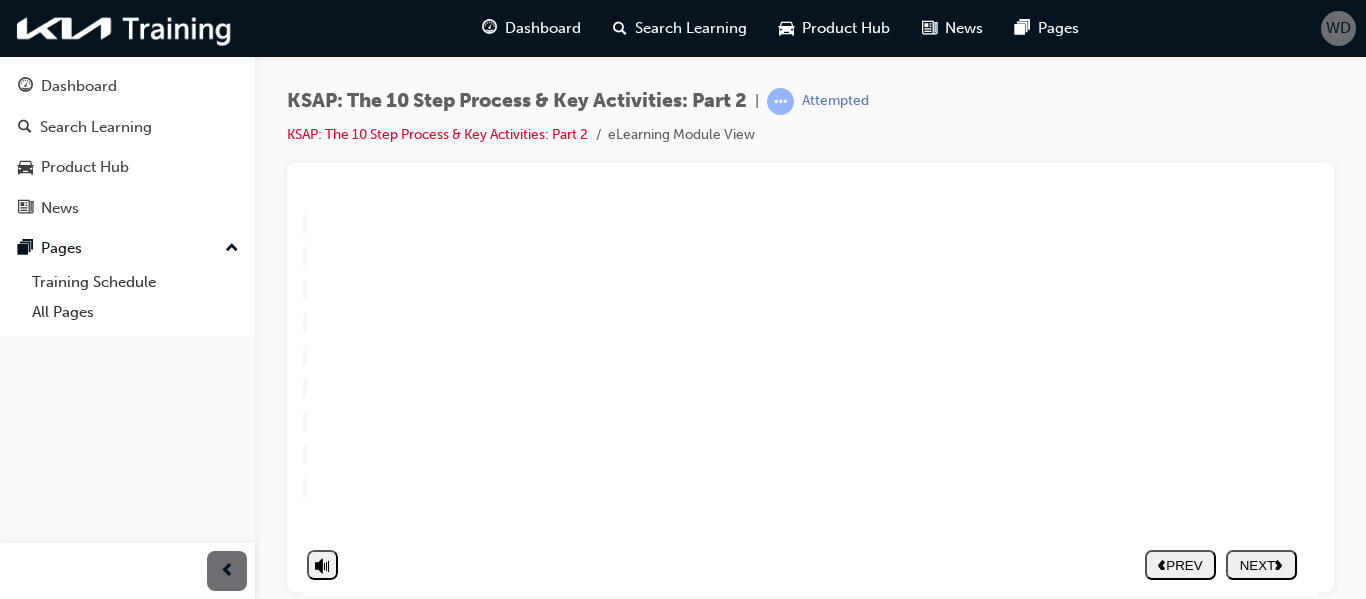 click on "NEXT" at bounding box center (1261, 564) 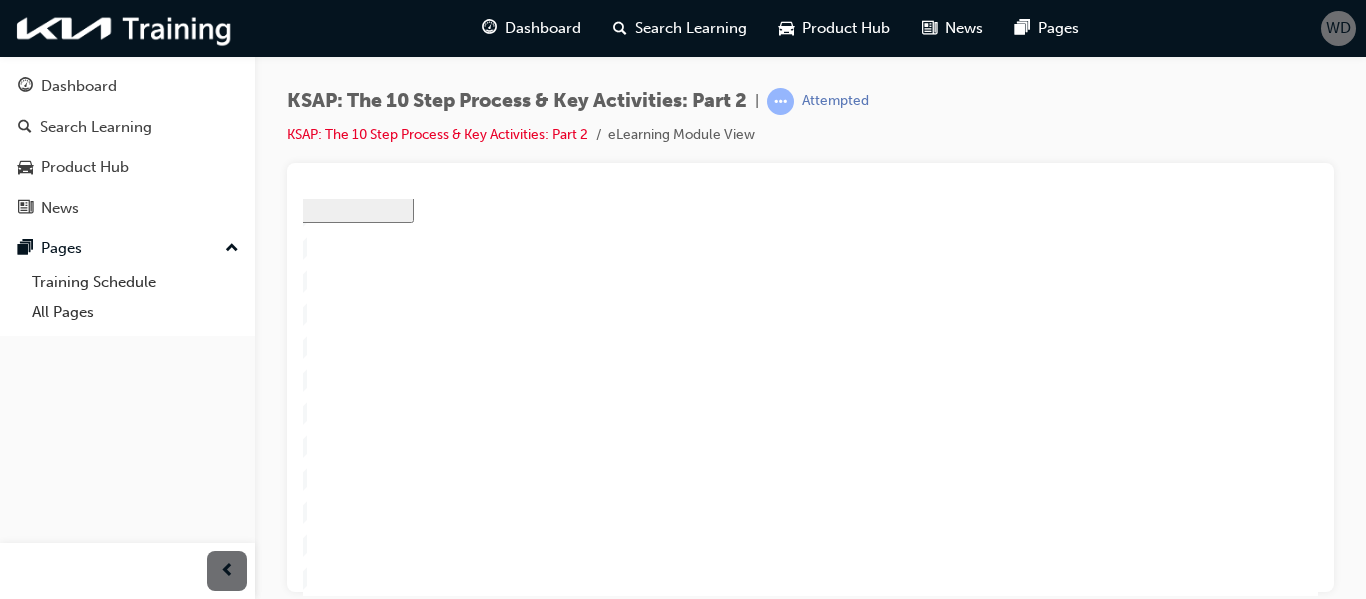 scroll, scrollTop: 86, scrollLeft: 20, axis: both 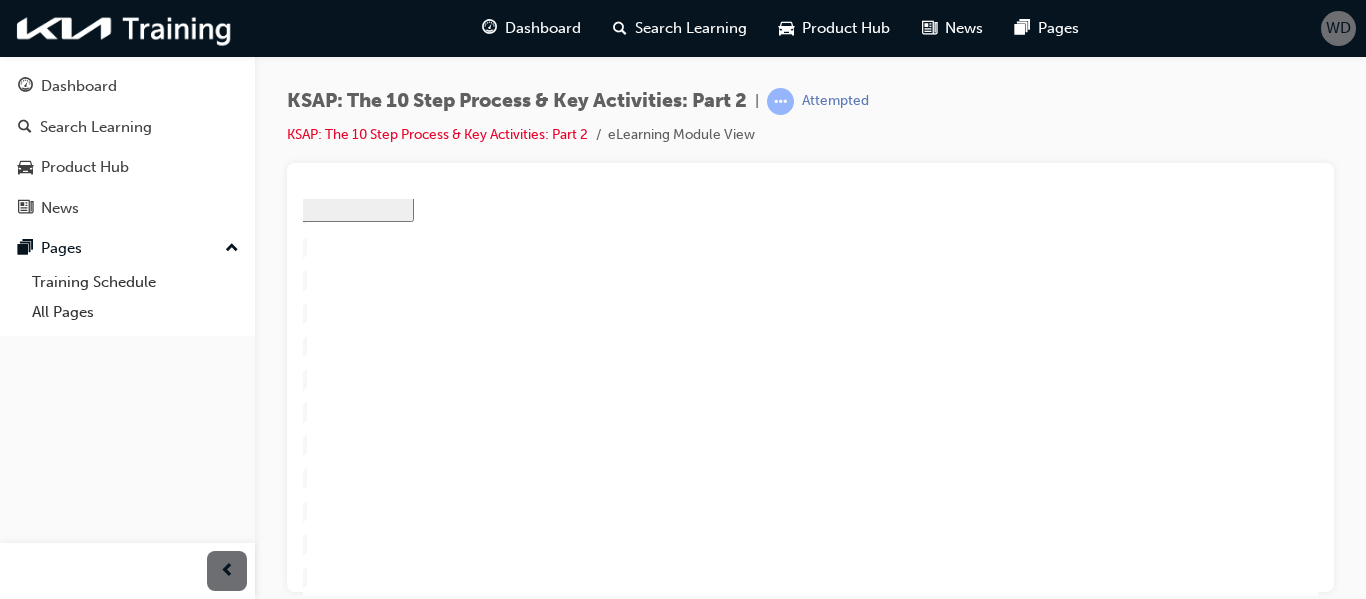 click 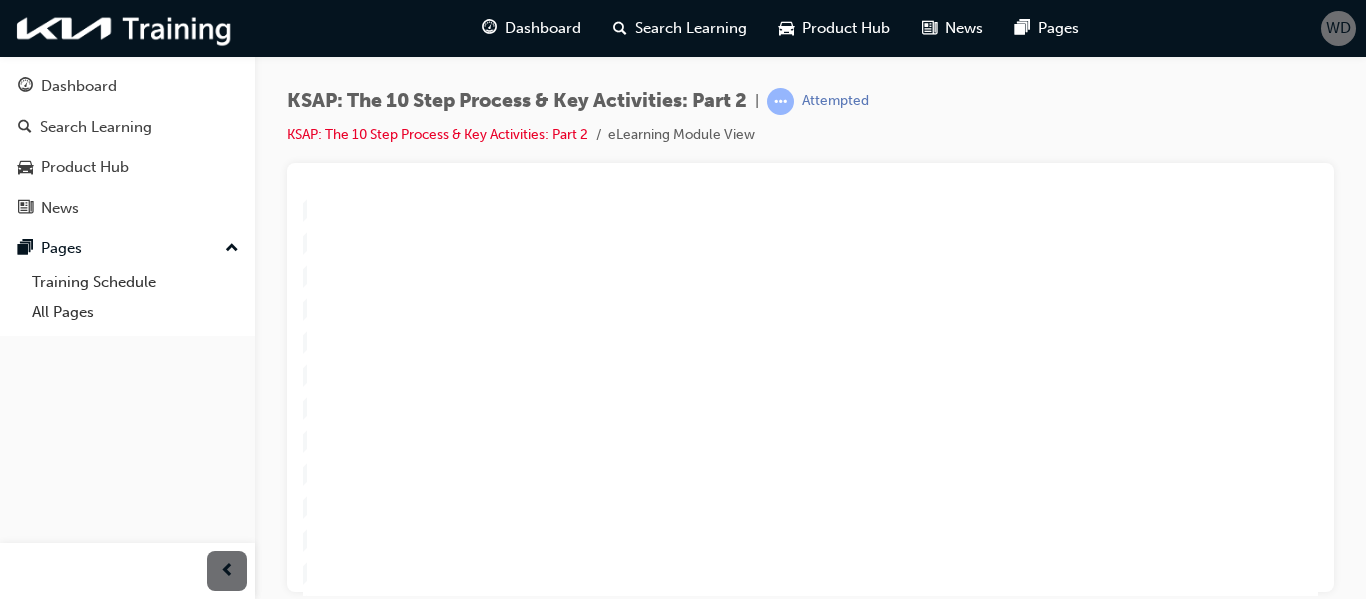 scroll, scrollTop: 323, scrollLeft: 20, axis: both 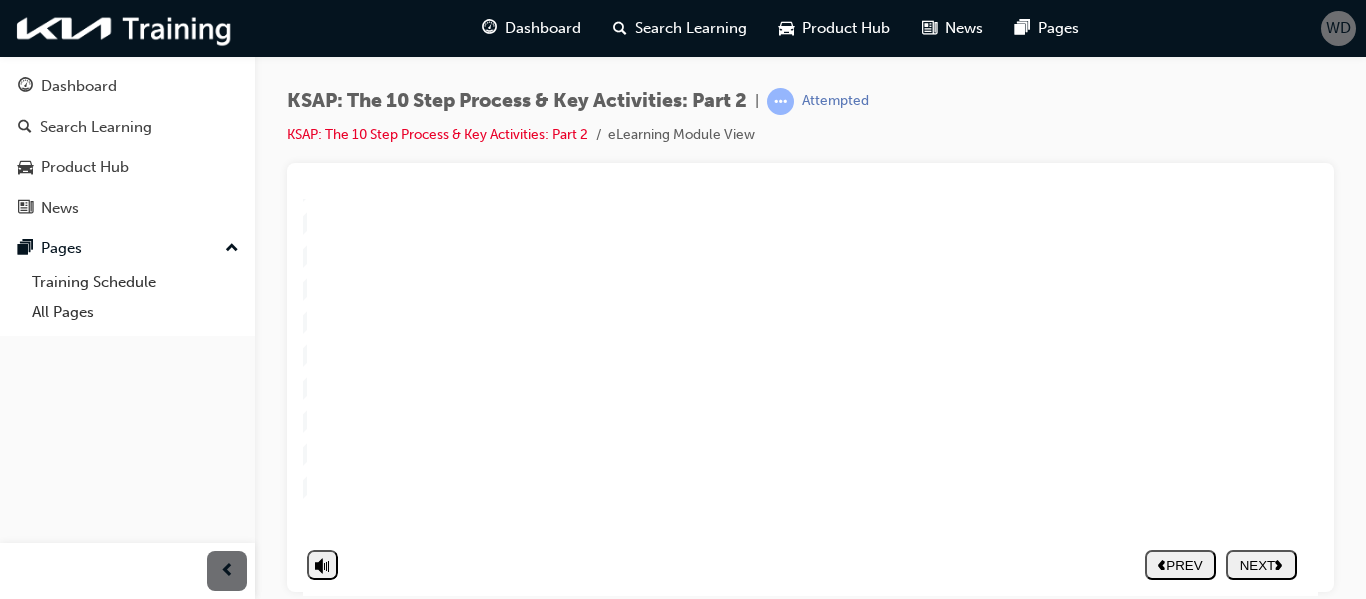 click on "NEXT" at bounding box center [1261, 564] 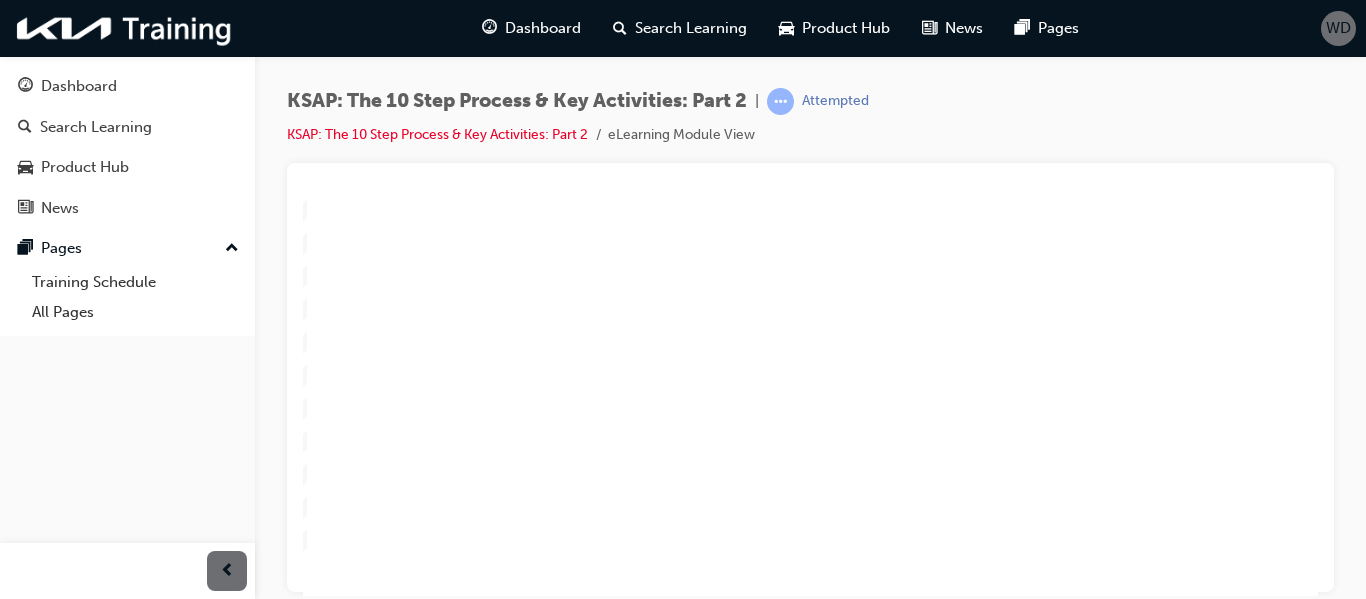 scroll, scrollTop: 248, scrollLeft: 20, axis: both 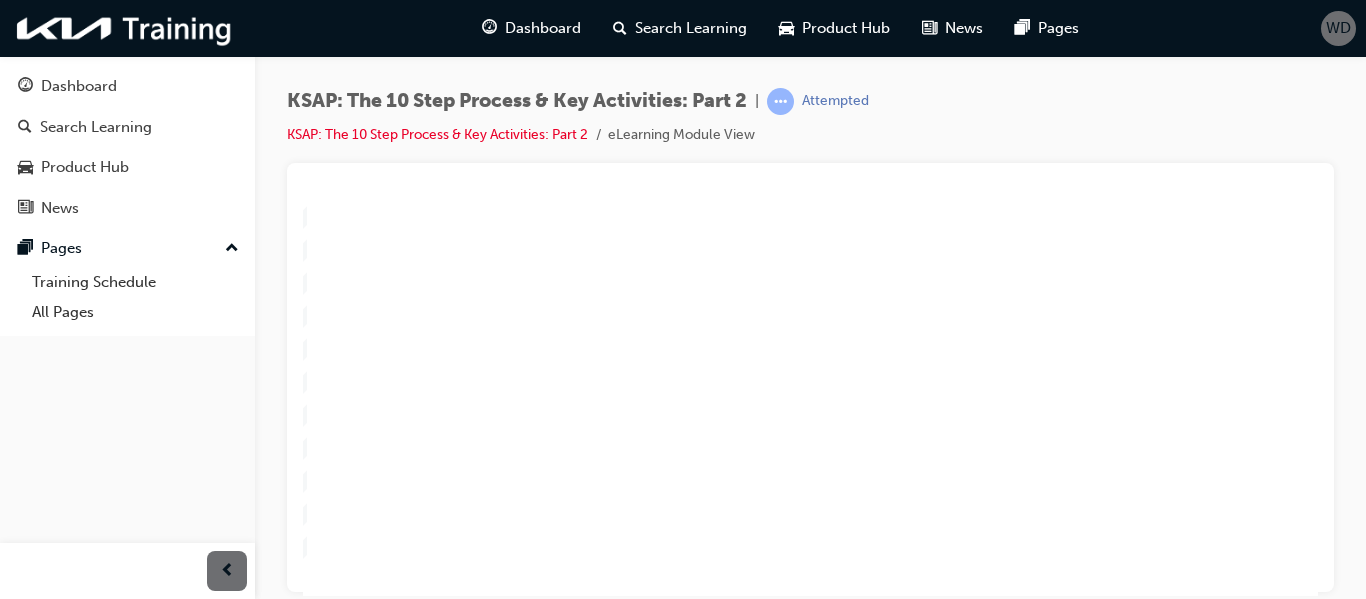 click 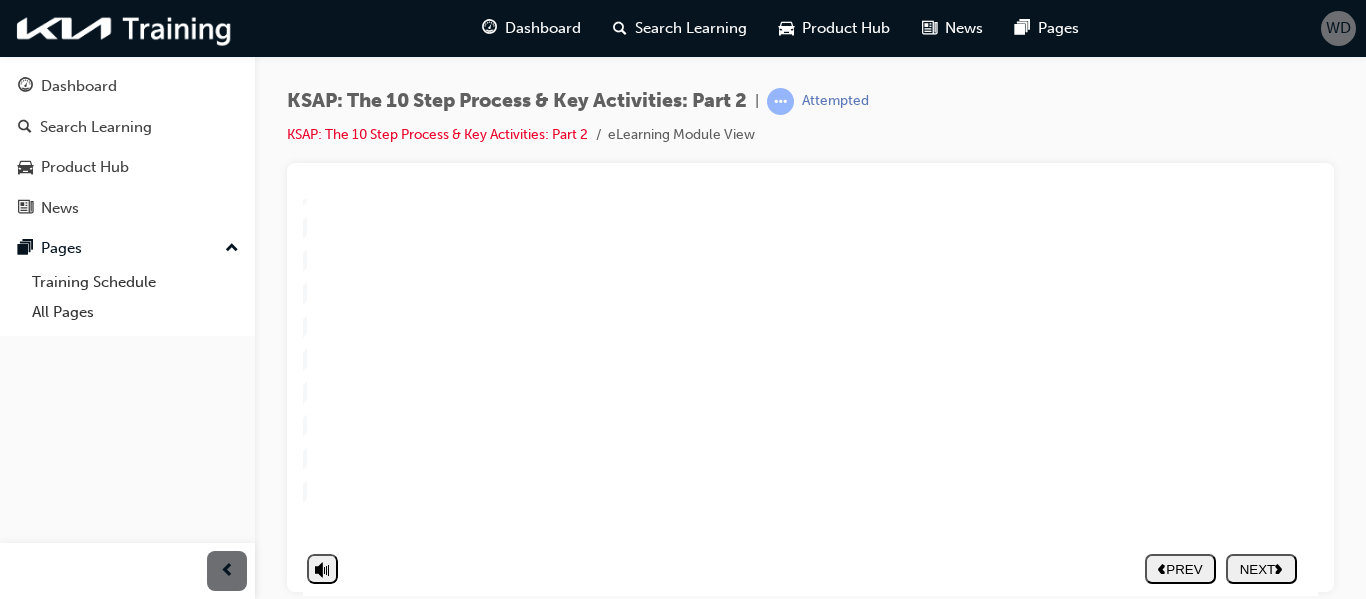 scroll, scrollTop: 305, scrollLeft: 20, axis: both 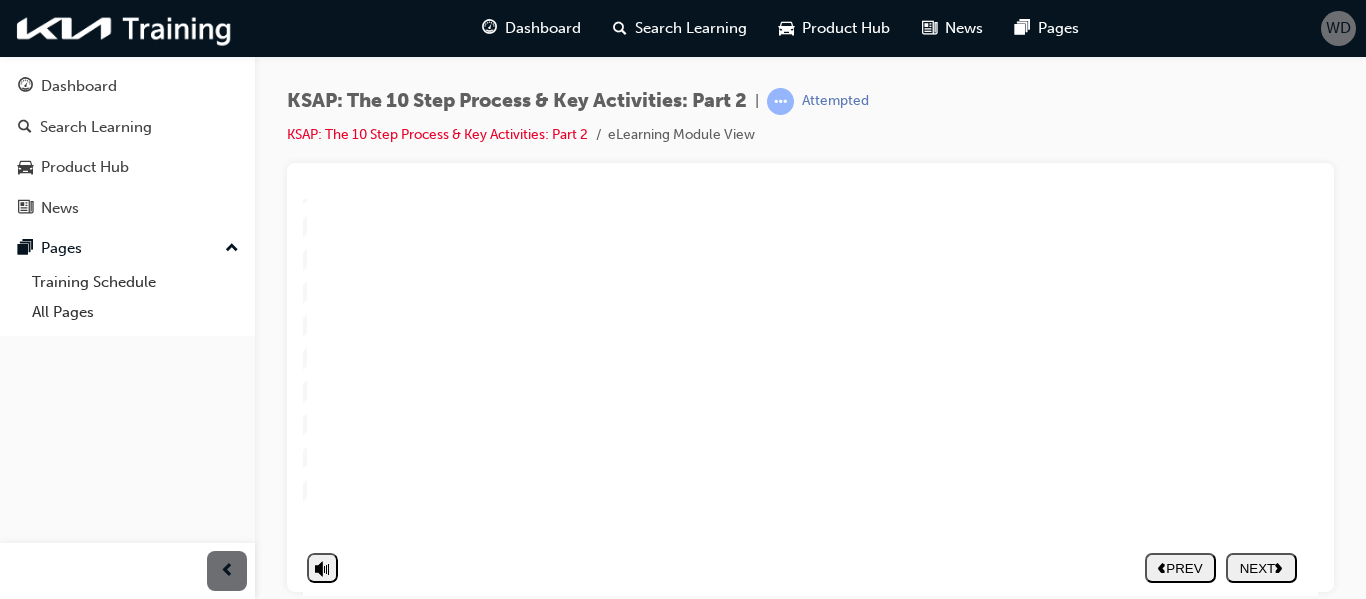 click 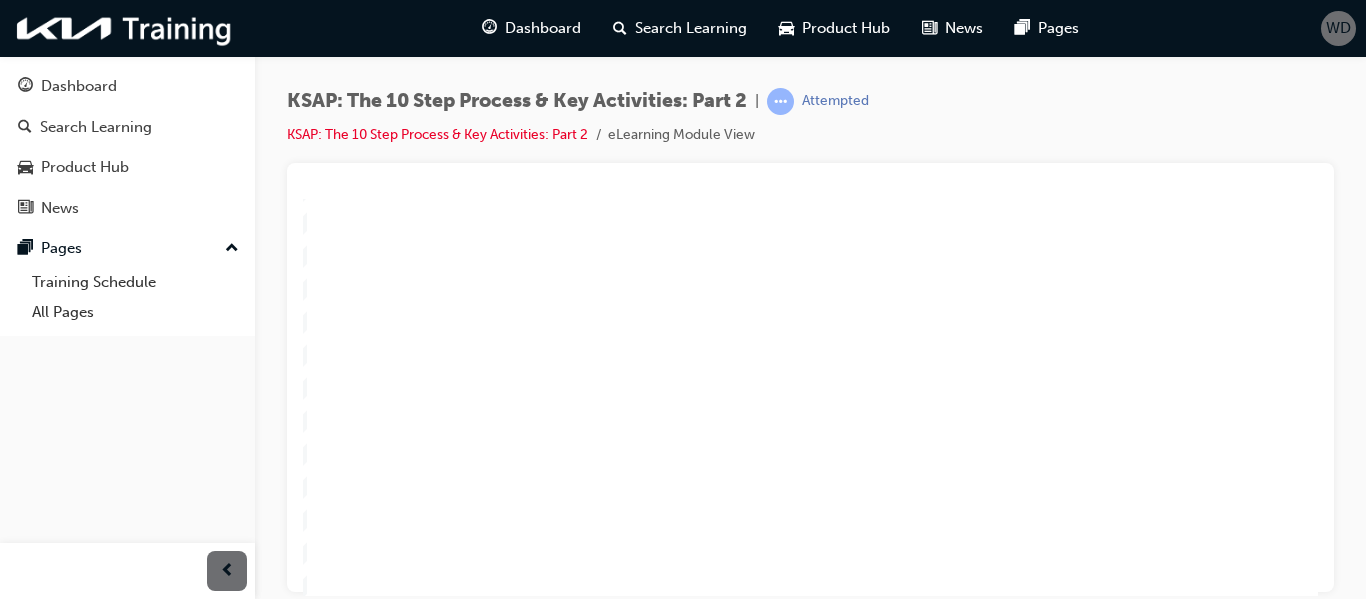 scroll, scrollTop: 177, scrollLeft: 20, axis: both 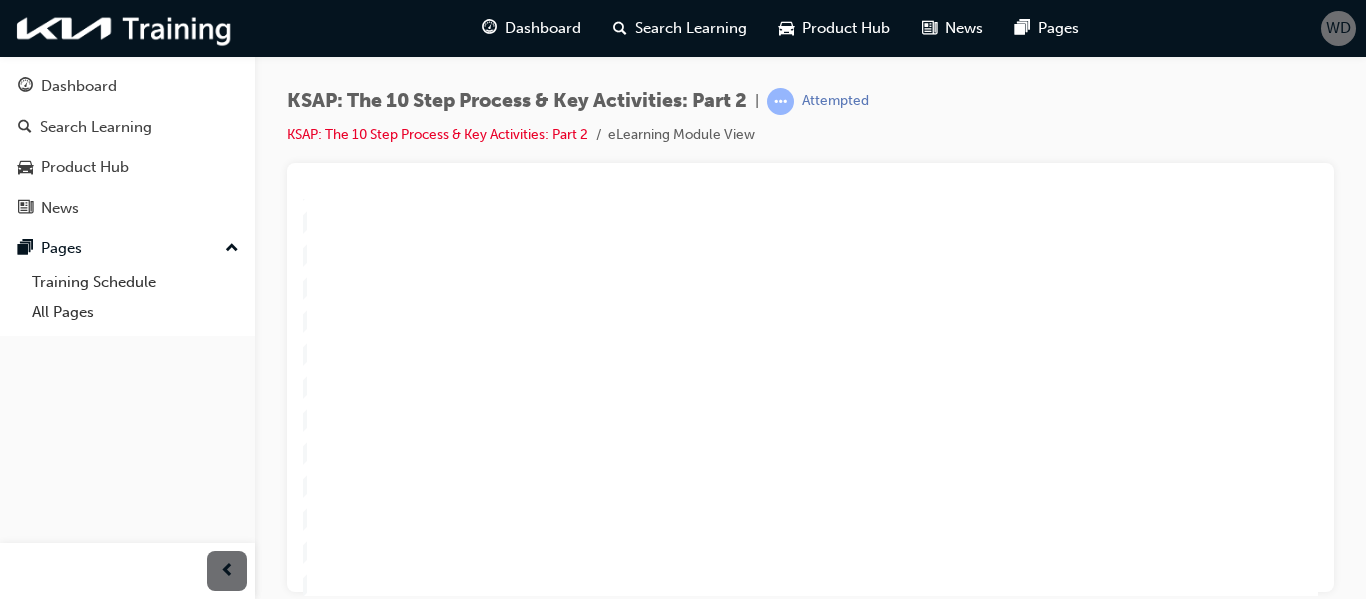 click 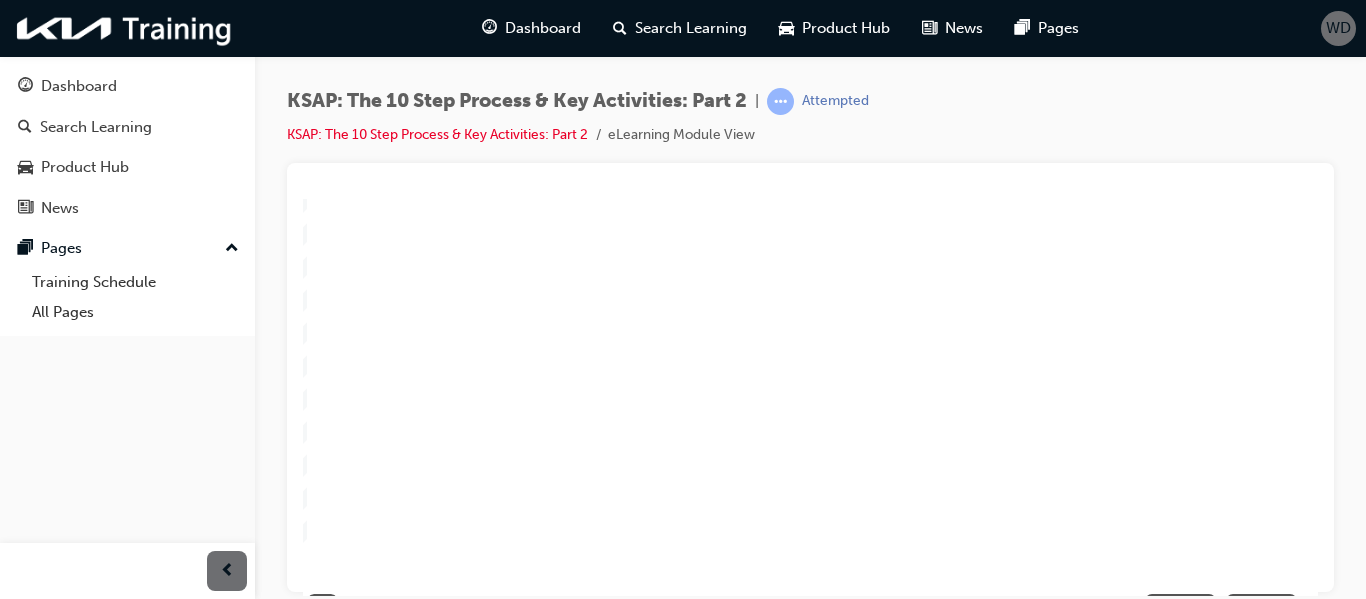 scroll, scrollTop: 267, scrollLeft: 20, axis: both 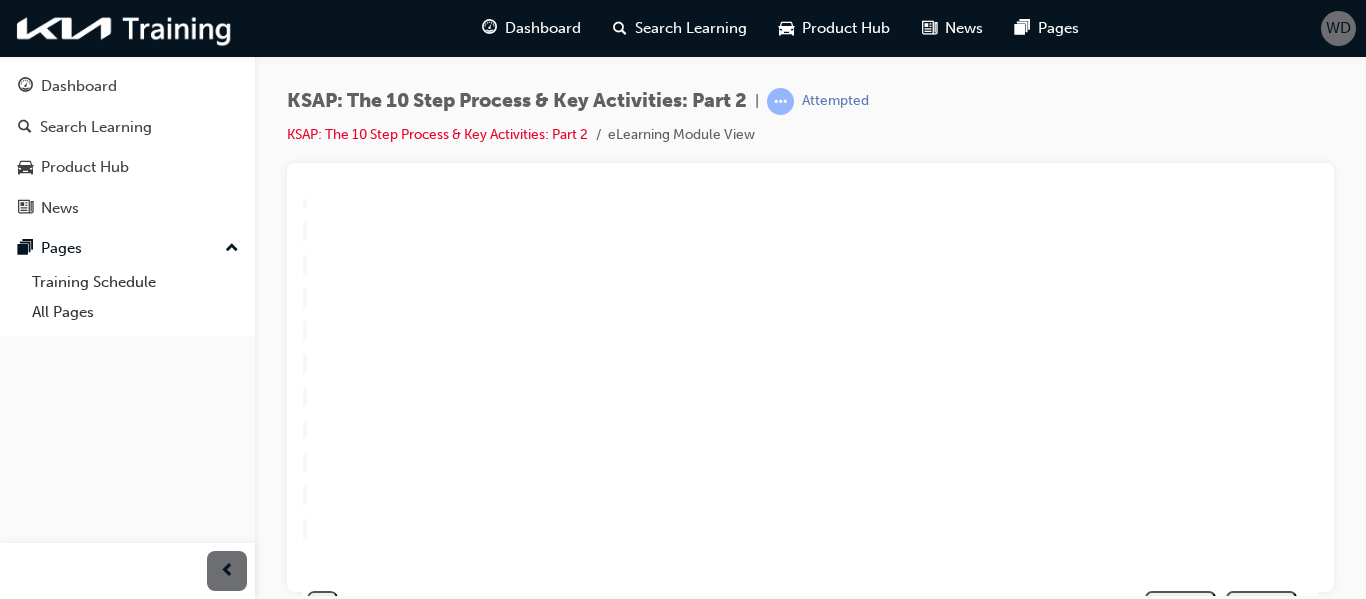 click 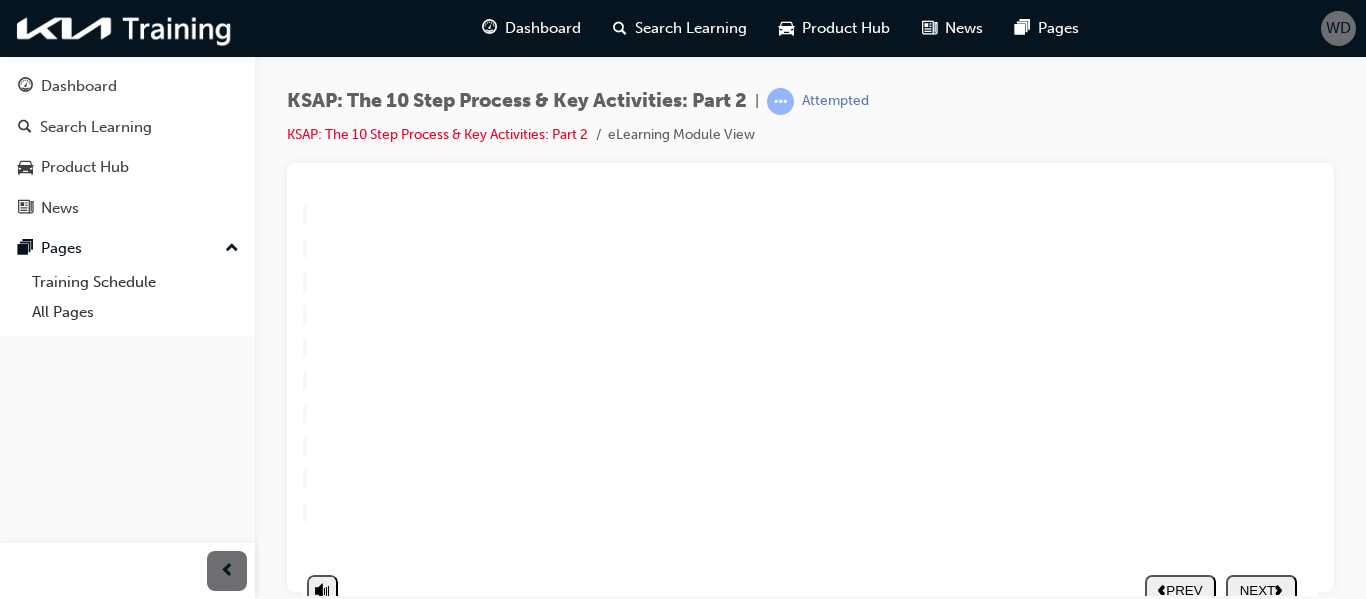 scroll, scrollTop: 284, scrollLeft: 20, axis: both 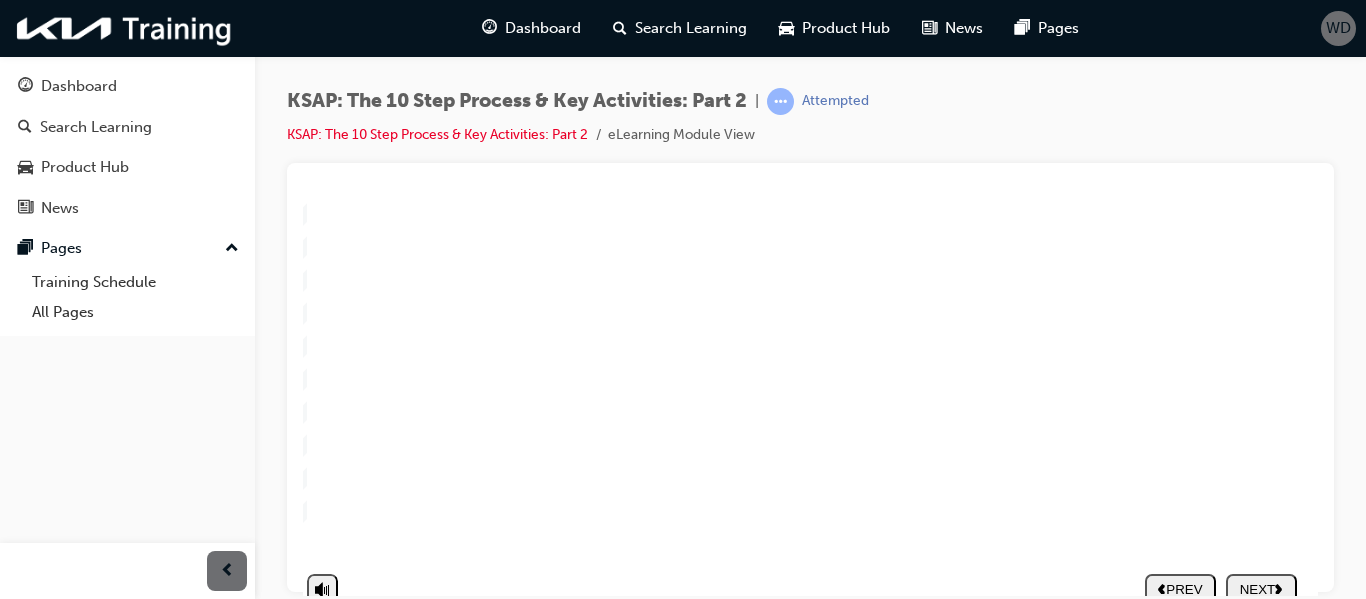 click 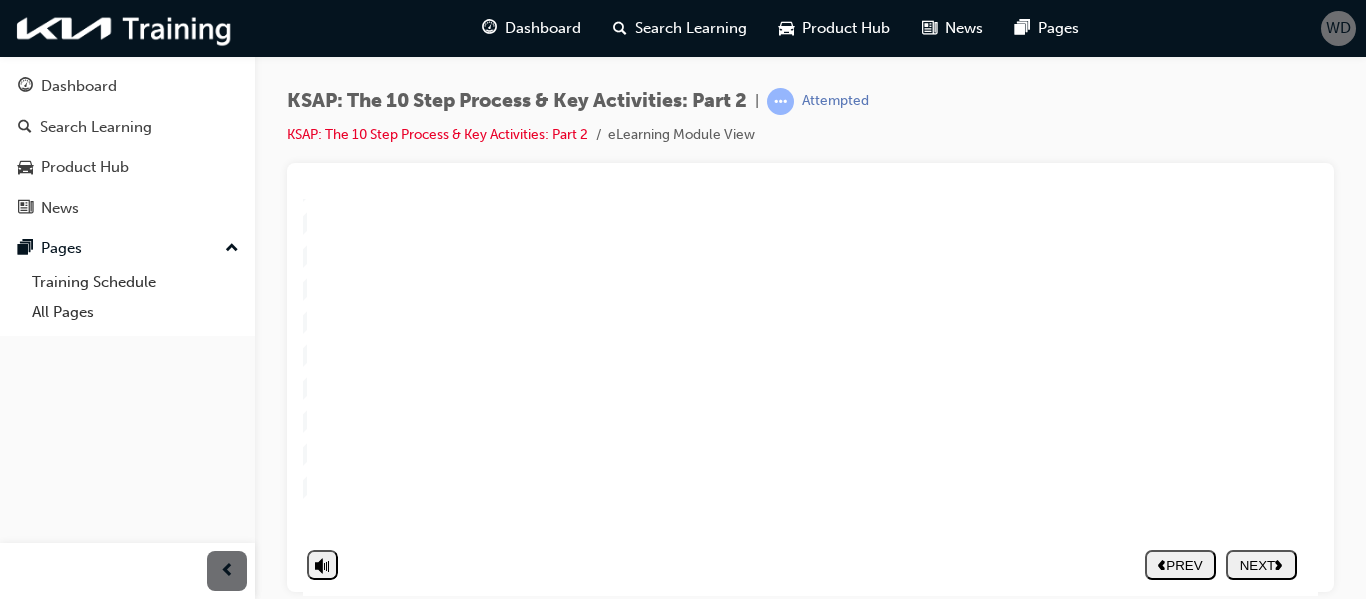 scroll, scrollTop: 323, scrollLeft: 20, axis: both 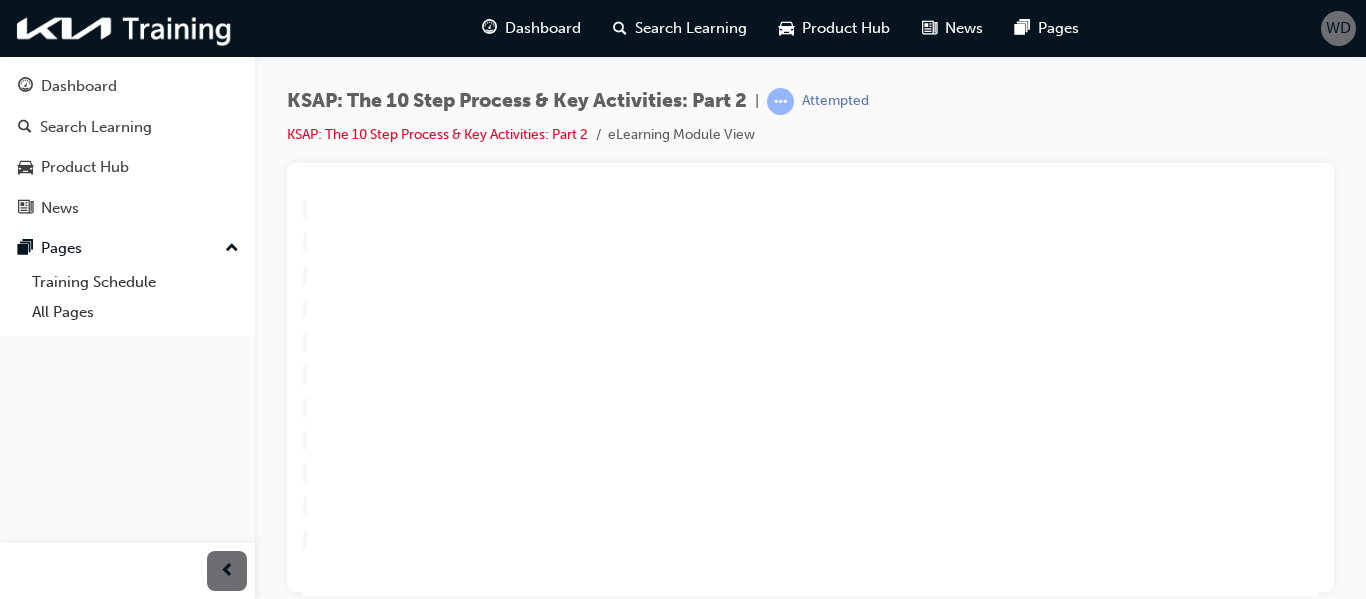 click 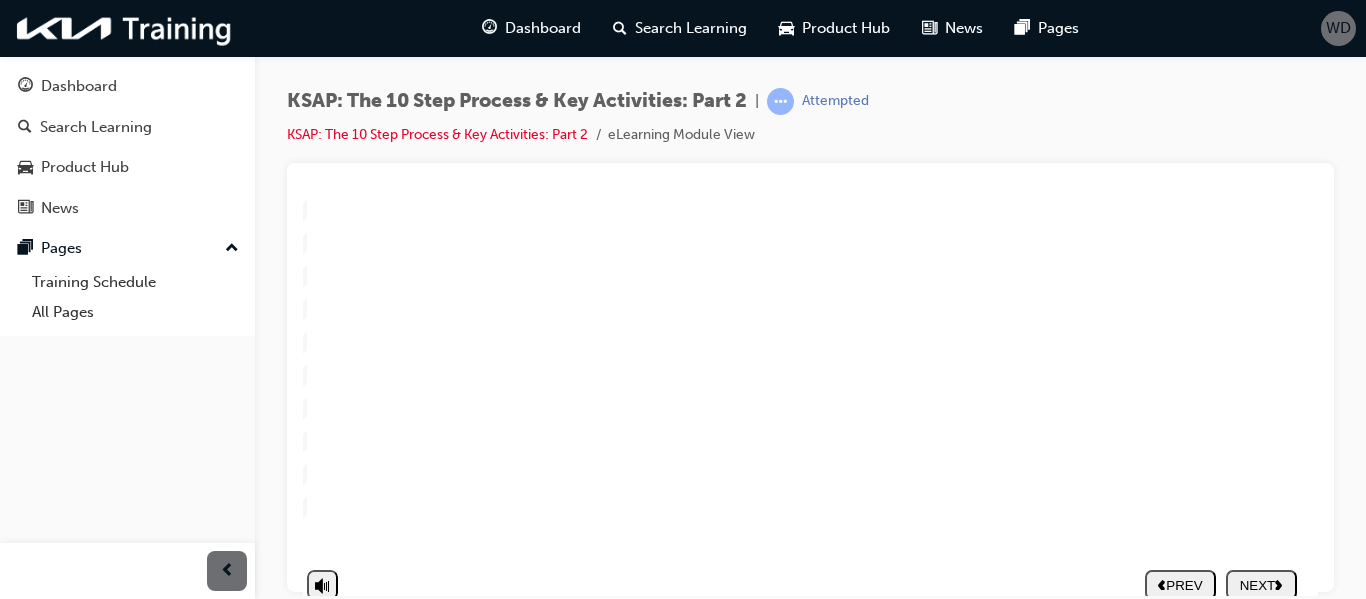 scroll, scrollTop: 289, scrollLeft: 20, axis: both 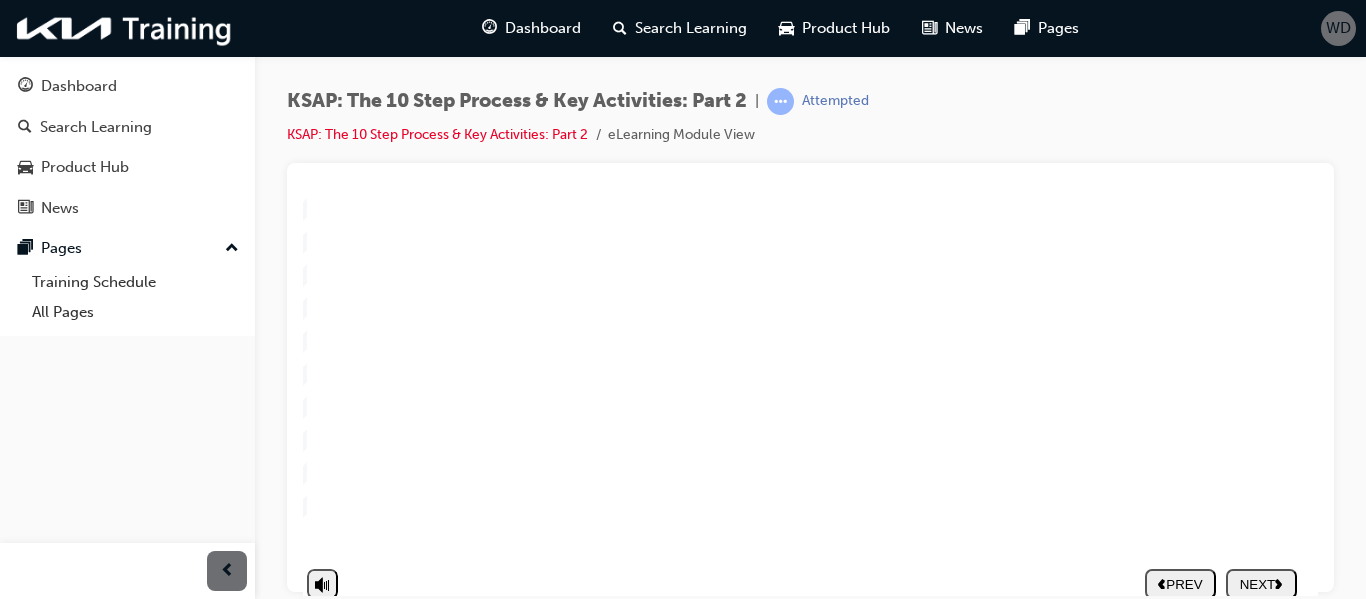 click 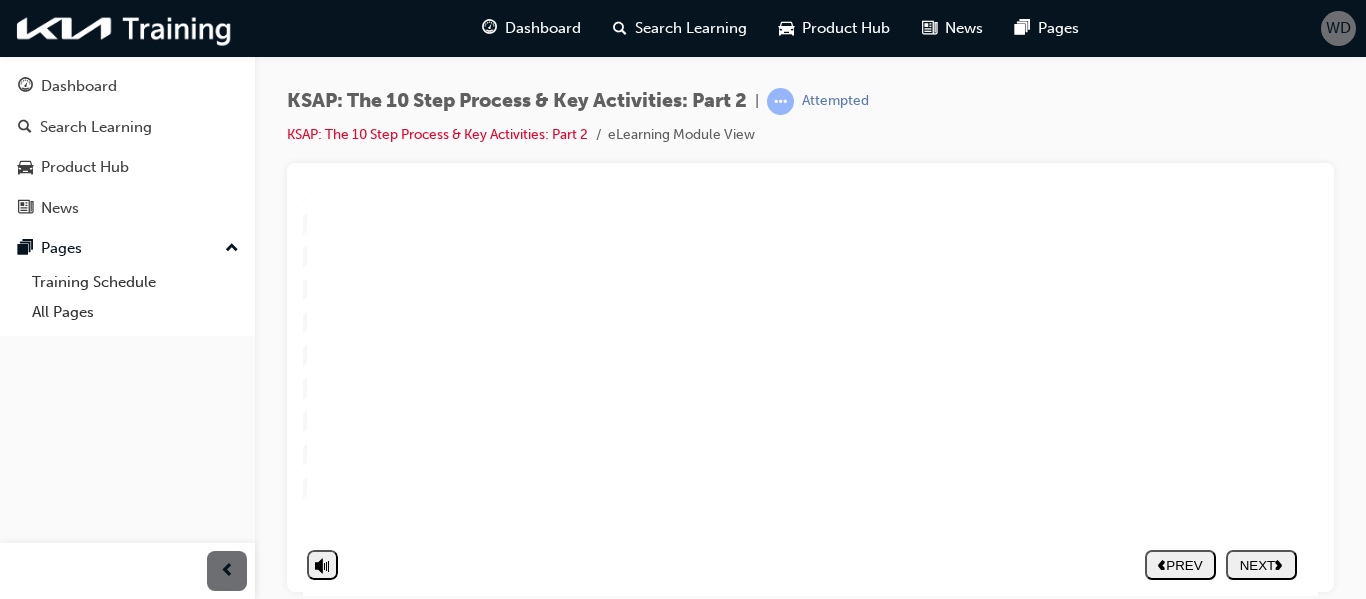 click 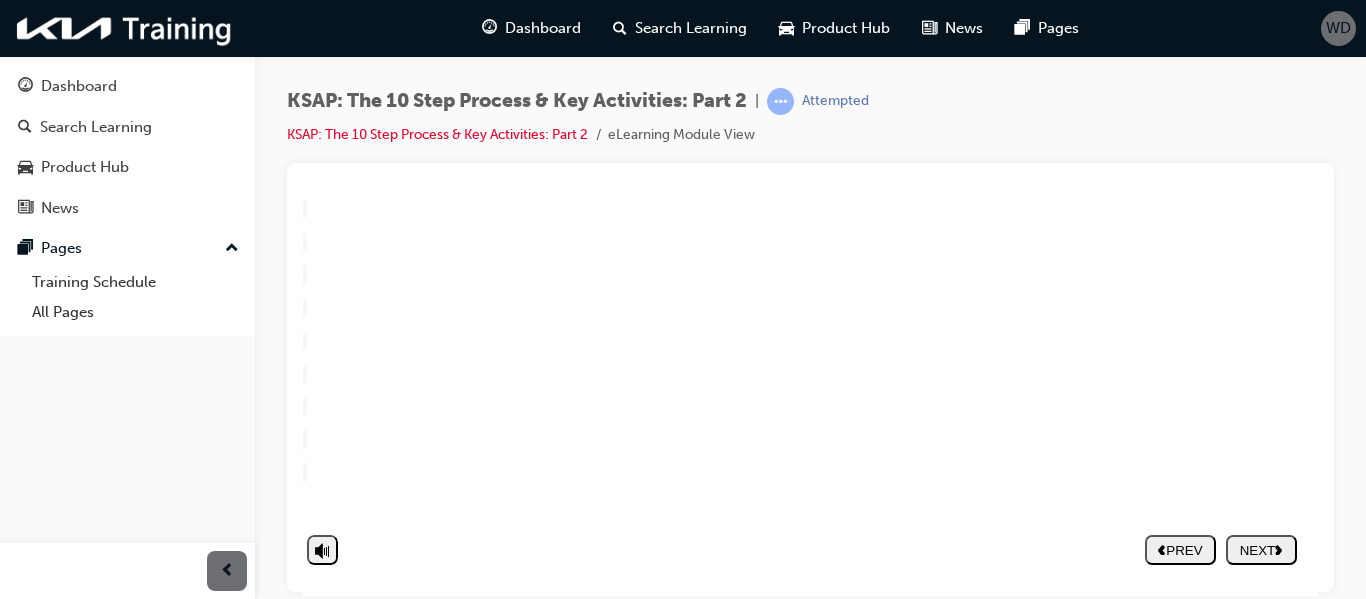 click 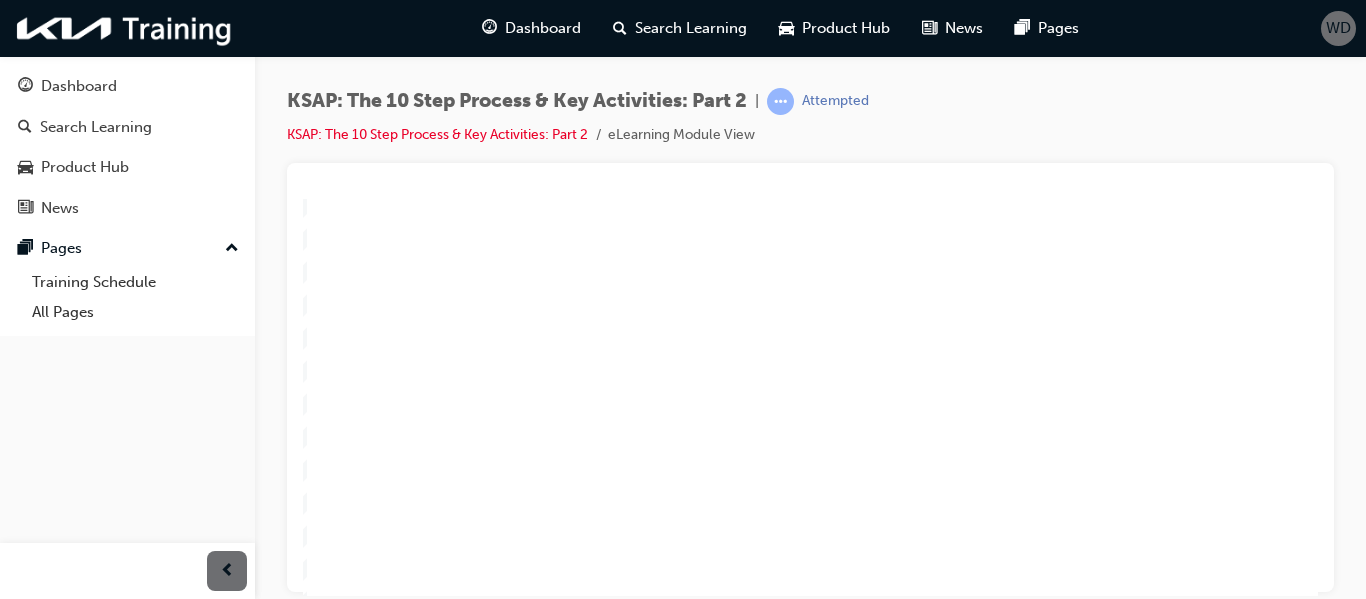 scroll, scrollTop: 159, scrollLeft: 20, axis: both 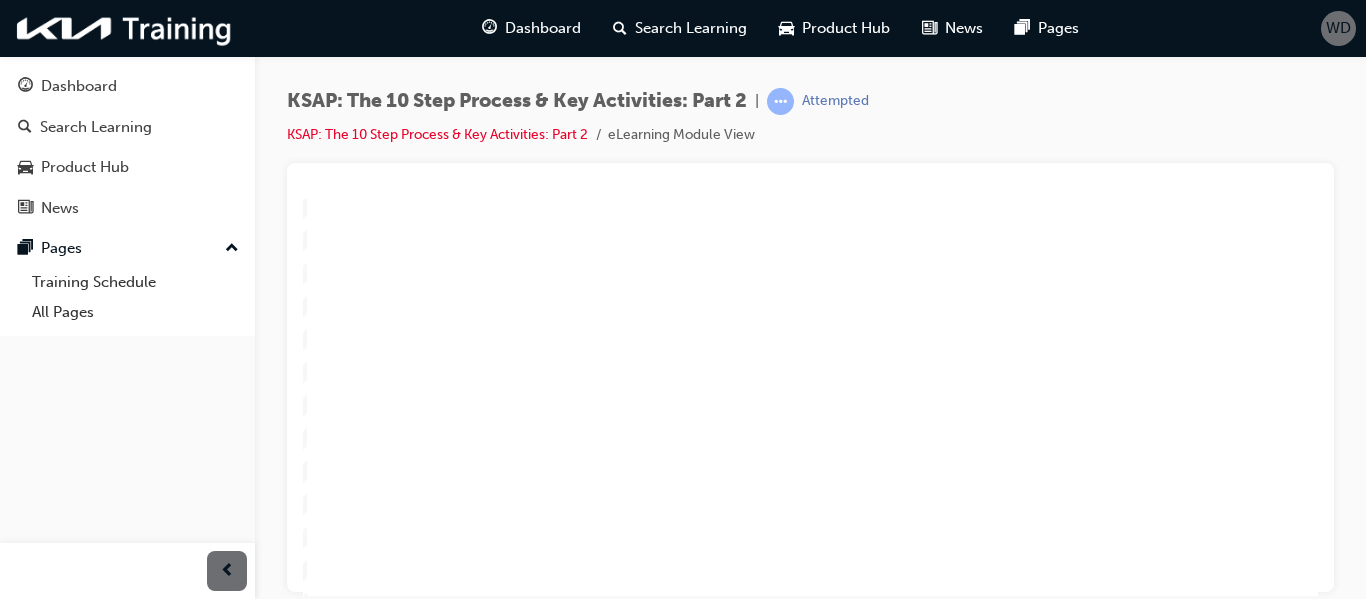 click 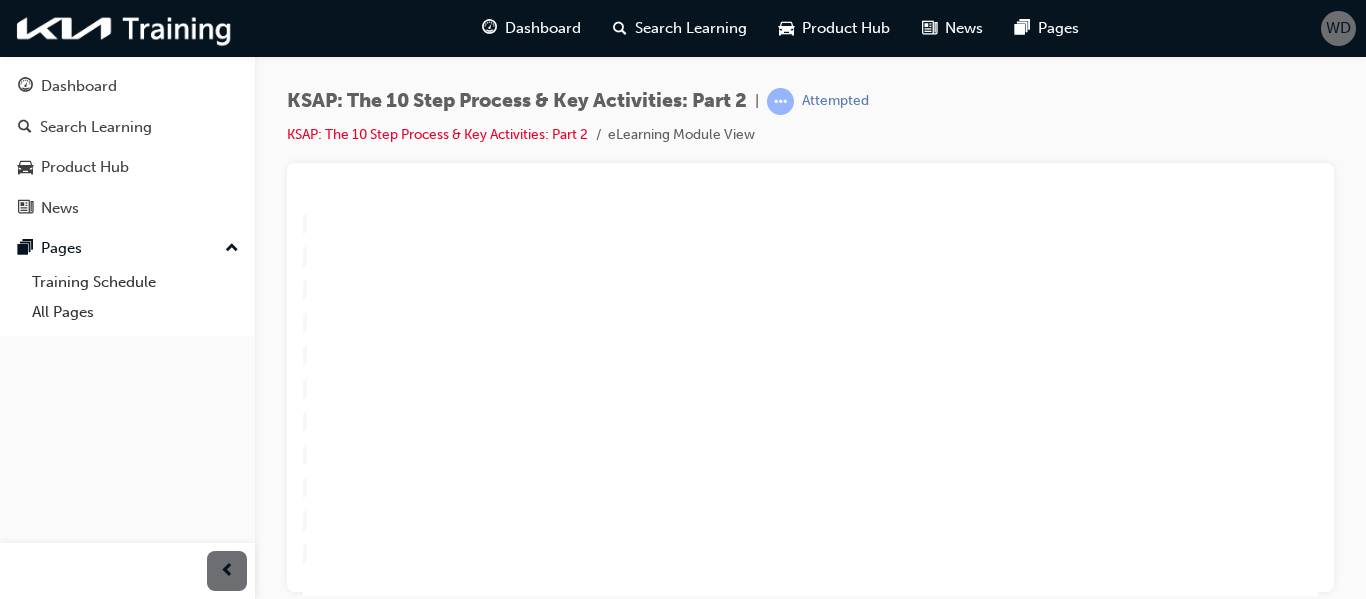scroll, scrollTop: 238, scrollLeft: 20, axis: both 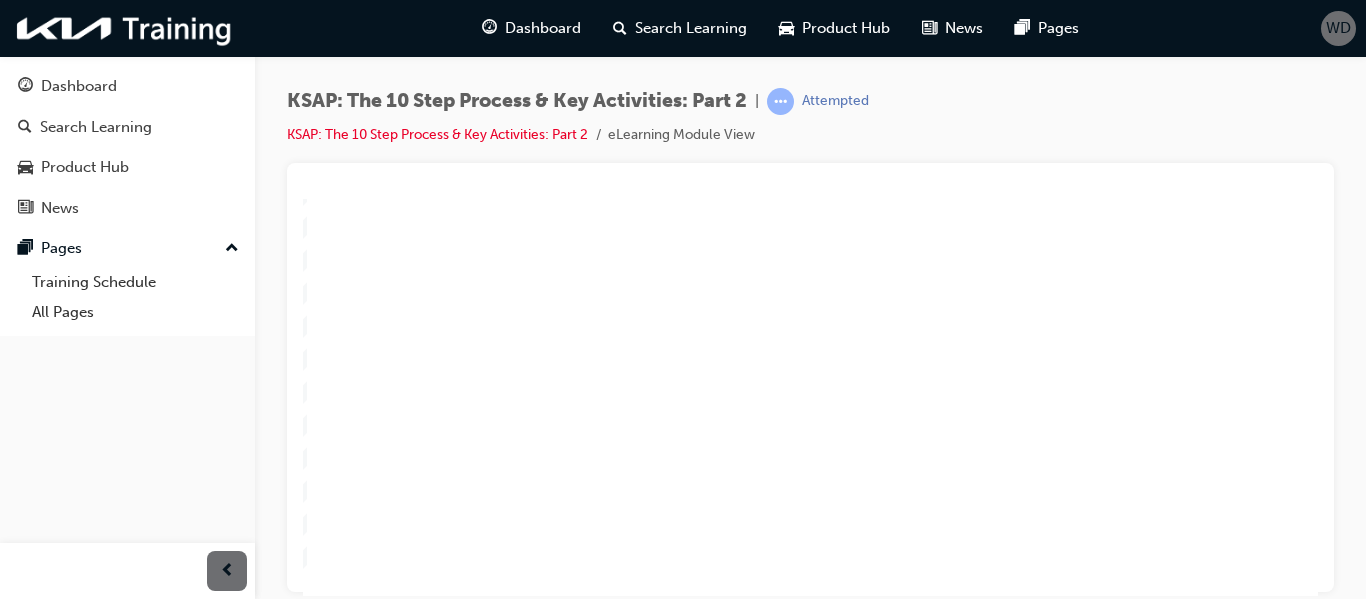 click 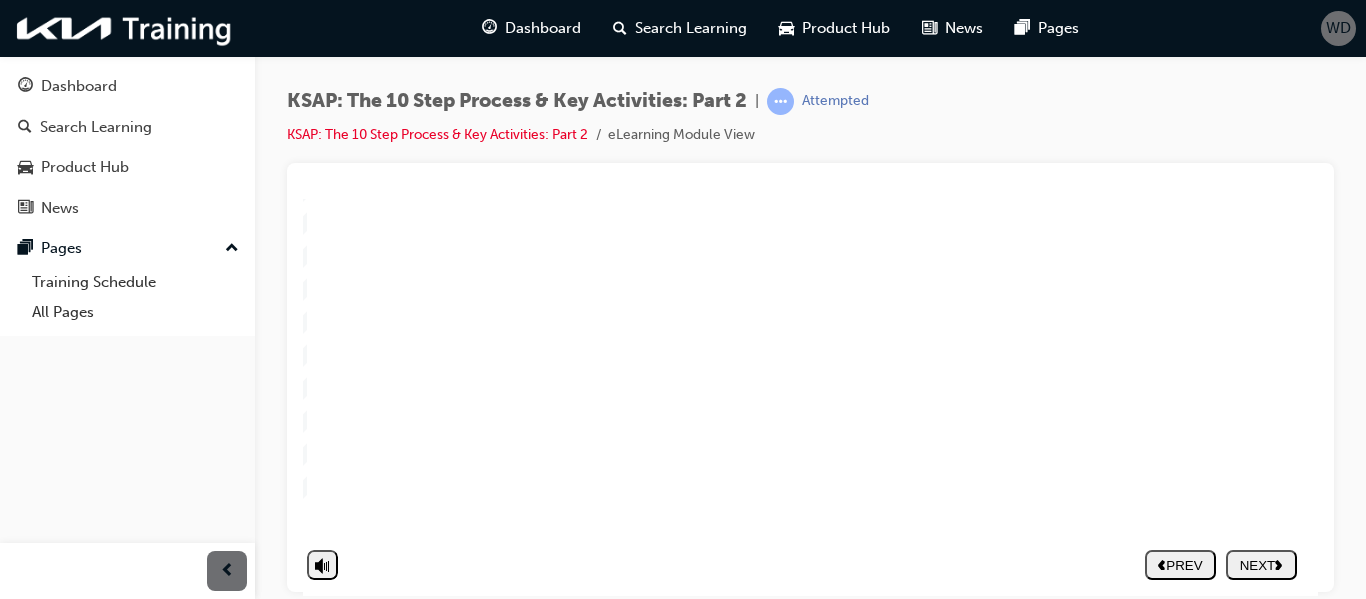 scroll, scrollTop: 309, scrollLeft: 20, axis: both 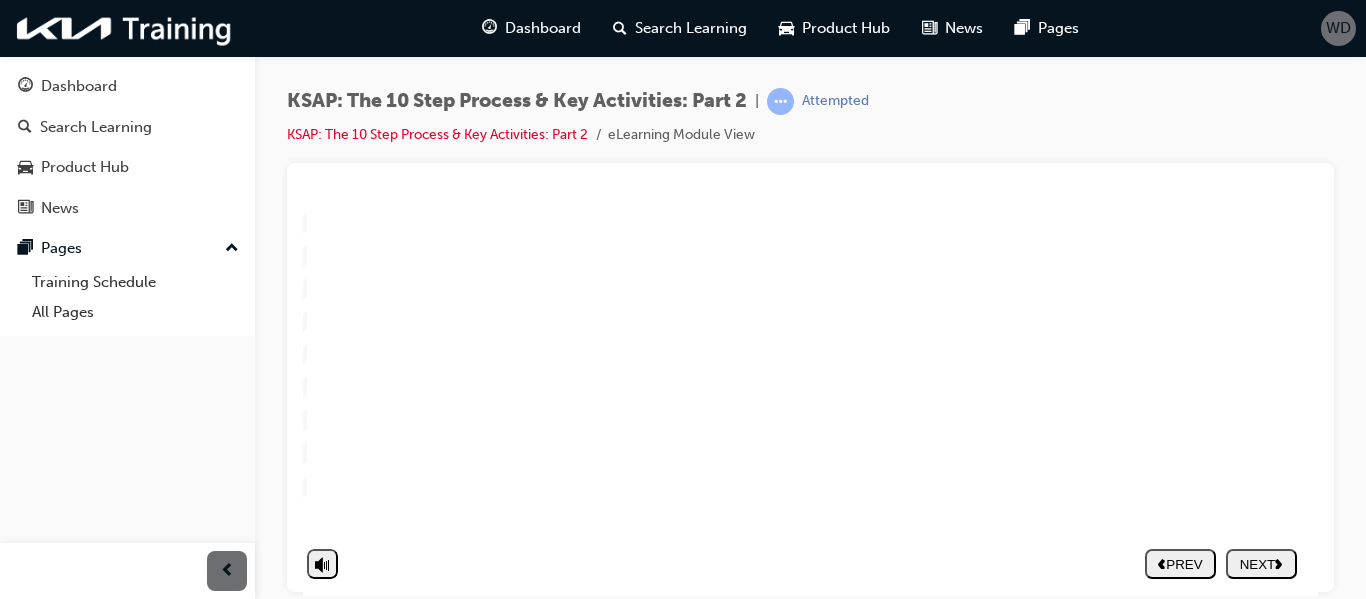 click 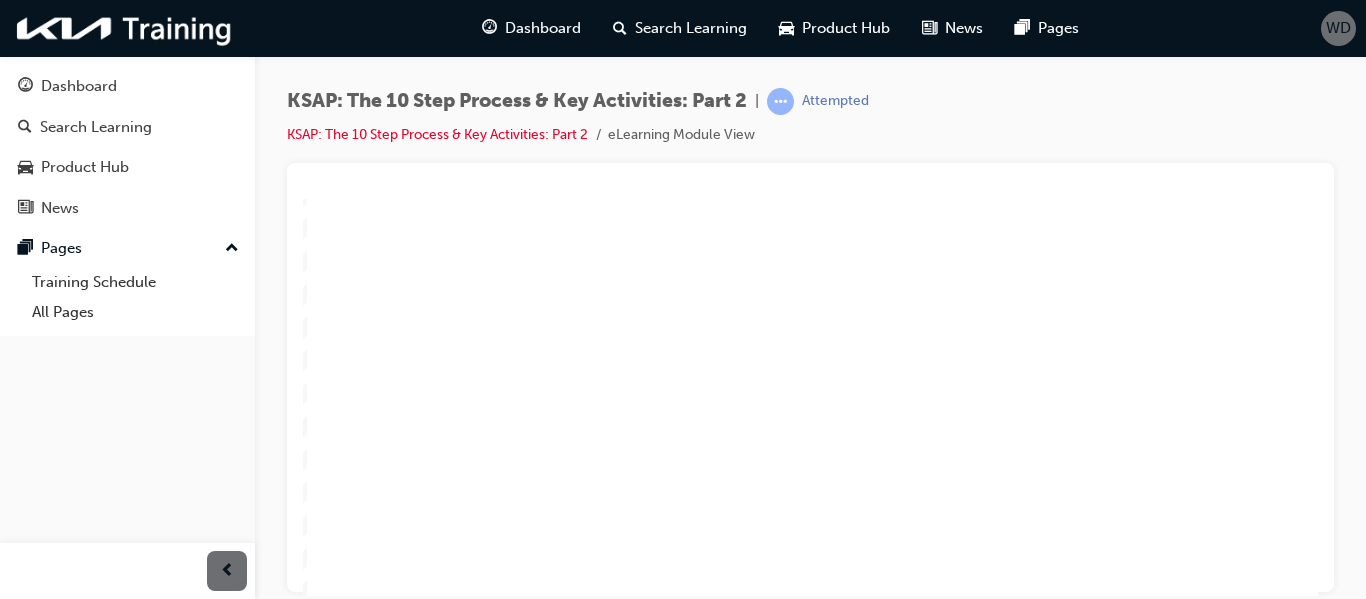scroll, scrollTop: 86, scrollLeft: 20, axis: both 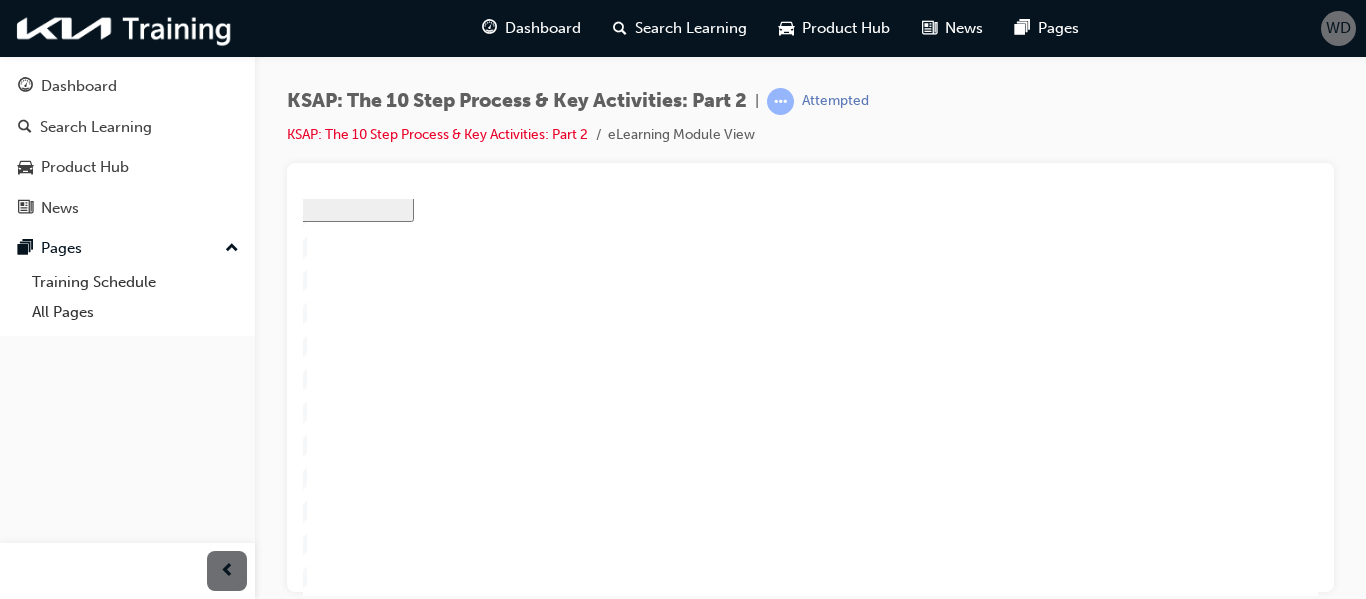 click 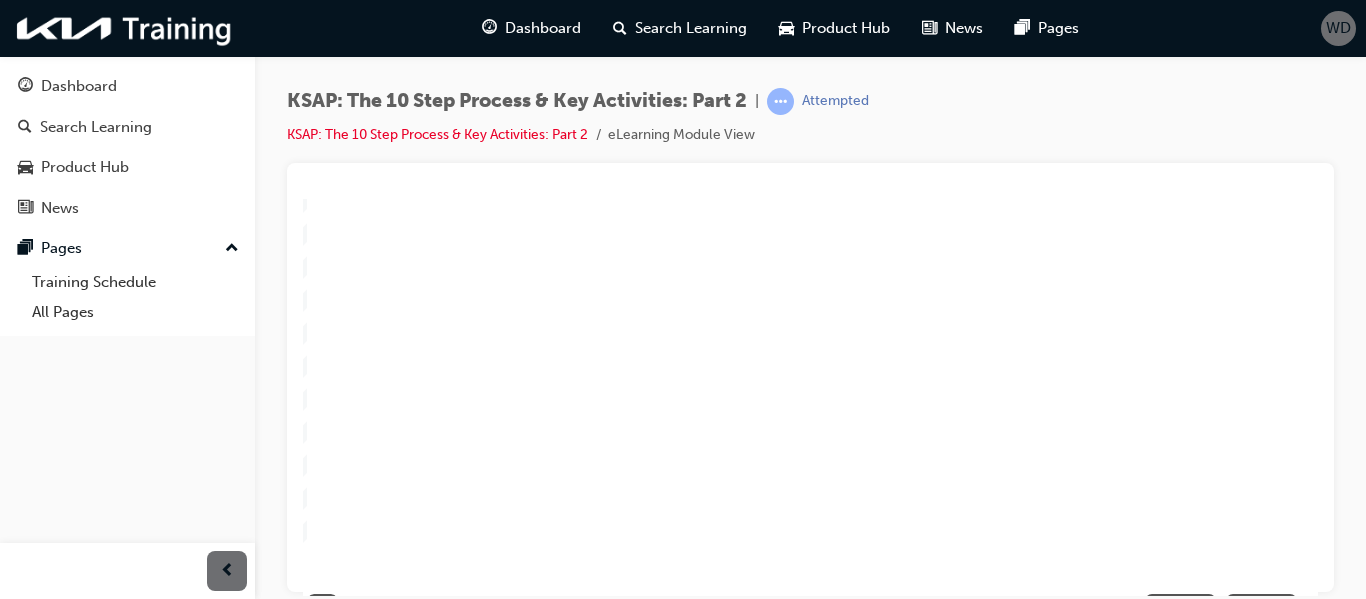 scroll, scrollTop: 273, scrollLeft: 20, axis: both 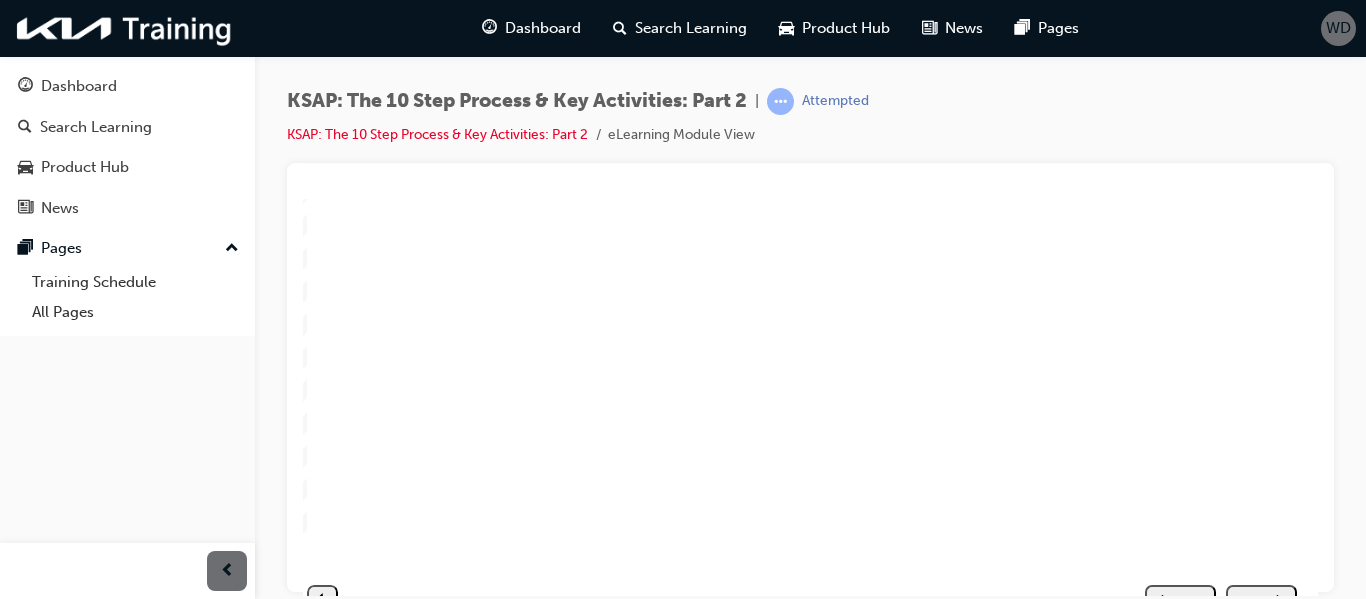 click 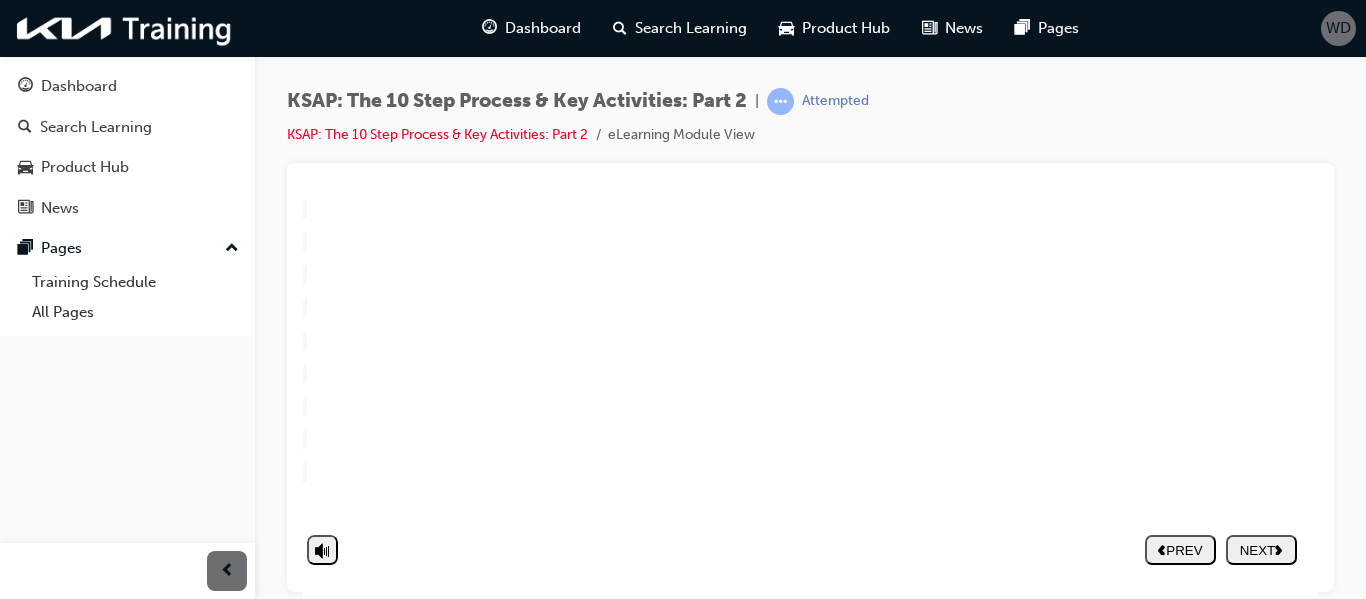 click 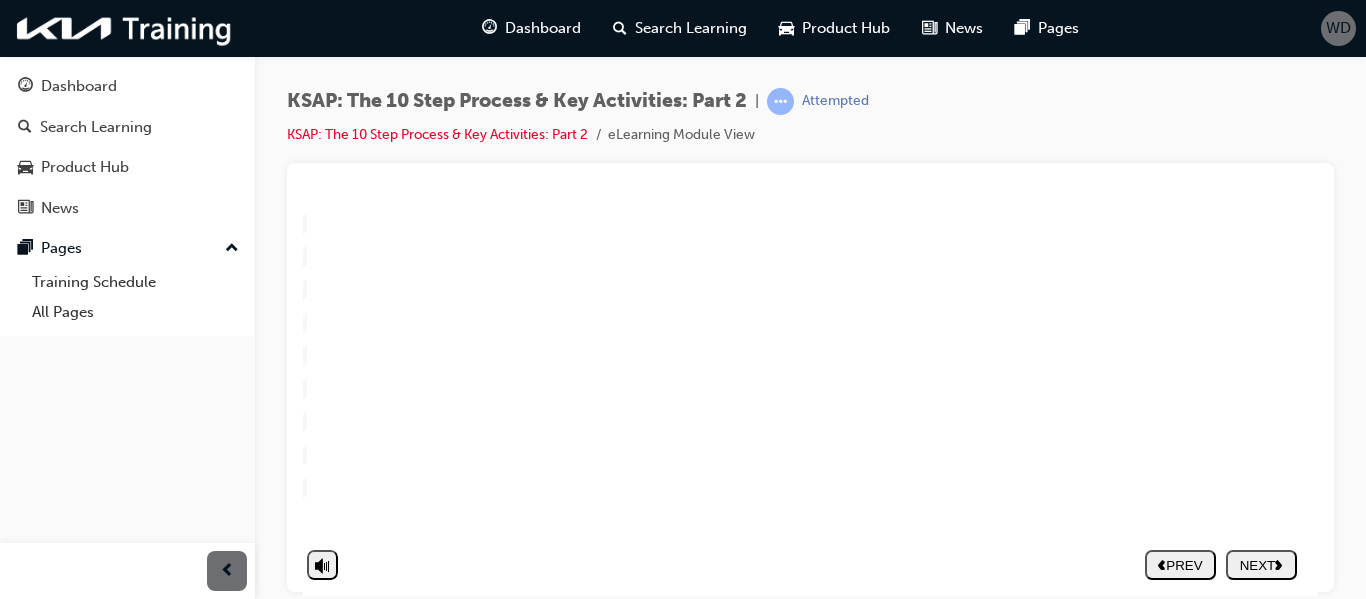 click on "NEXT" at bounding box center [1261, 564] 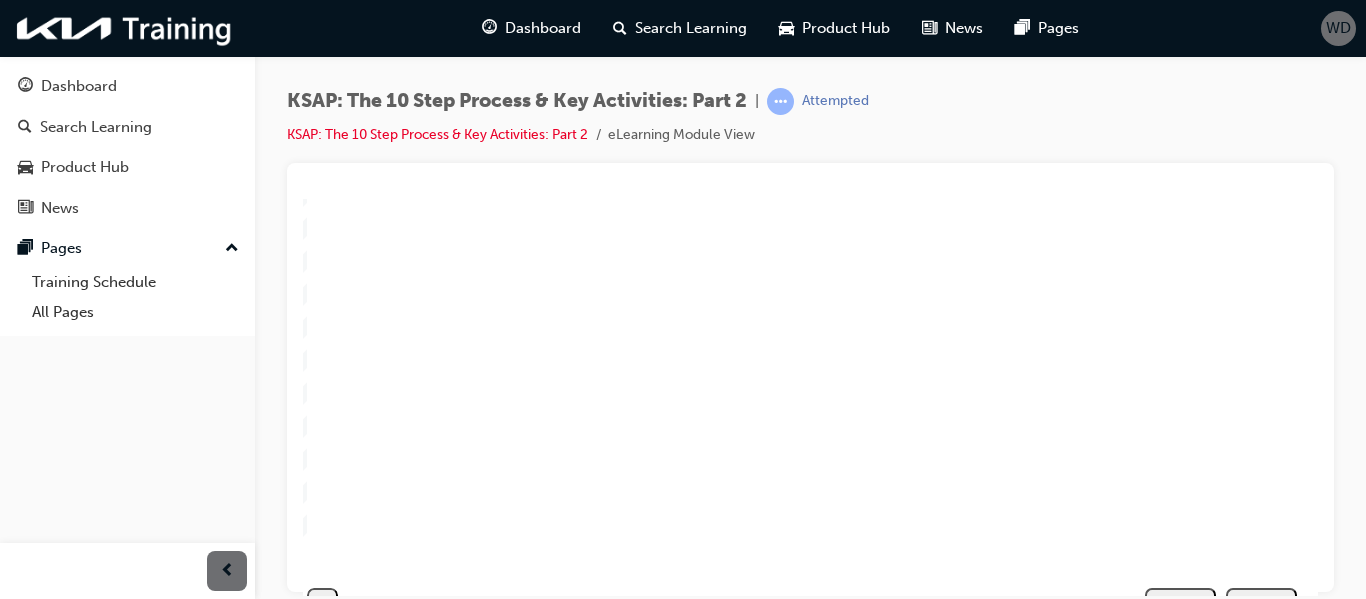 scroll, scrollTop: 286, scrollLeft: 20, axis: both 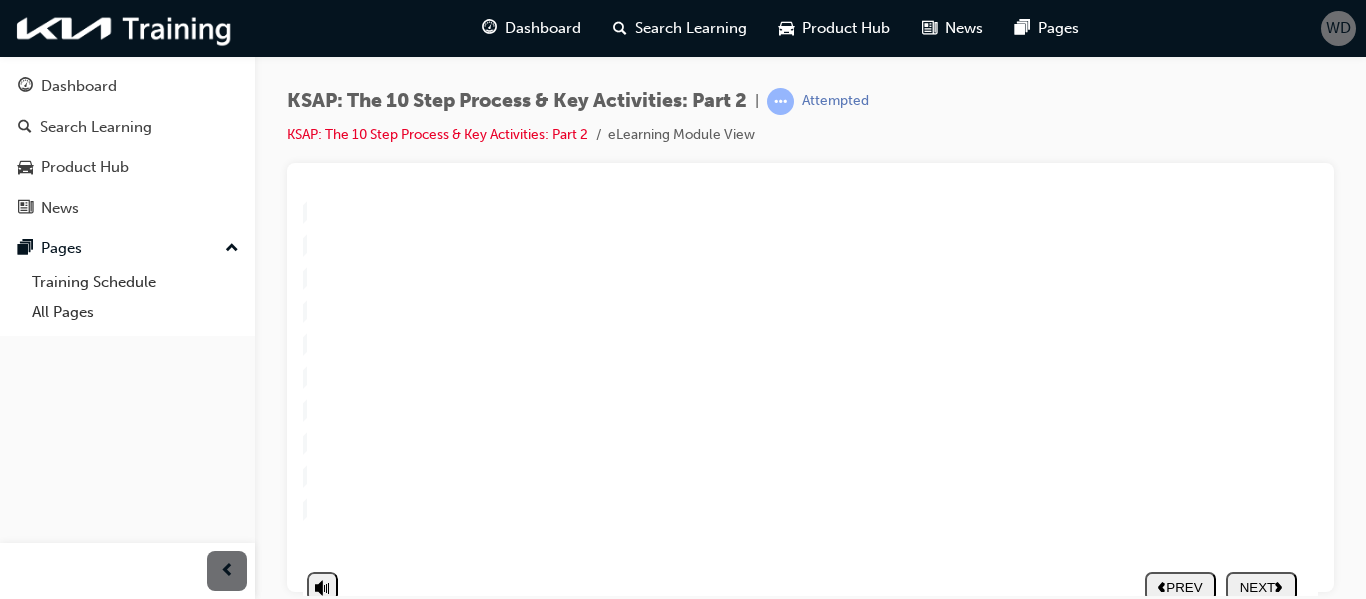 click 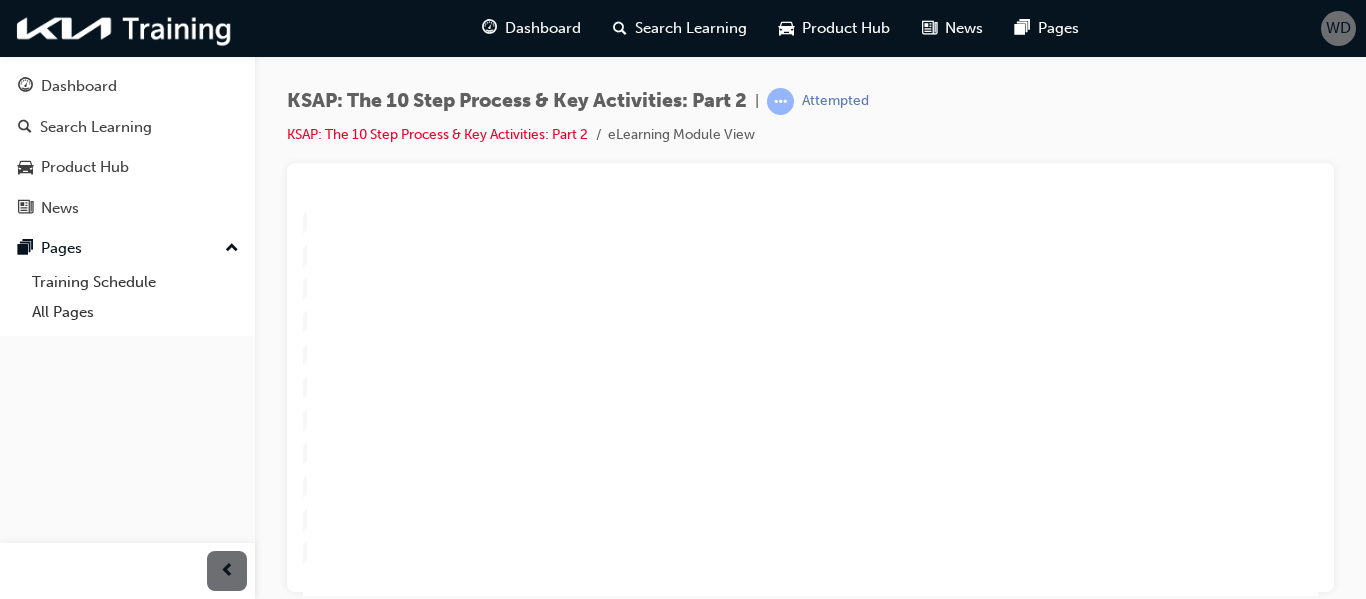 scroll, scrollTop: 242, scrollLeft: 20, axis: both 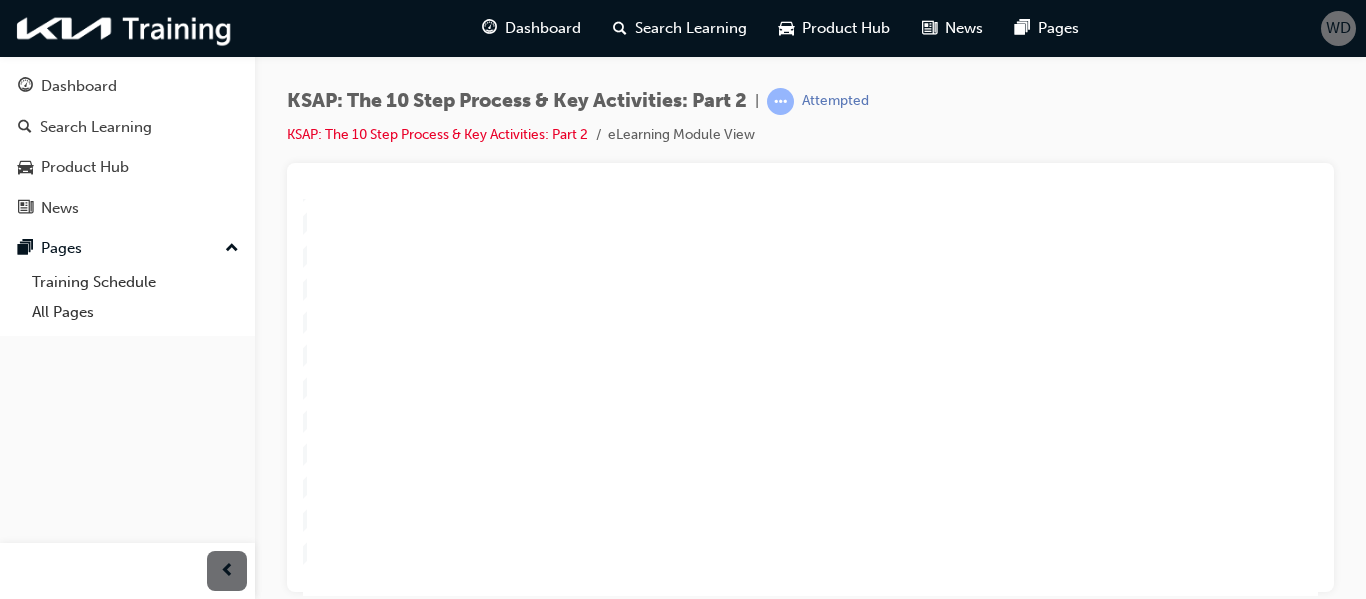 click 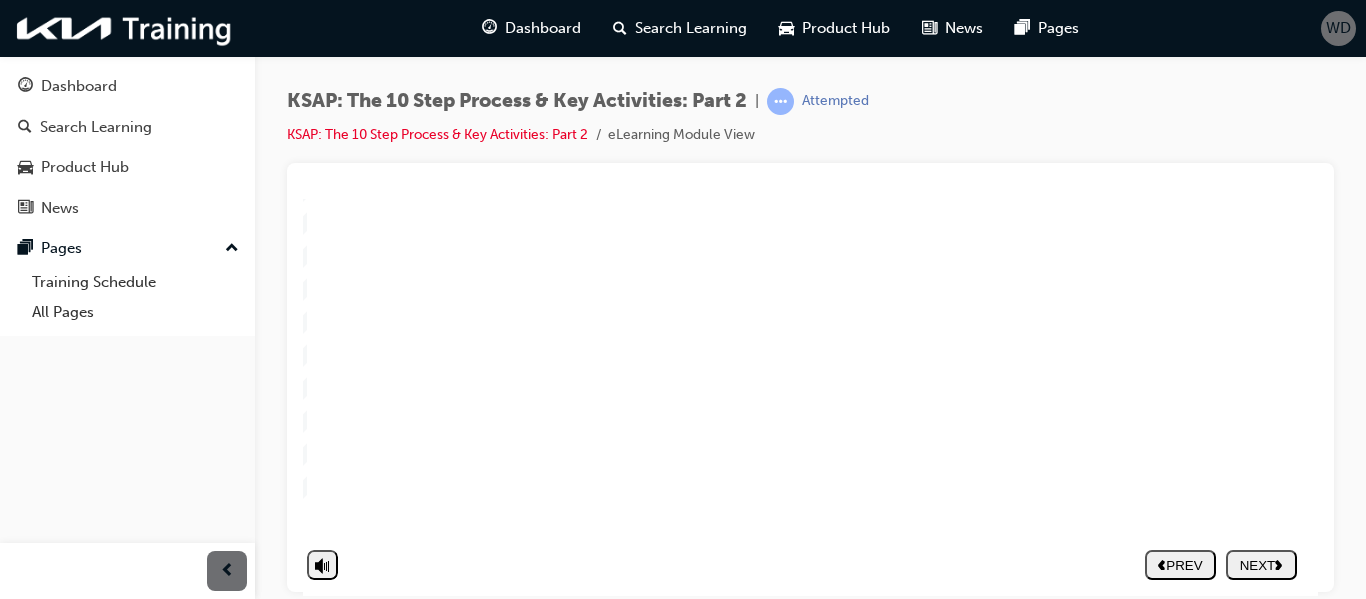 click on "NEXT" at bounding box center [1261, 564] 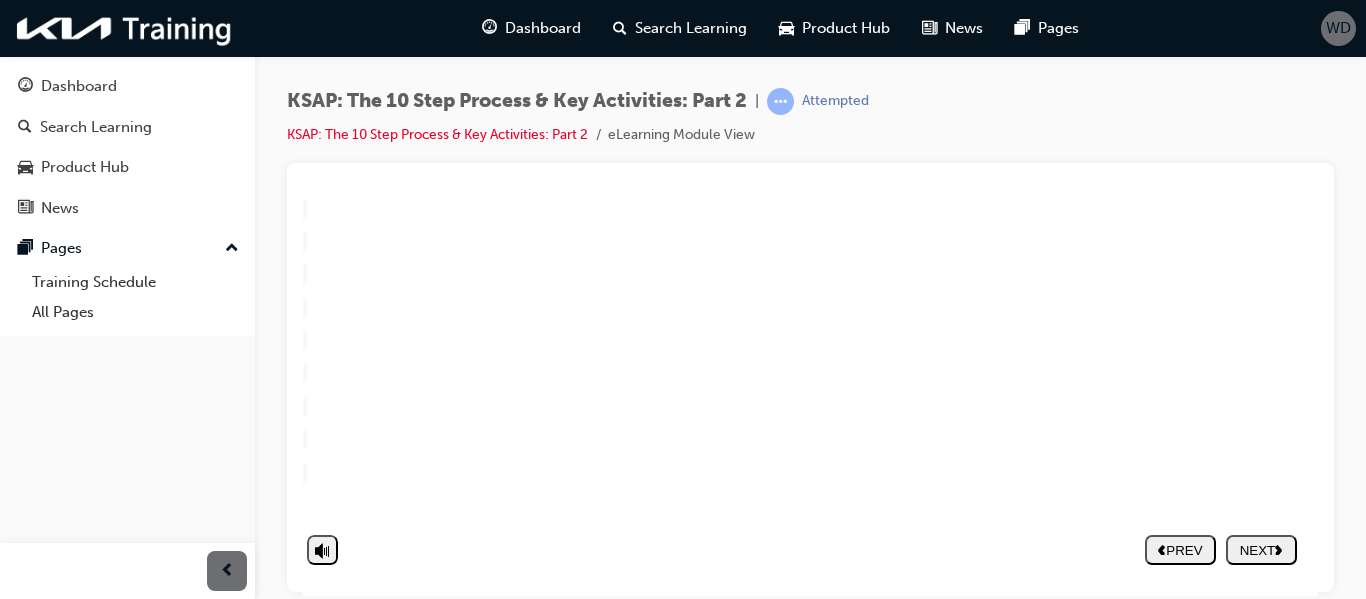 scroll, scrollTop: 308, scrollLeft: 20, axis: both 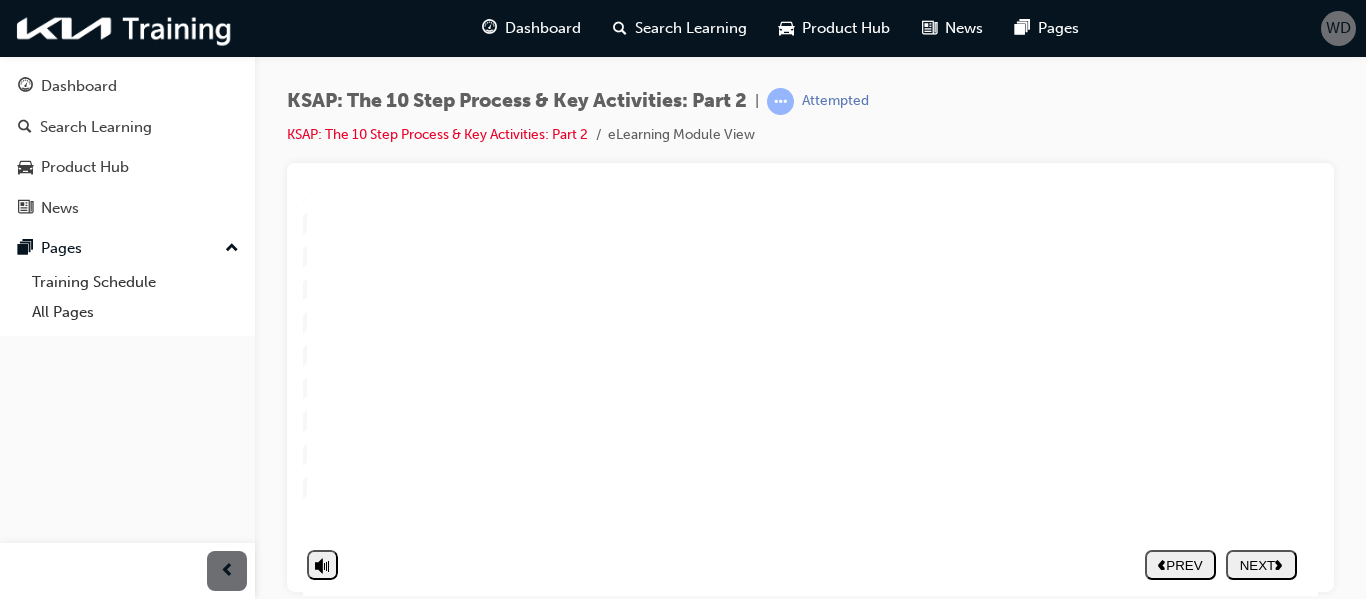 click 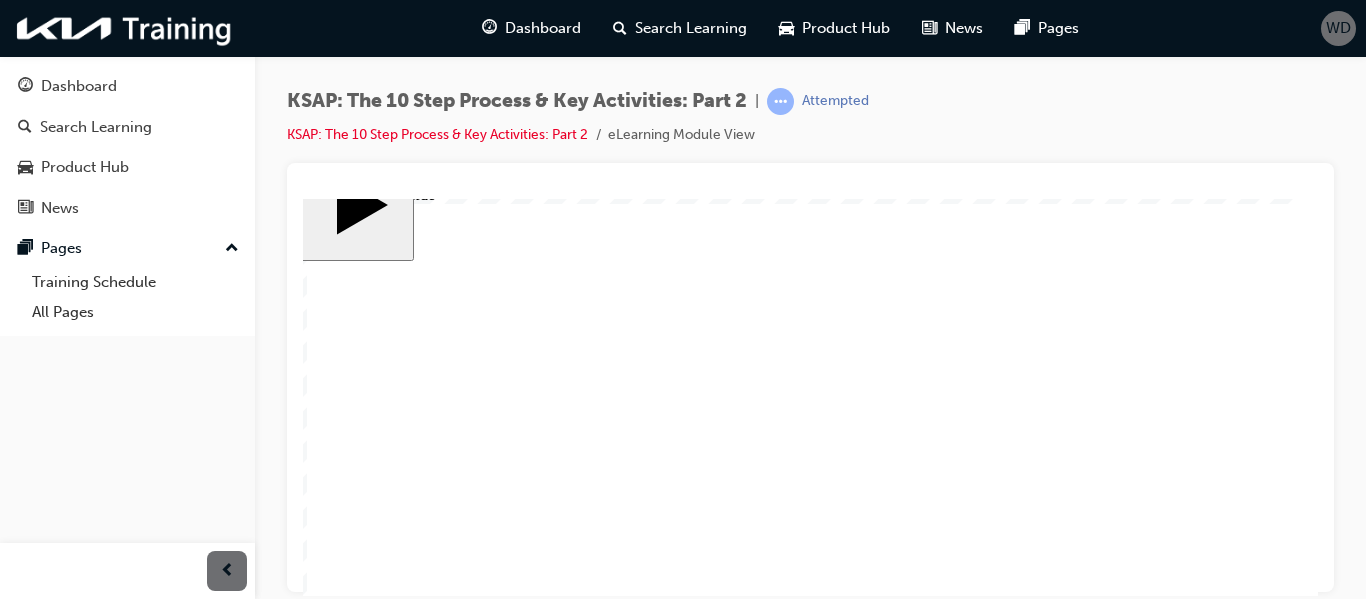 scroll, scrollTop: 38, scrollLeft: 20, axis: both 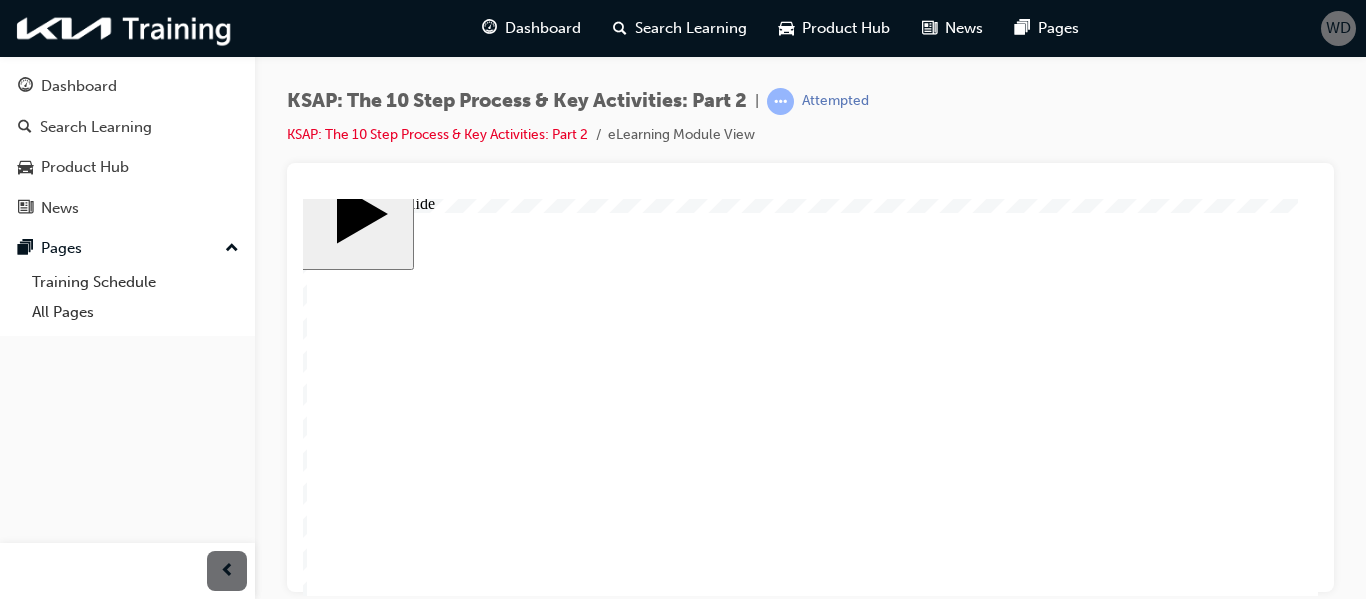 click 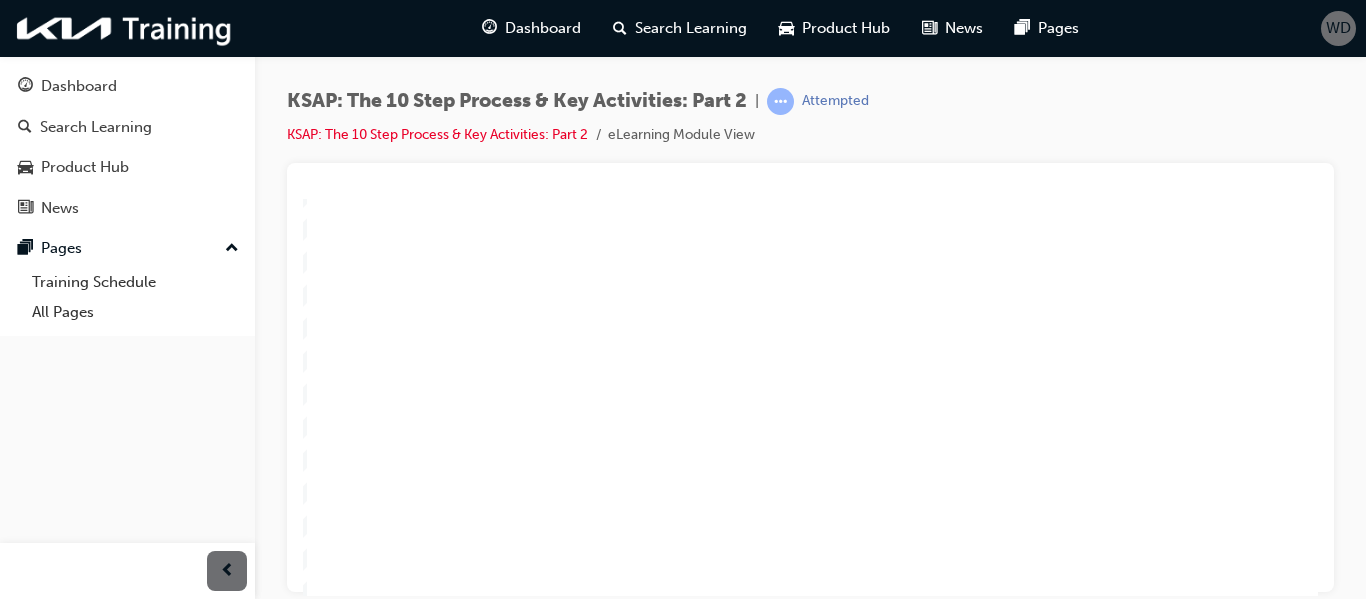scroll, scrollTop: 323, scrollLeft: 20, axis: both 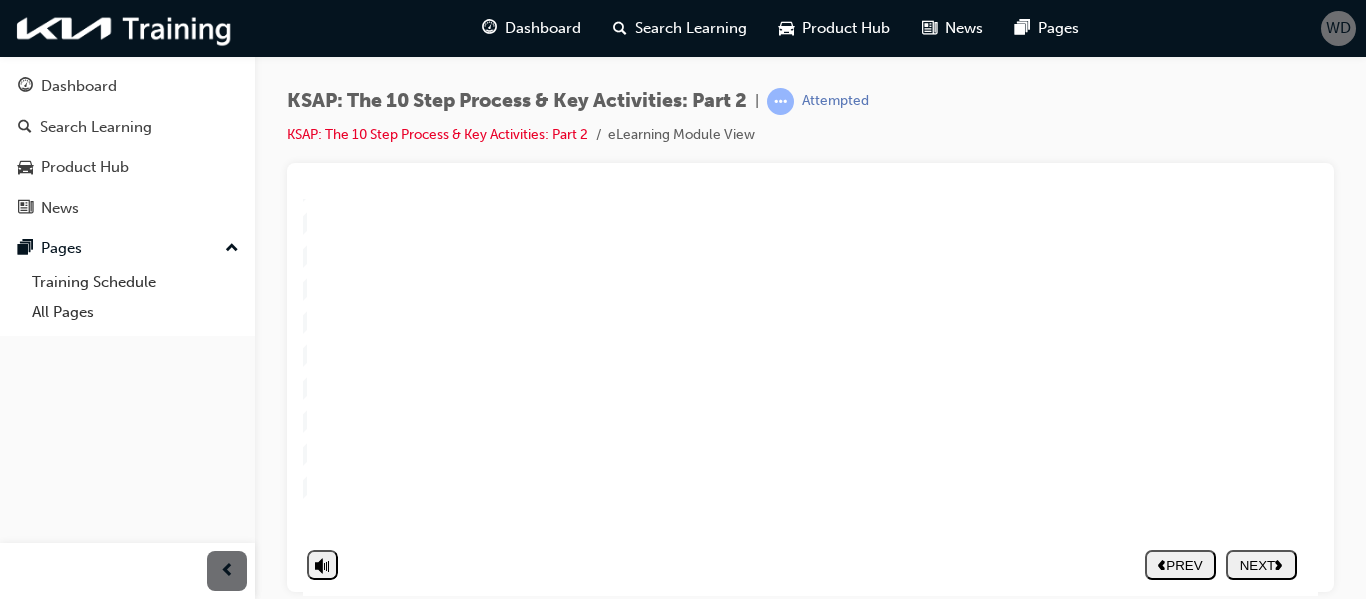 click 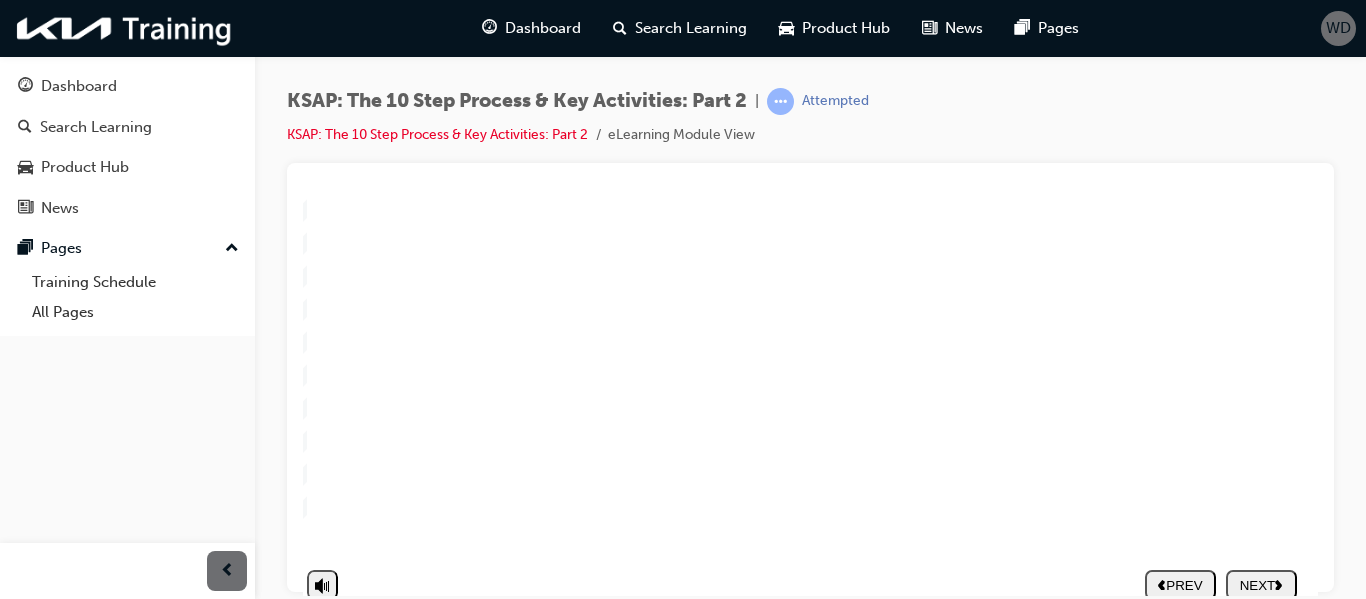 scroll, scrollTop: 287, scrollLeft: 20, axis: both 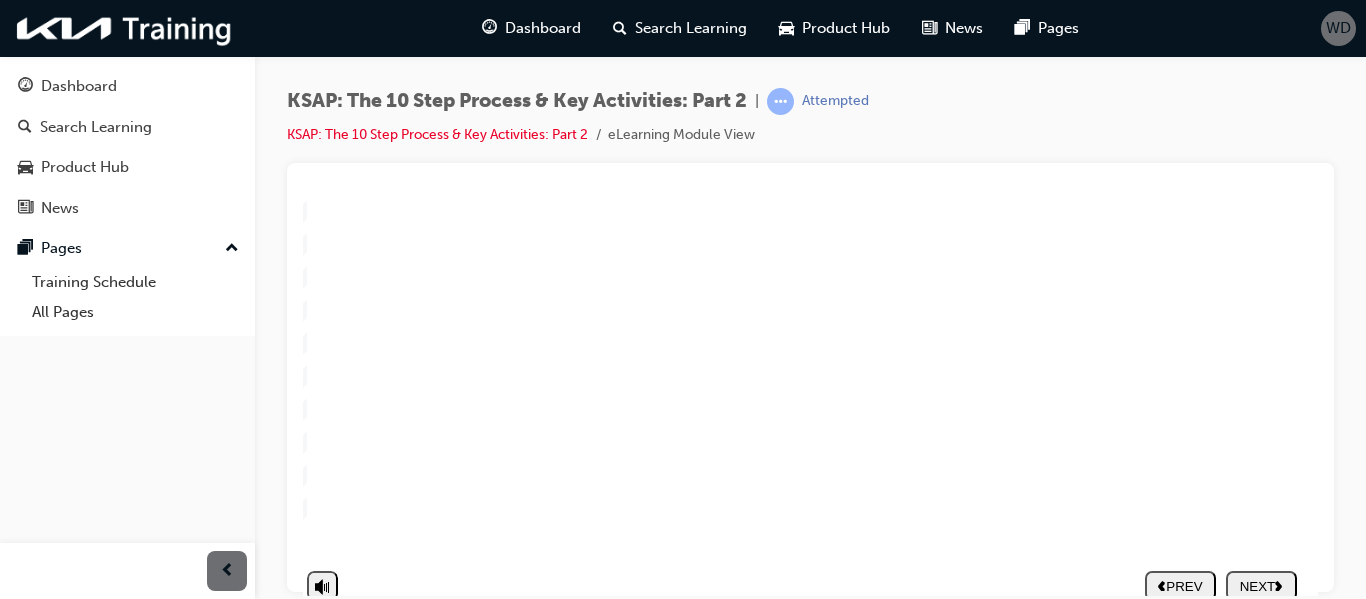 click 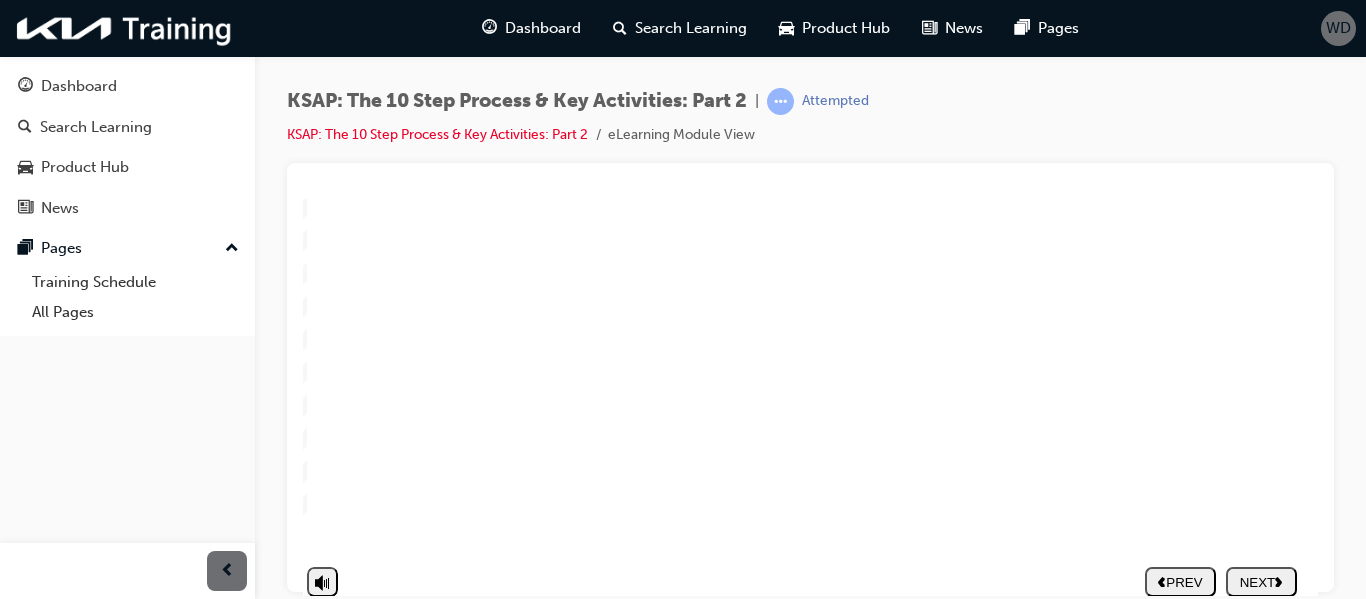 scroll, scrollTop: 290, scrollLeft: 20, axis: both 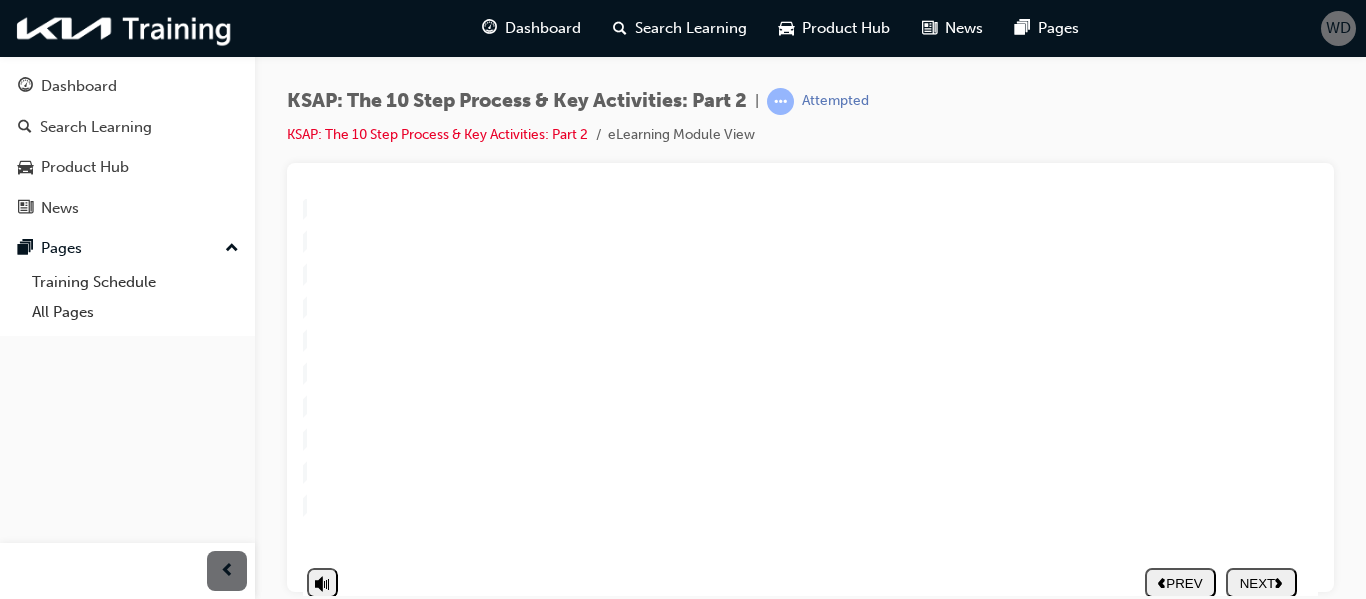 click on "NEXT" at bounding box center [1261, 582] 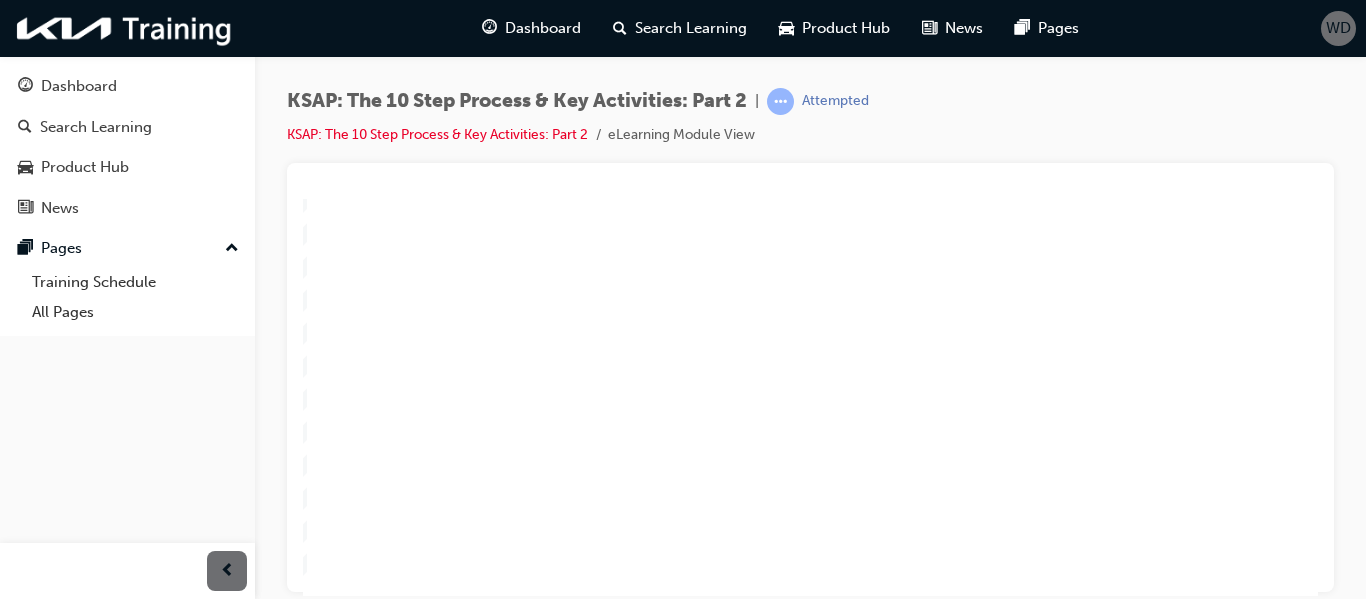 scroll, scrollTop: 230, scrollLeft: 20, axis: both 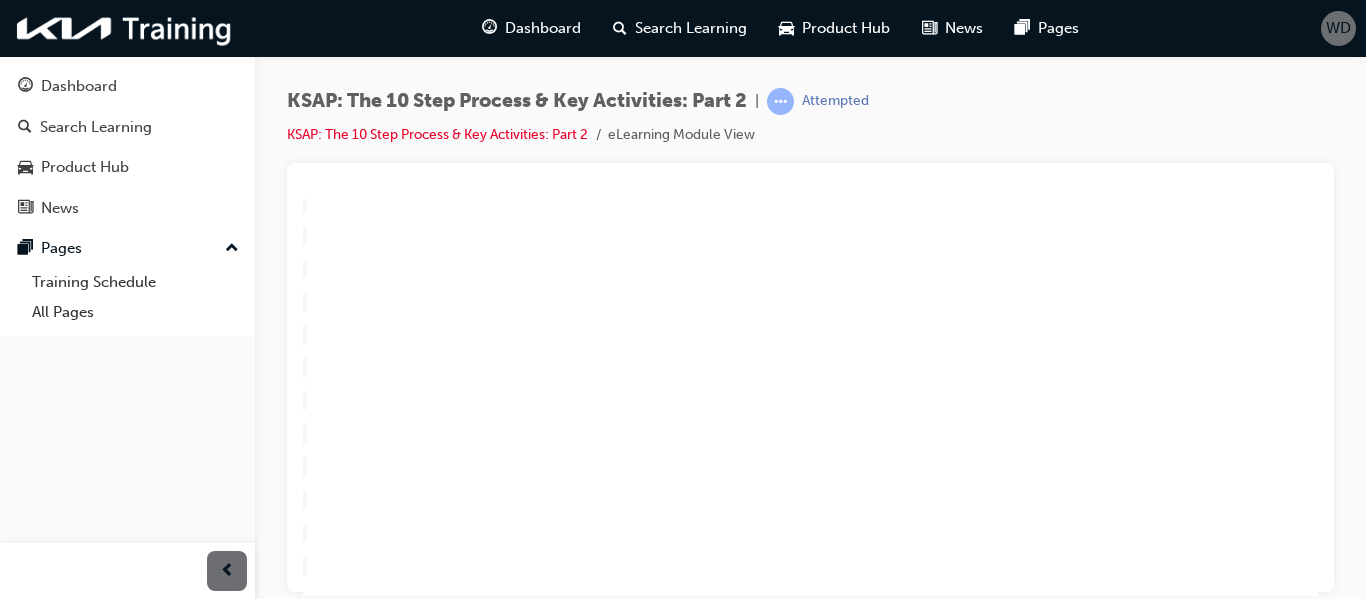 click 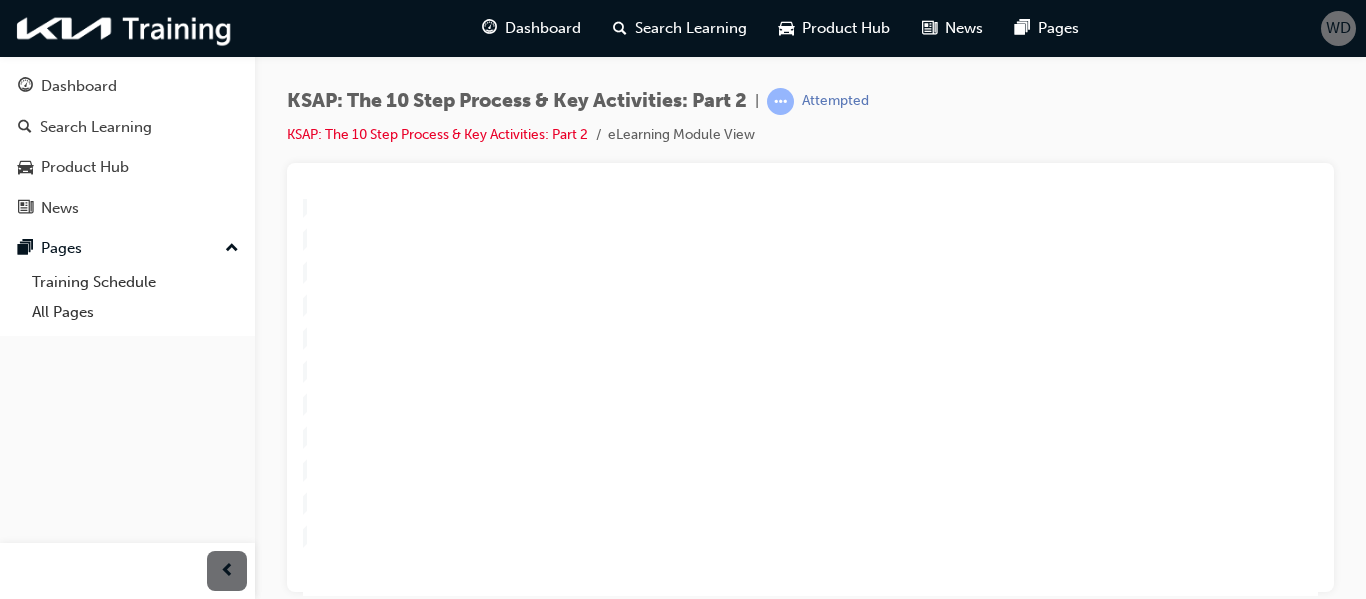 scroll, scrollTop: 260, scrollLeft: 9, axis: both 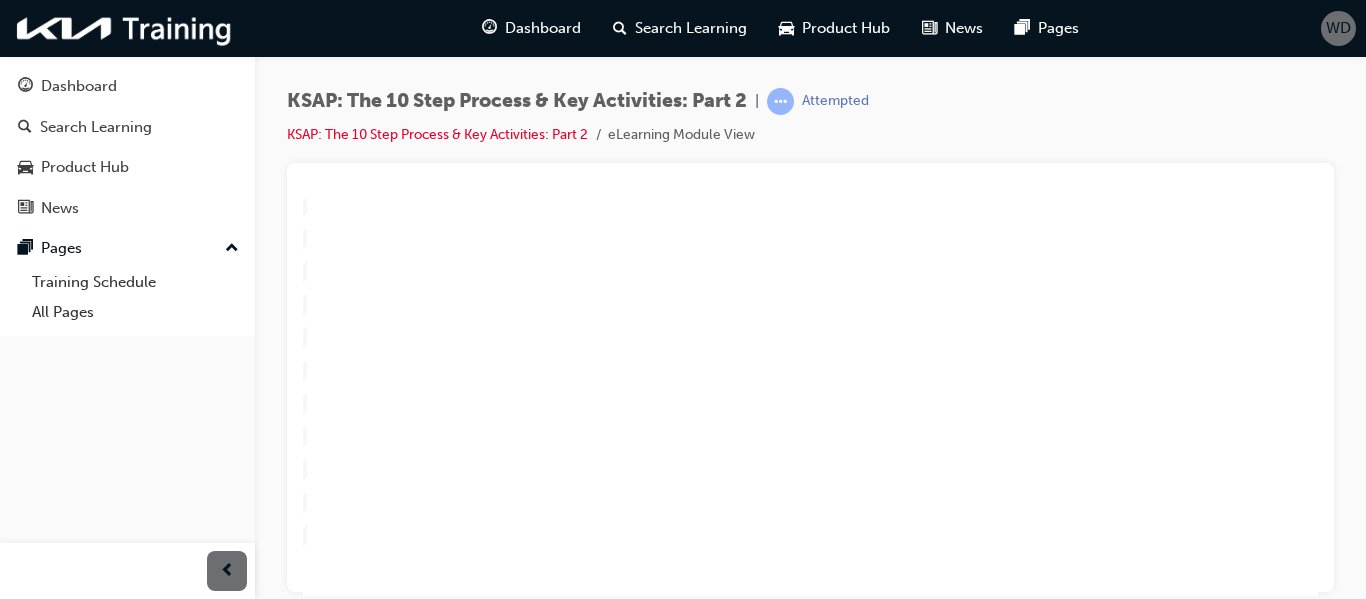 click 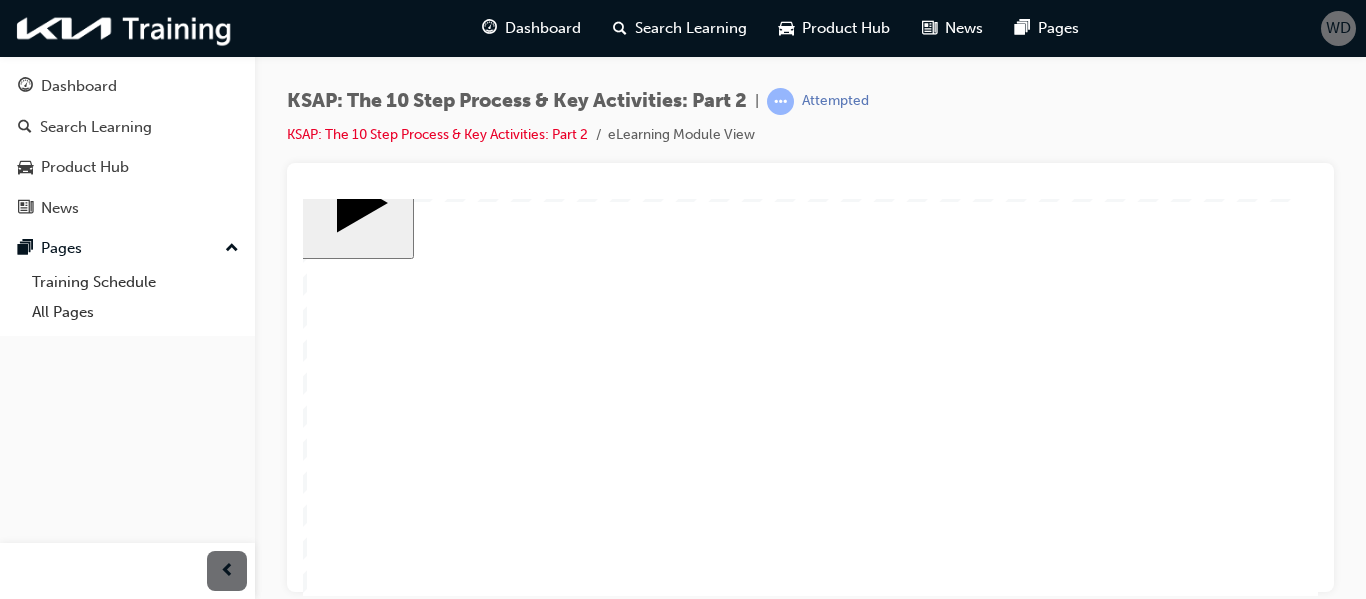 scroll, scrollTop: 48, scrollLeft: 9, axis: both 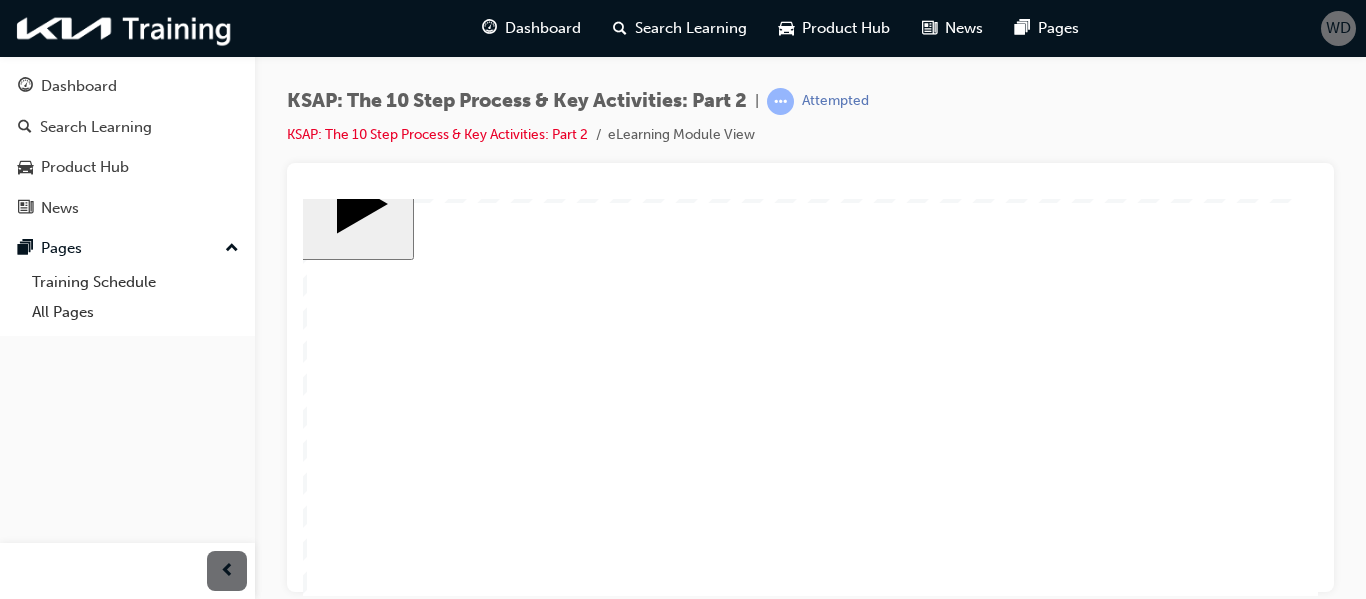 click 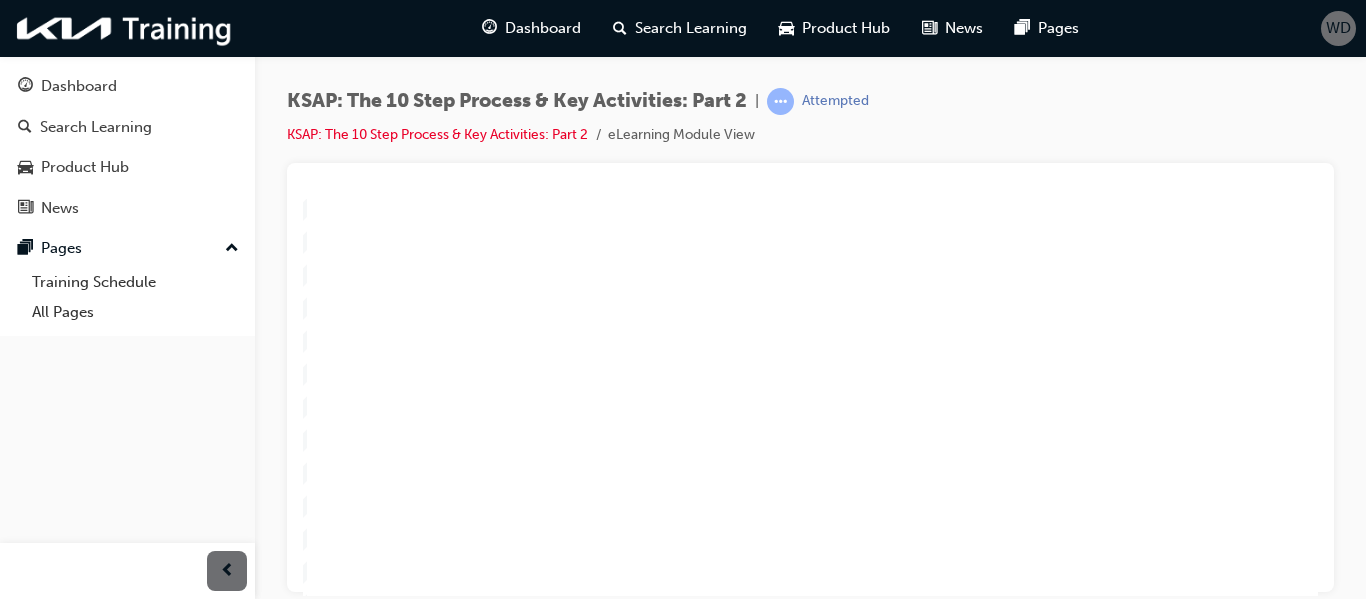 scroll, scrollTop: 125, scrollLeft: 9, axis: both 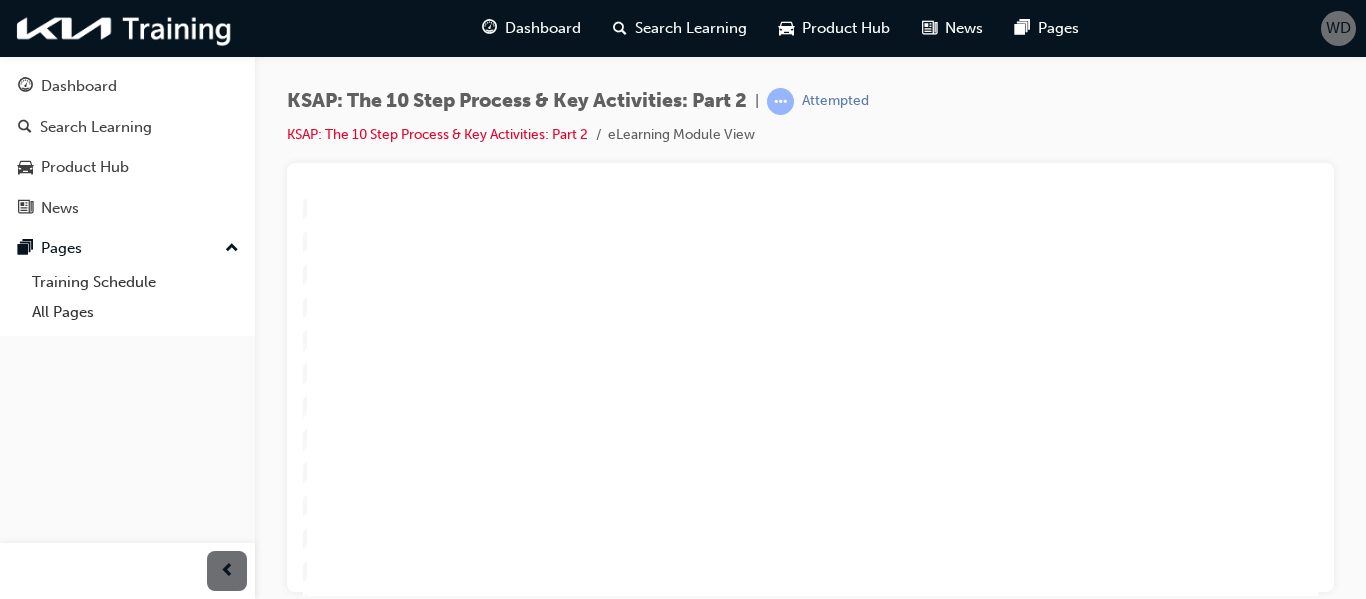 click 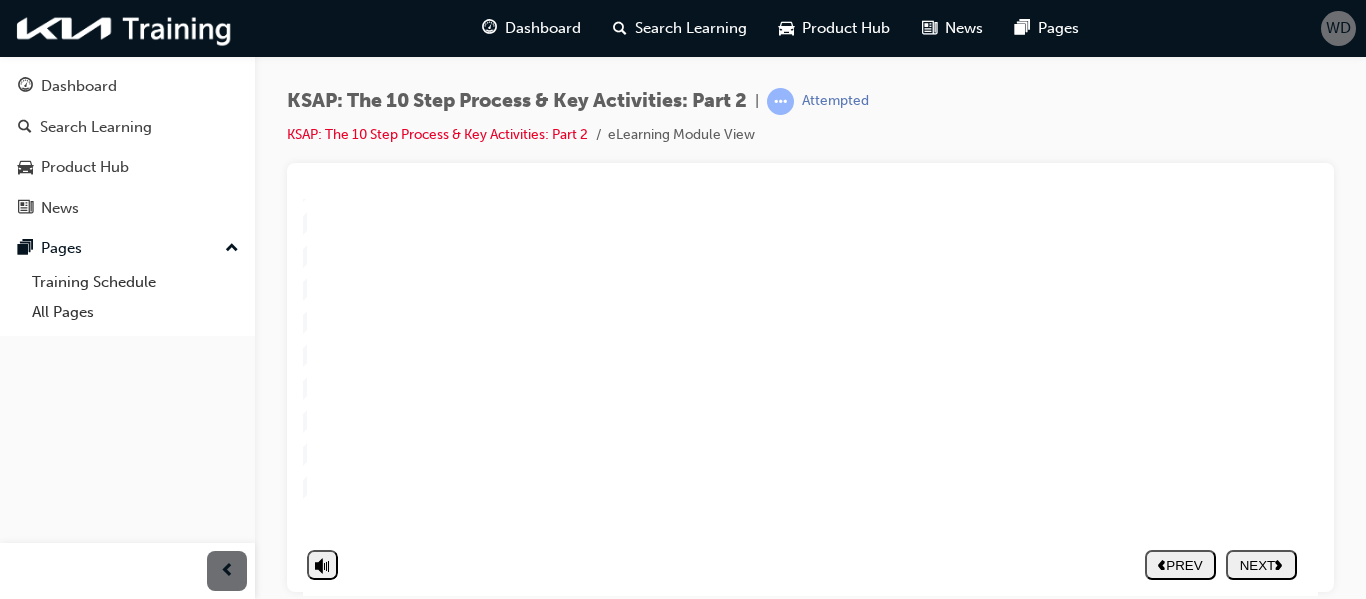 scroll, scrollTop: 316, scrollLeft: 9, axis: both 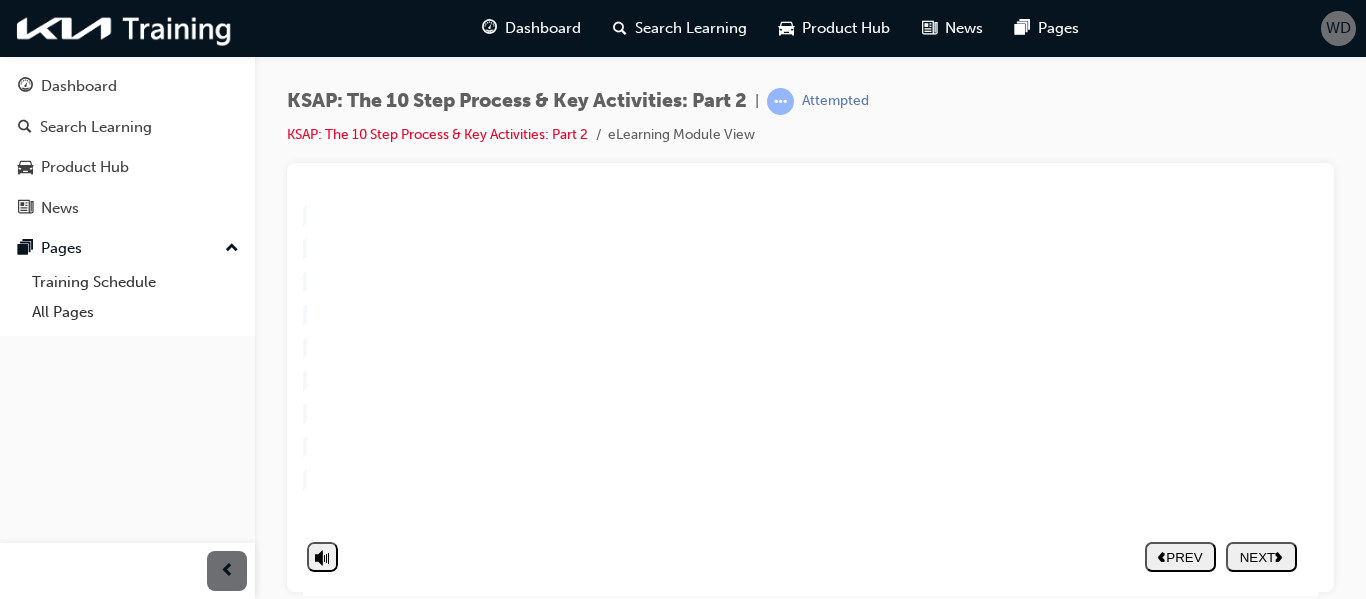 click on "NEXT" at bounding box center (1261, 556) 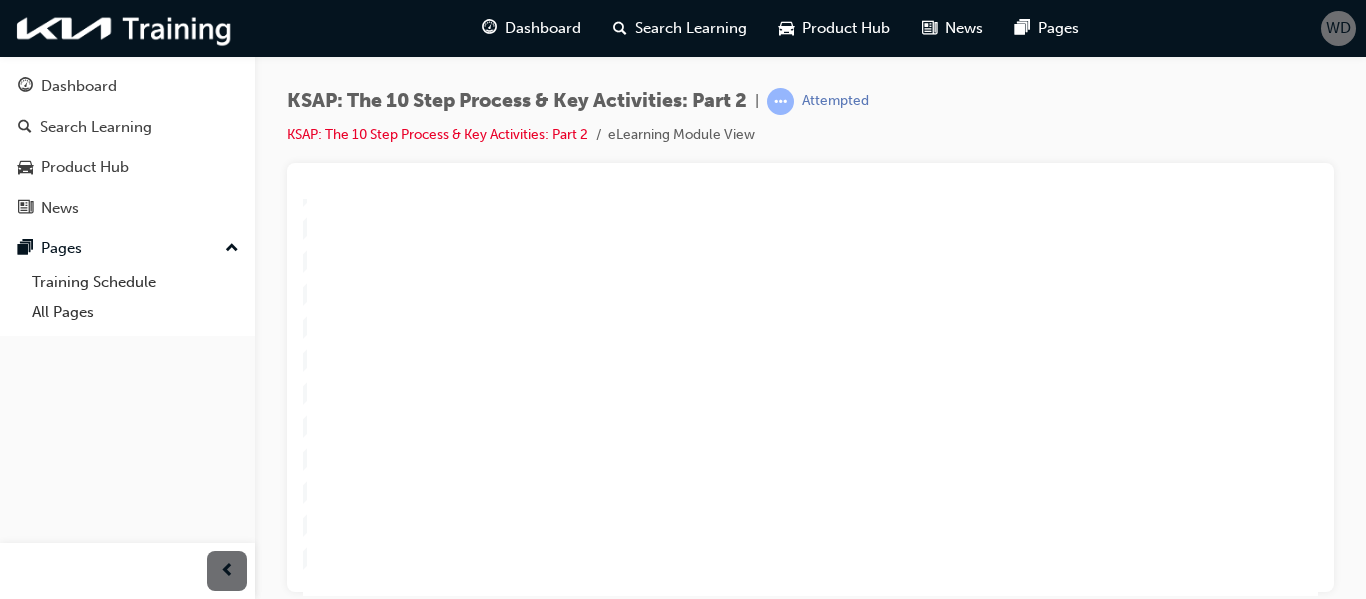 scroll, scrollTop: 236, scrollLeft: 9, axis: both 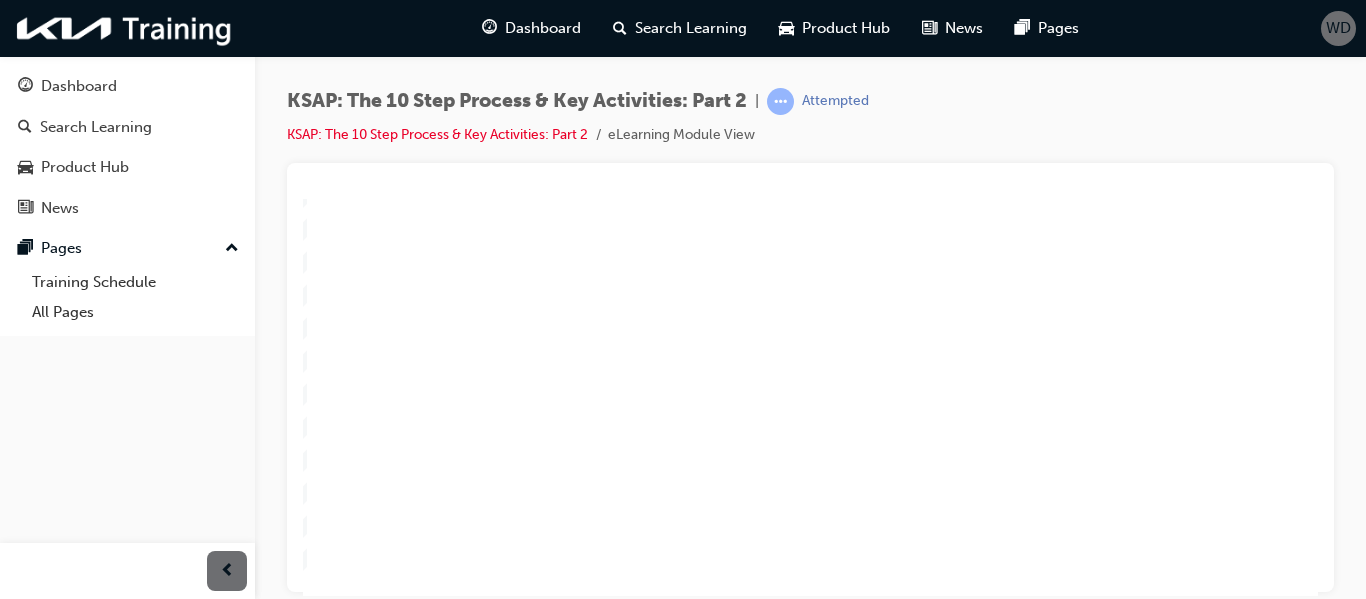 click 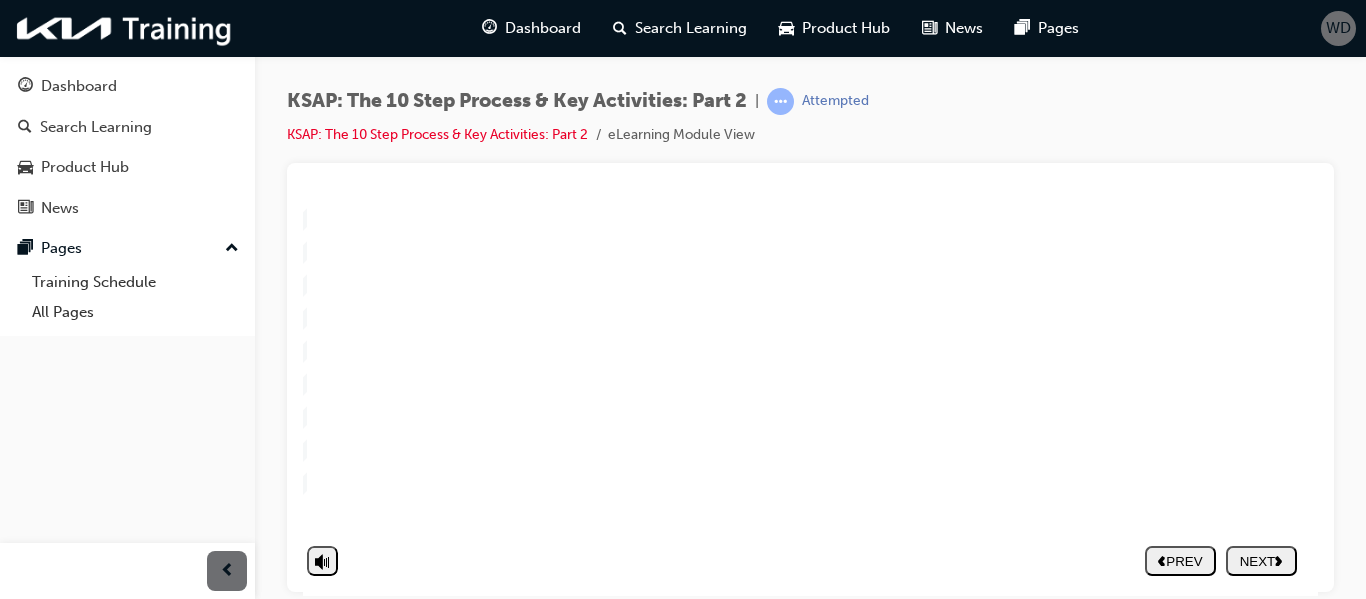 scroll, scrollTop: 323, scrollLeft: 9, axis: both 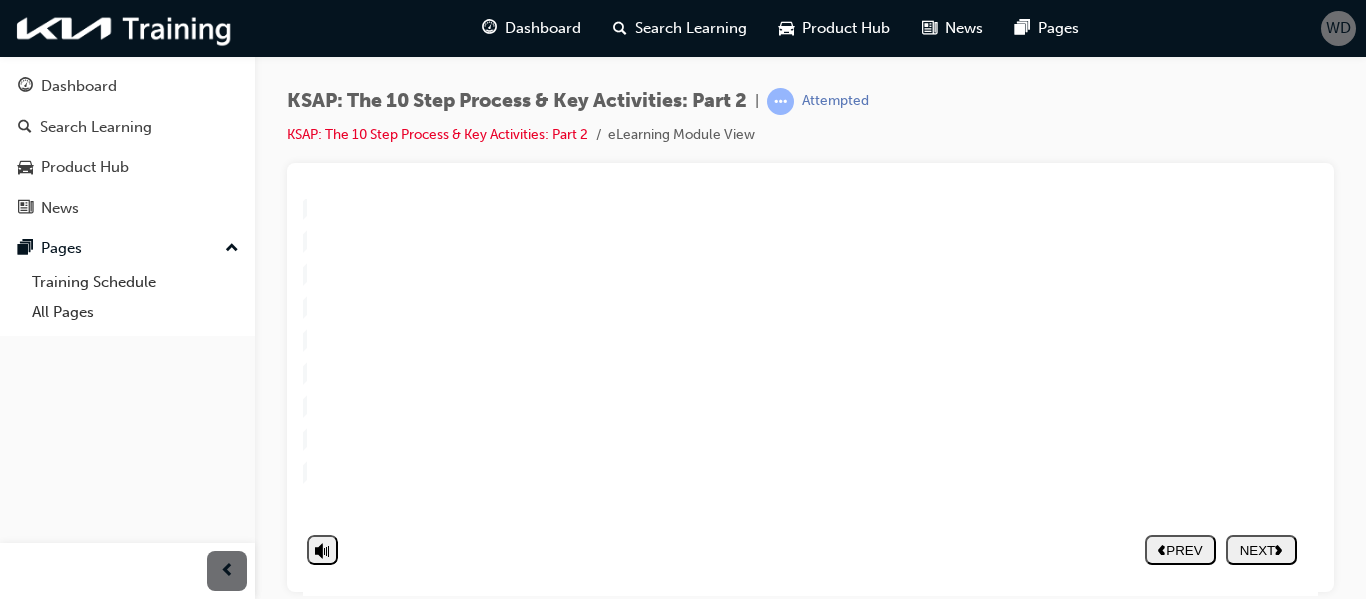 click 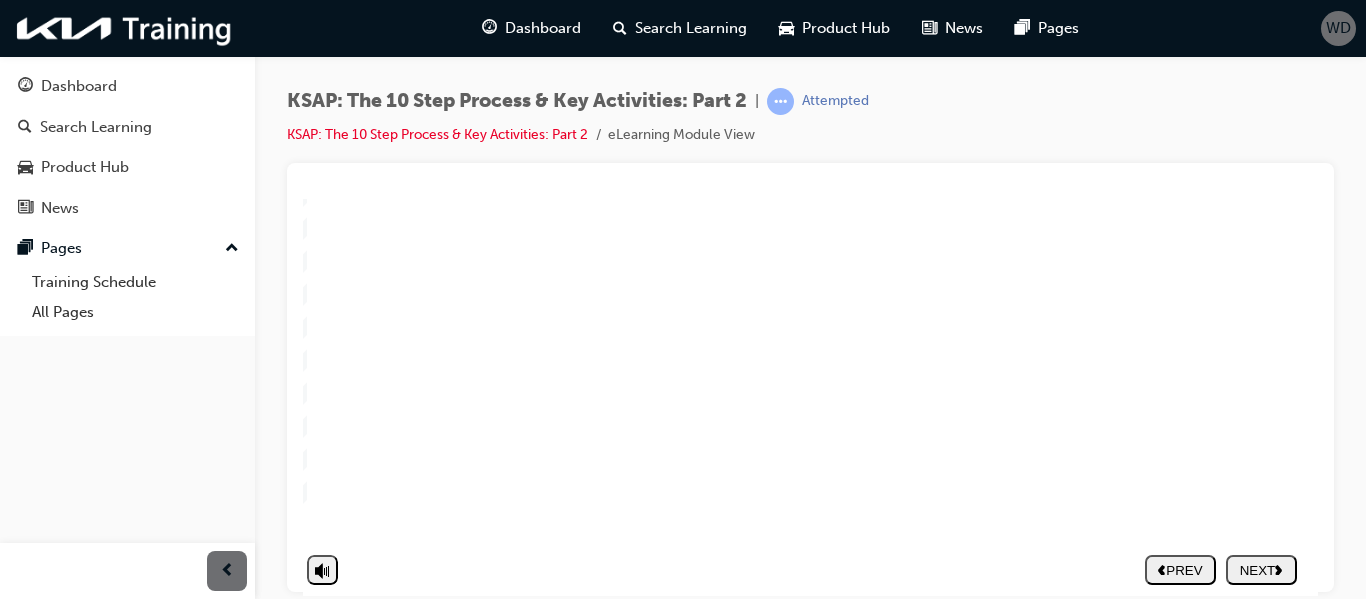 scroll, scrollTop: 298, scrollLeft: 9, axis: both 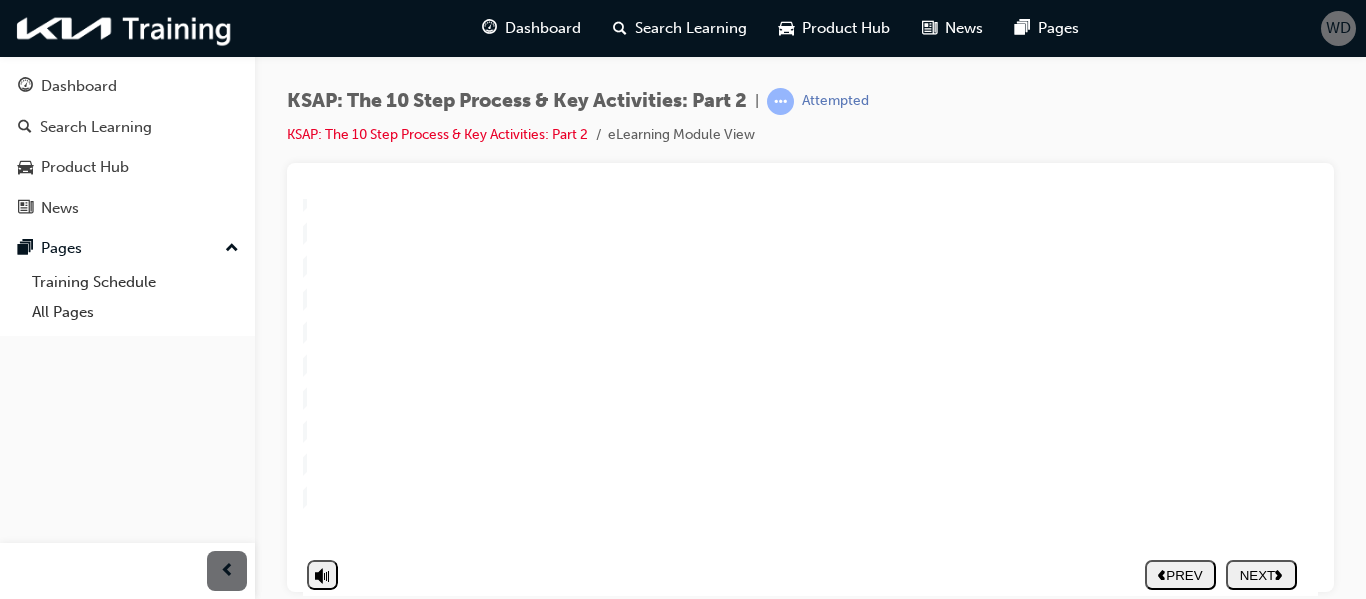 click on "NEXT" at bounding box center (1261, 574) 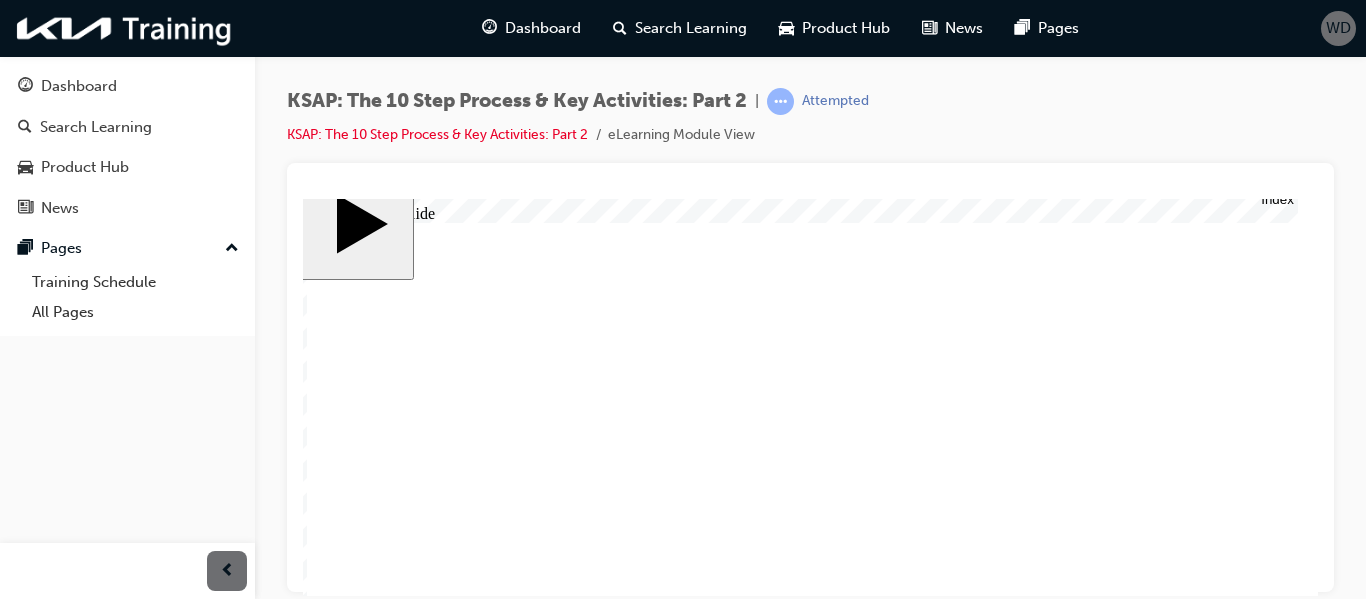 scroll, scrollTop: 22, scrollLeft: 9, axis: both 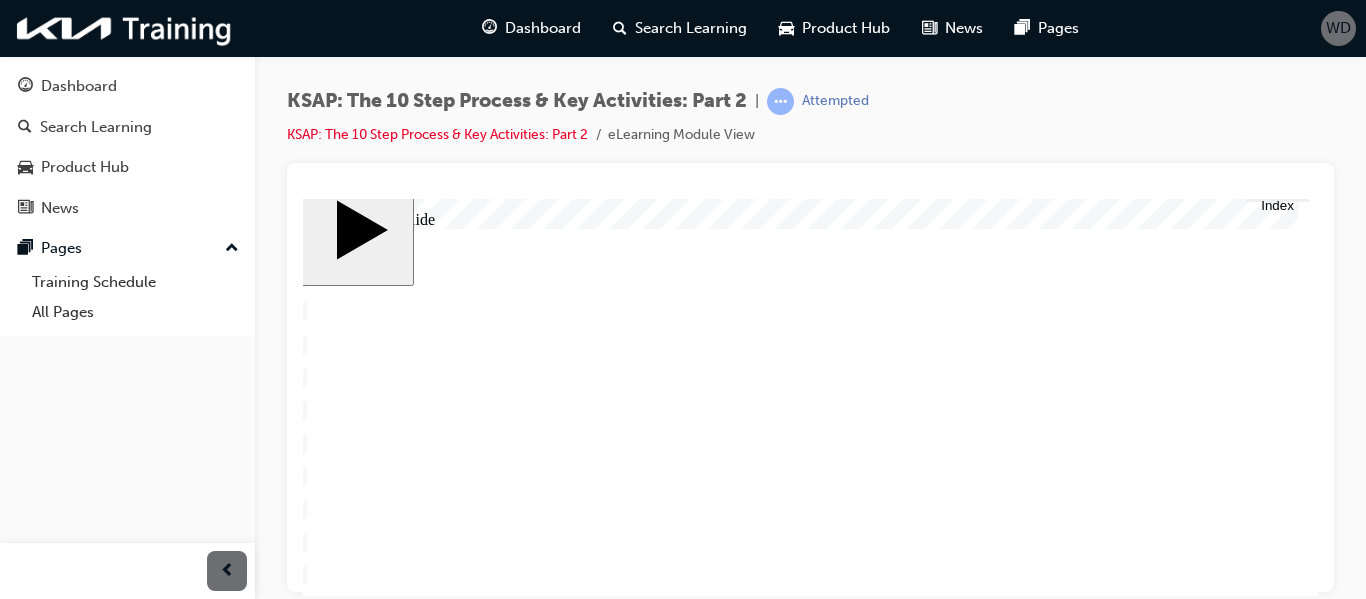 click 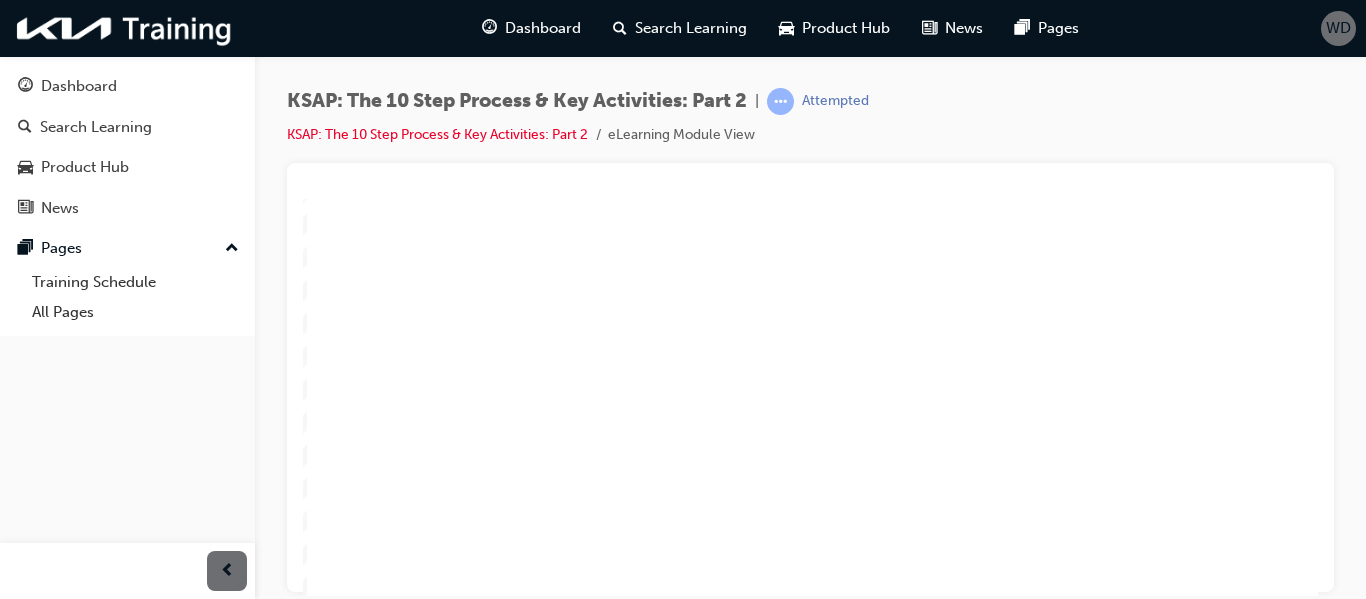 scroll, scrollTop: 144, scrollLeft: 9, axis: both 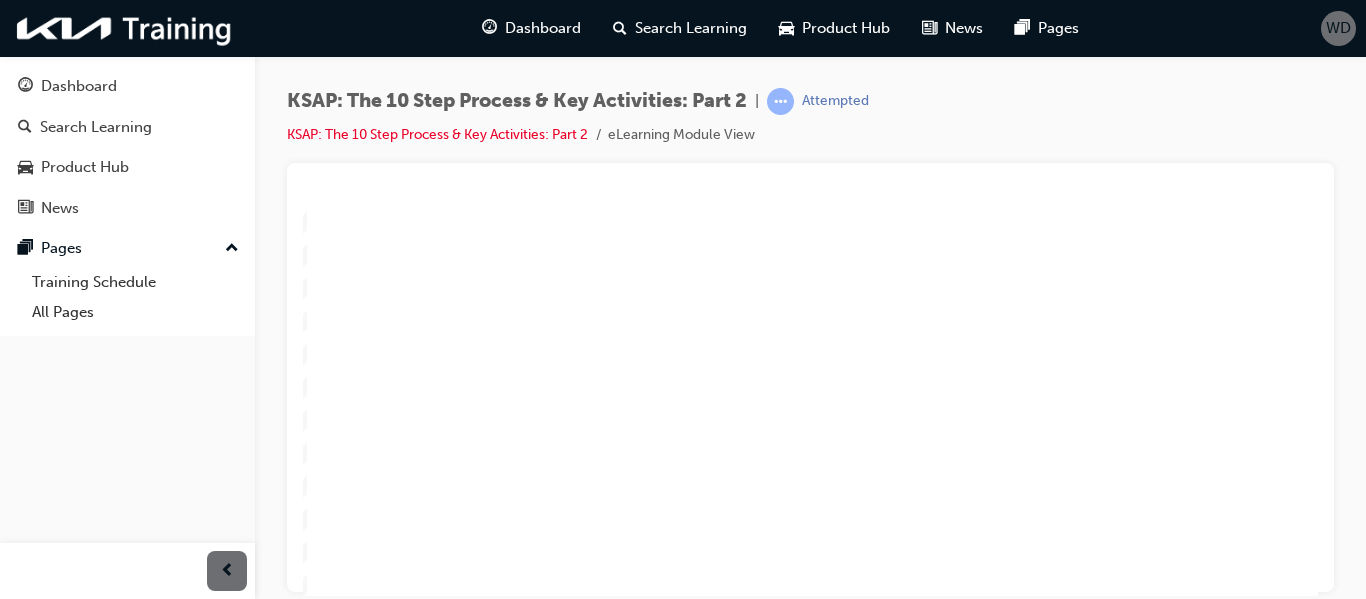 click 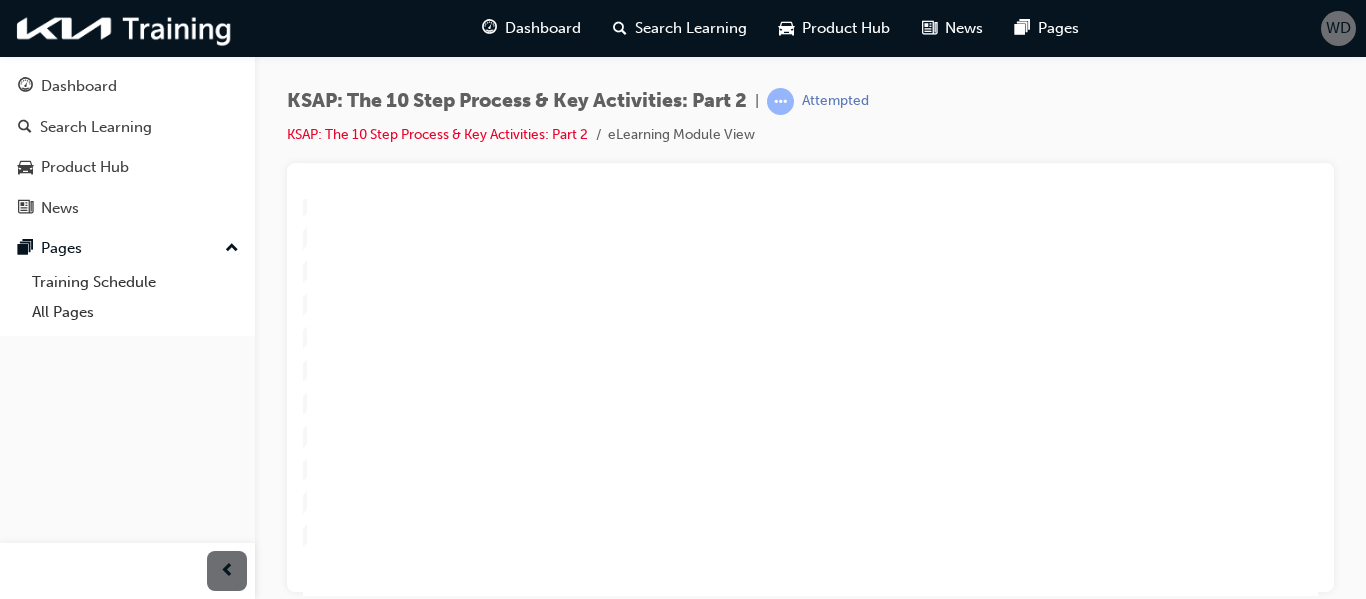 scroll, scrollTop: 261, scrollLeft: 9, axis: both 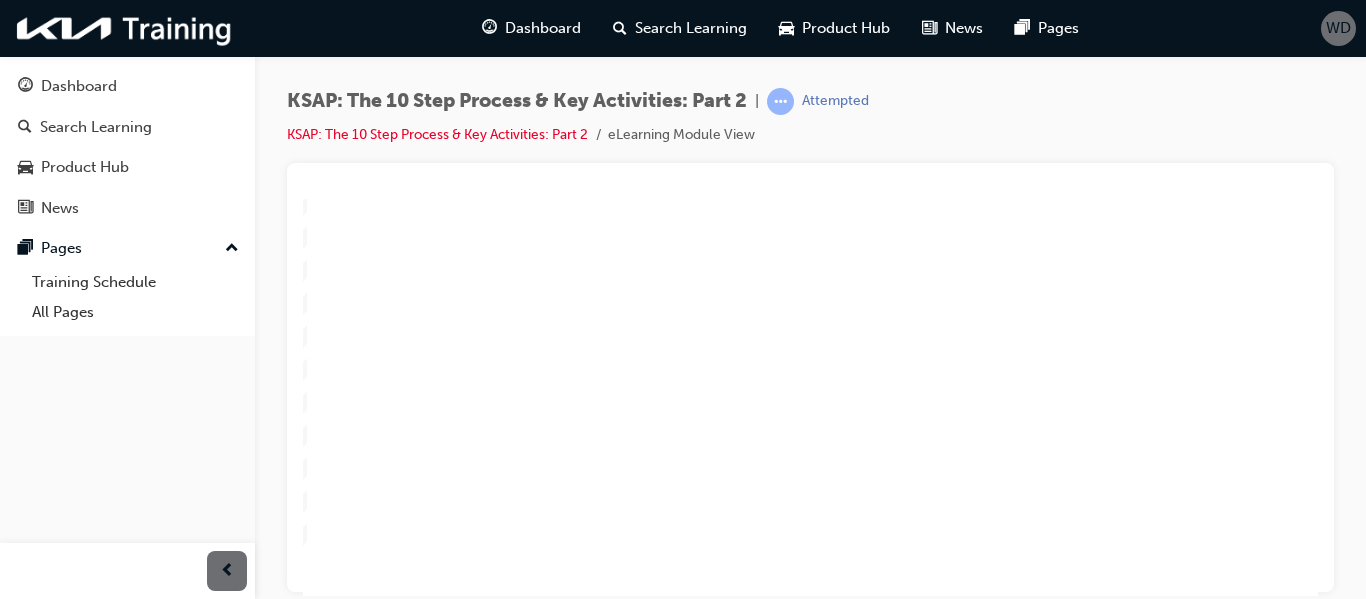 click 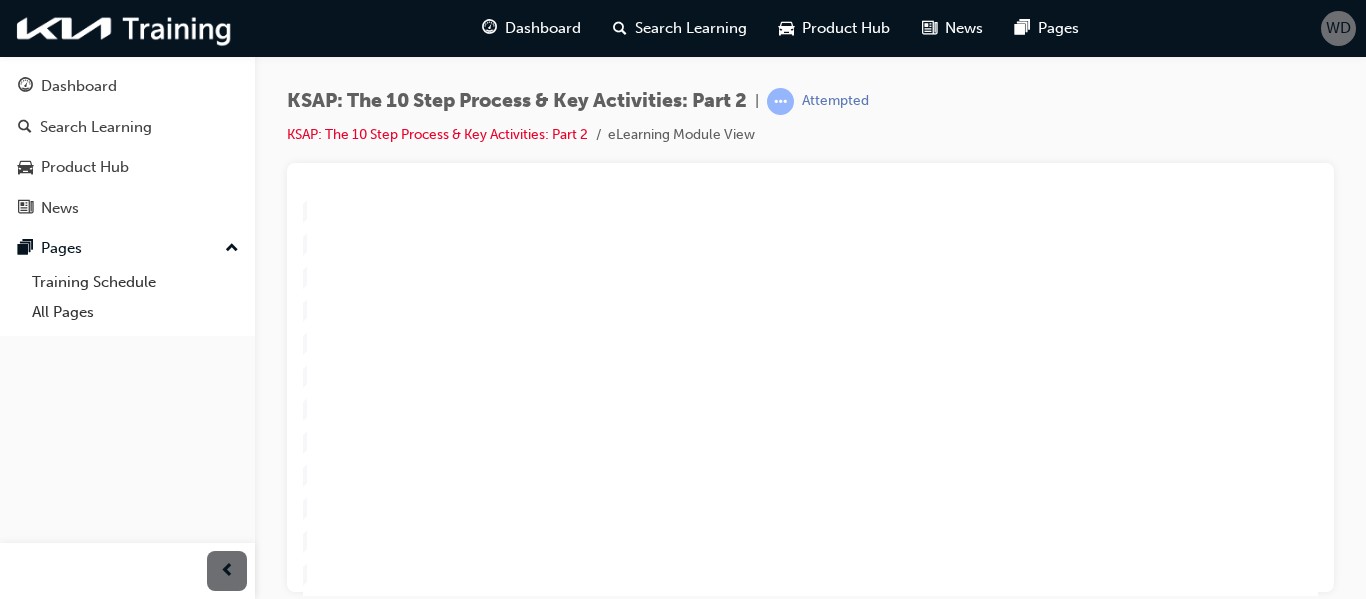 scroll, scrollTop: 323, scrollLeft: 9, axis: both 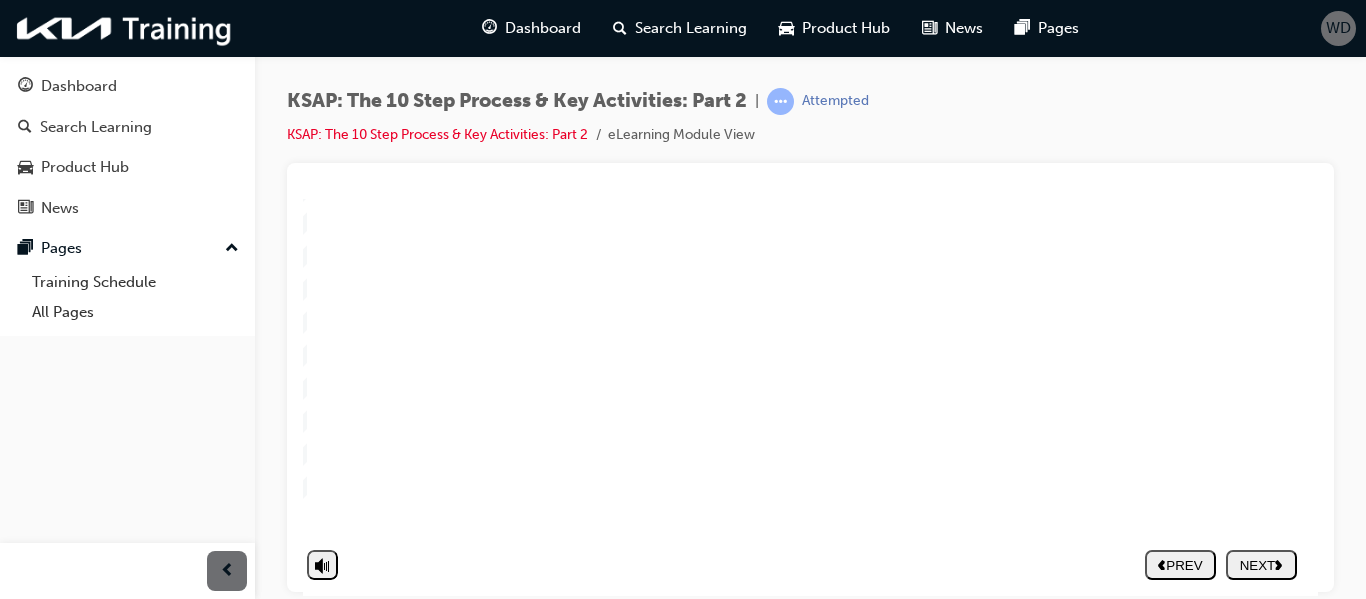 click on "NEXT" at bounding box center [1261, 564] 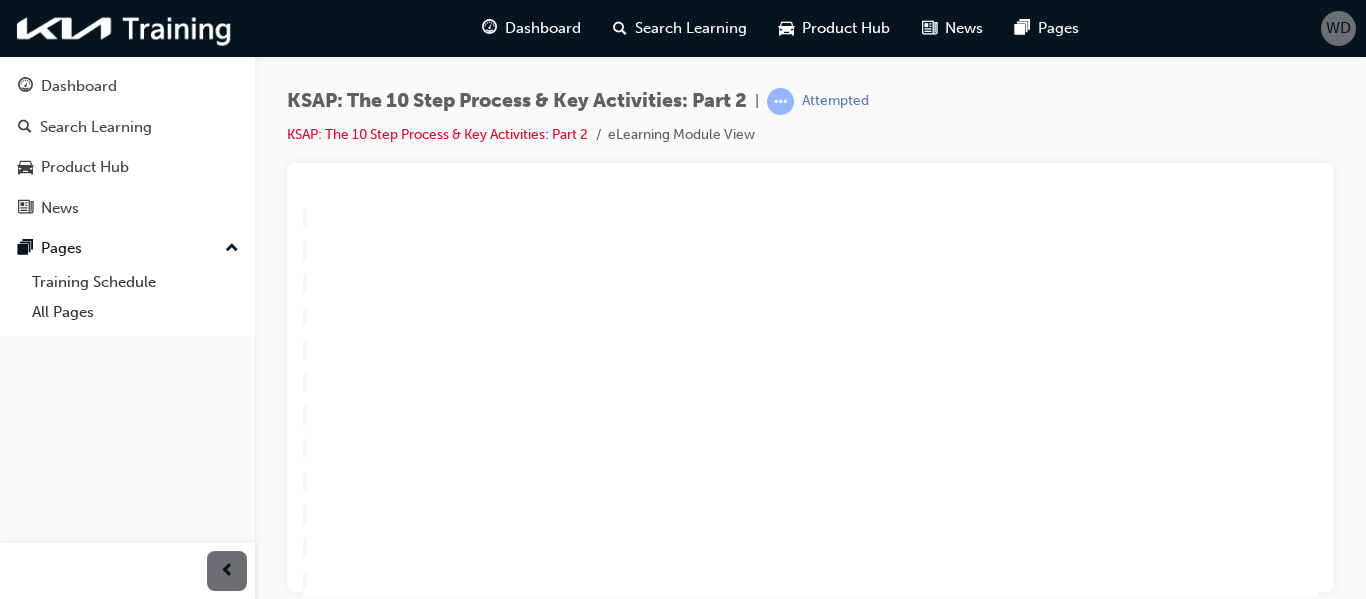 scroll, scrollTop: 214, scrollLeft: 9, axis: both 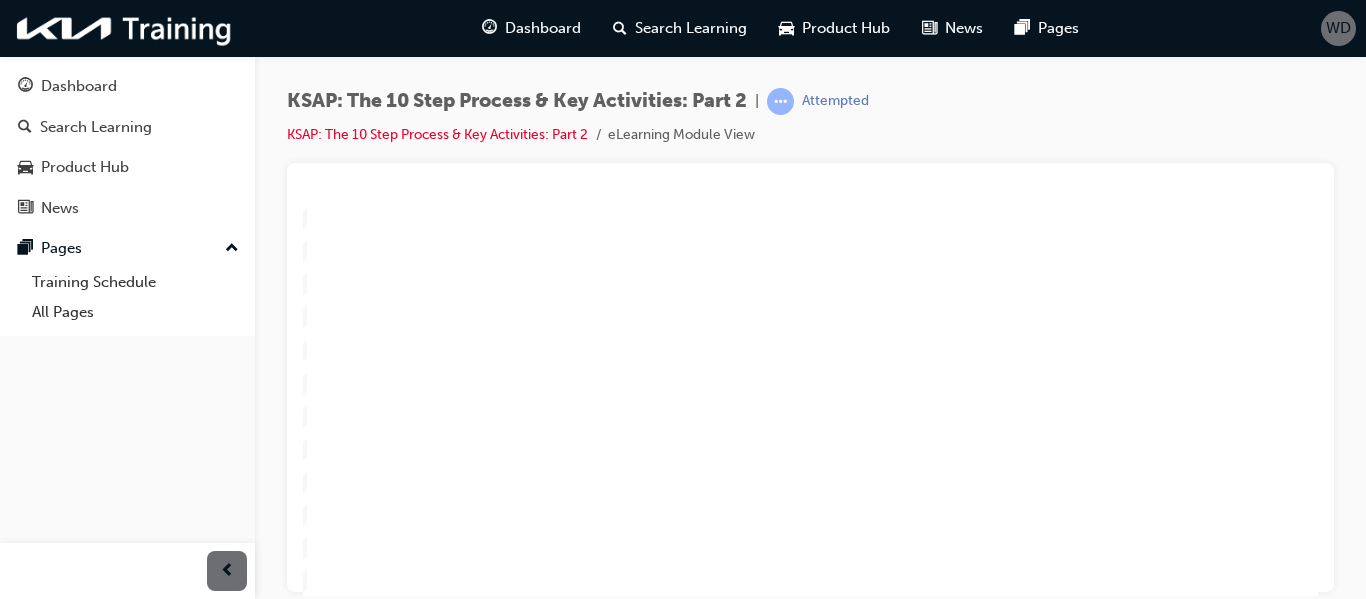 click 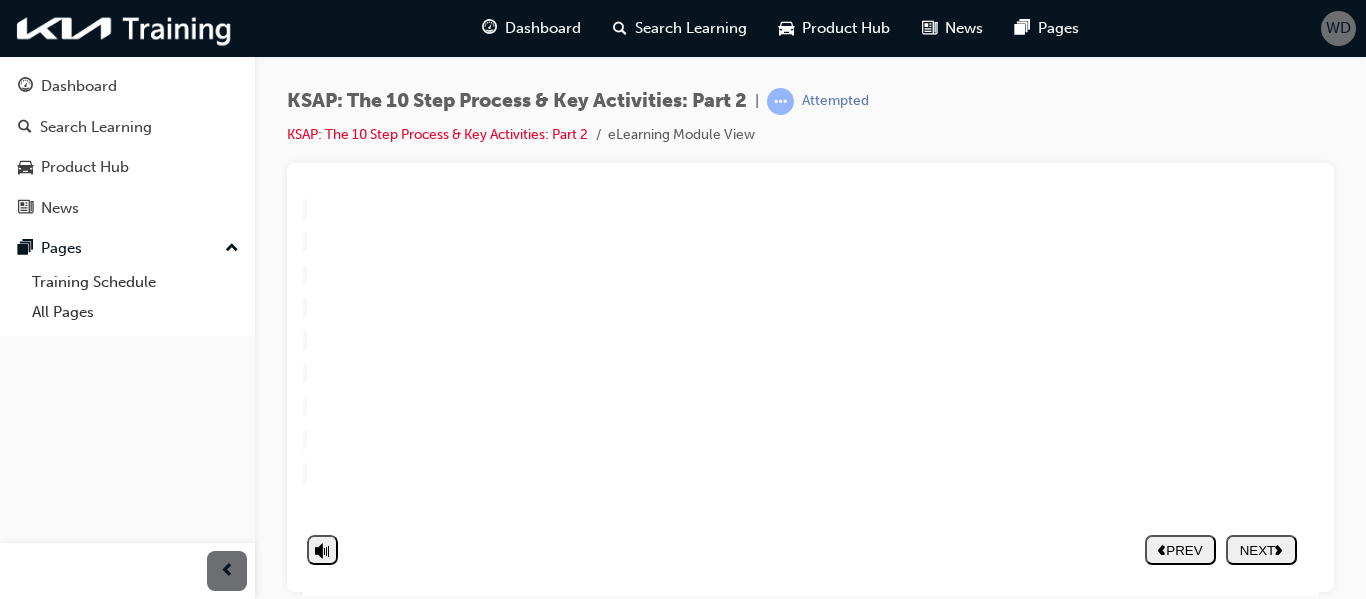 click 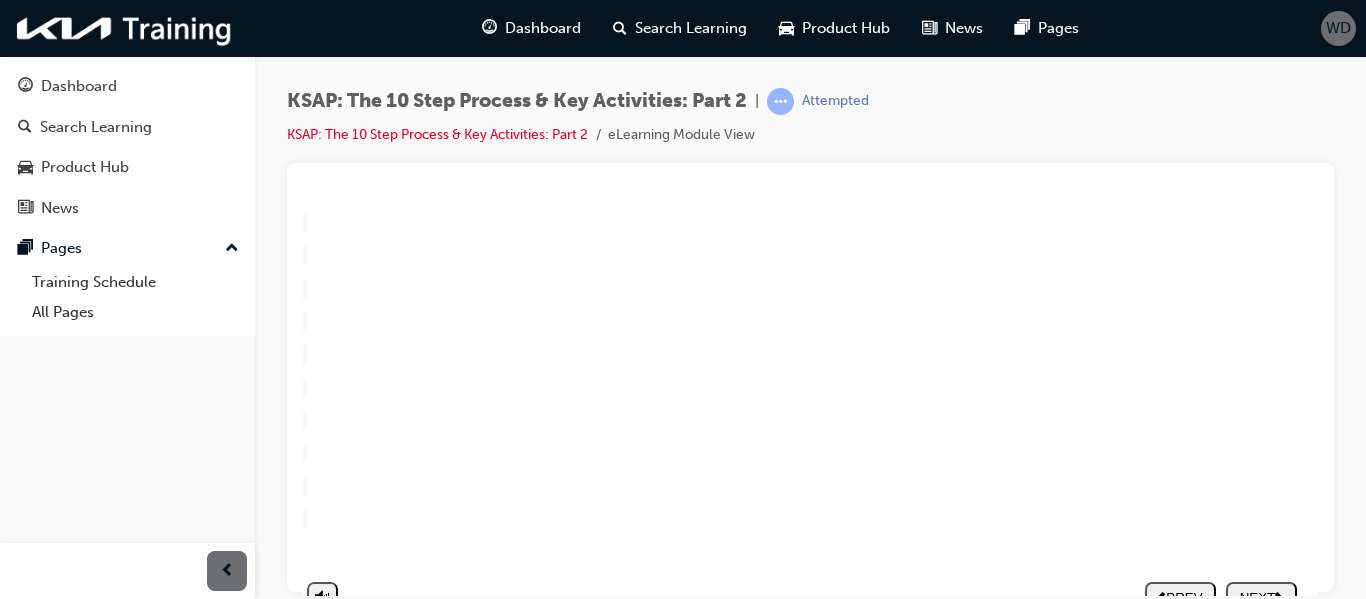 scroll, scrollTop: 323, scrollLeft: 9, axis: both 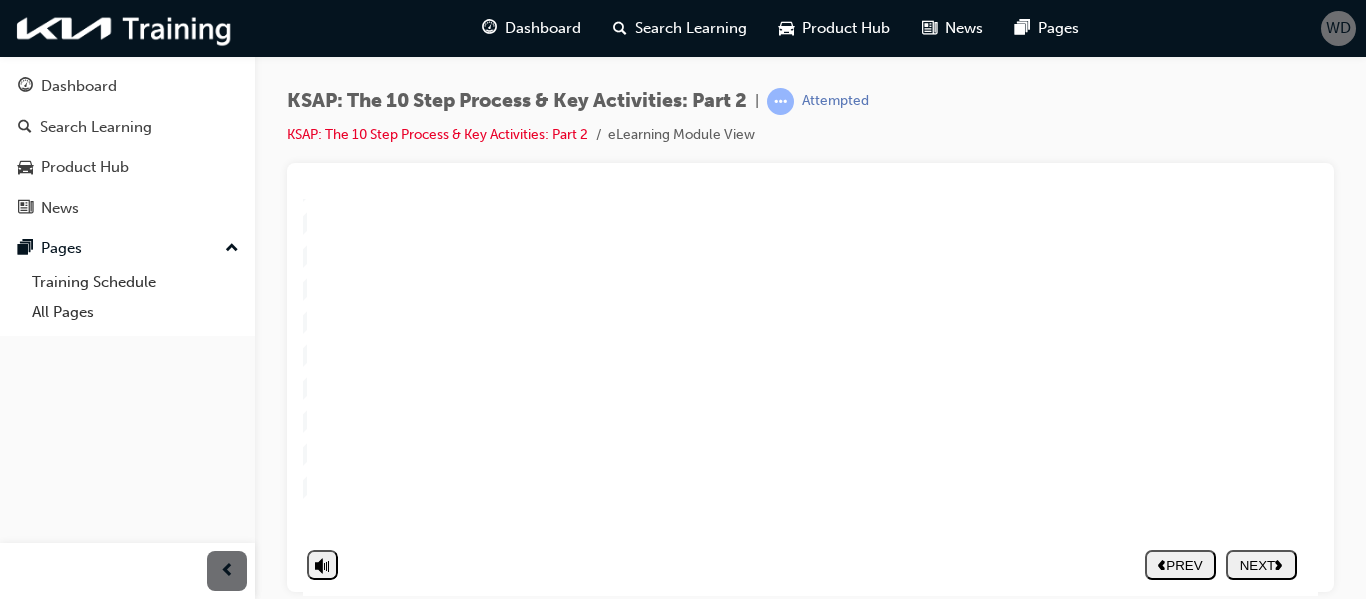 click on "NEXT" at bounding box center [1261, 564] 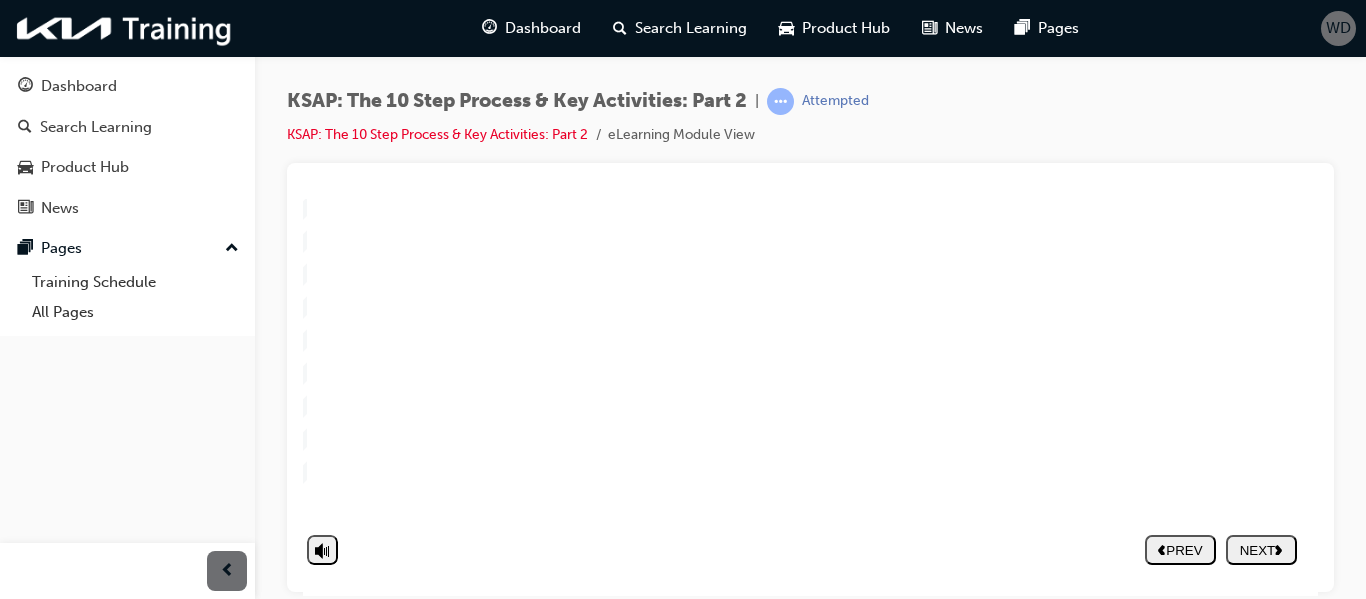 click 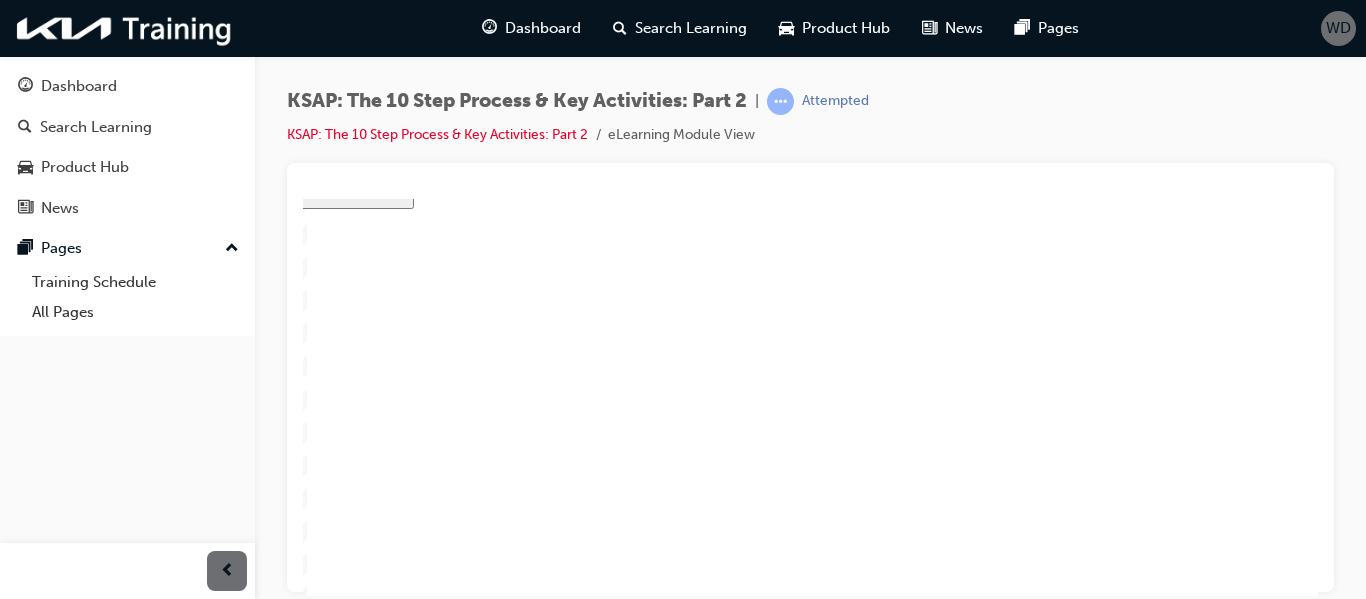 scroll, scrollTop: 98, scrollLeft: 9, axis: both 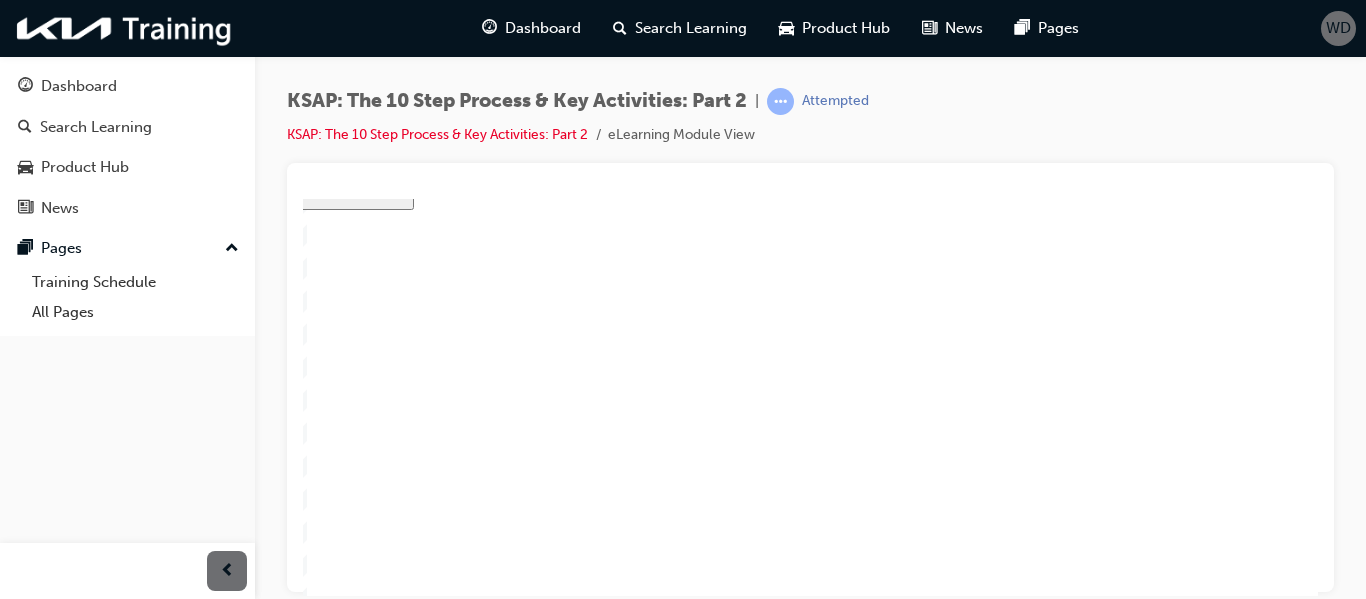 click 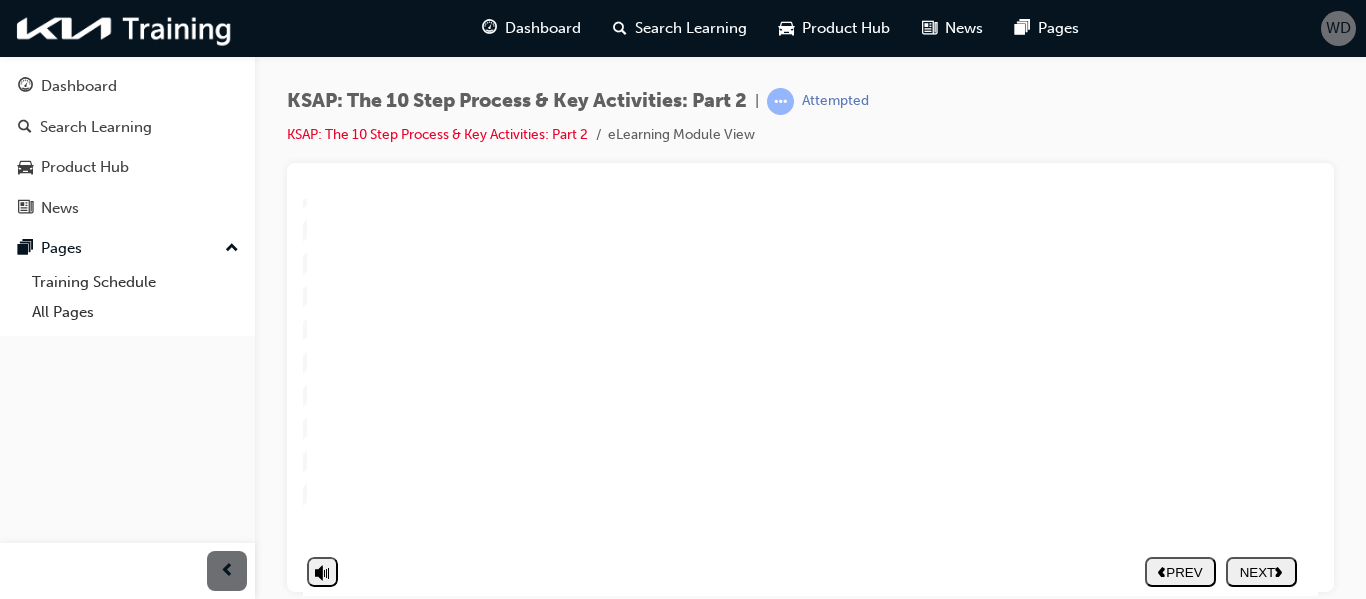 scroll, scrollTop: 323, scrollLeft: 9, axis: both 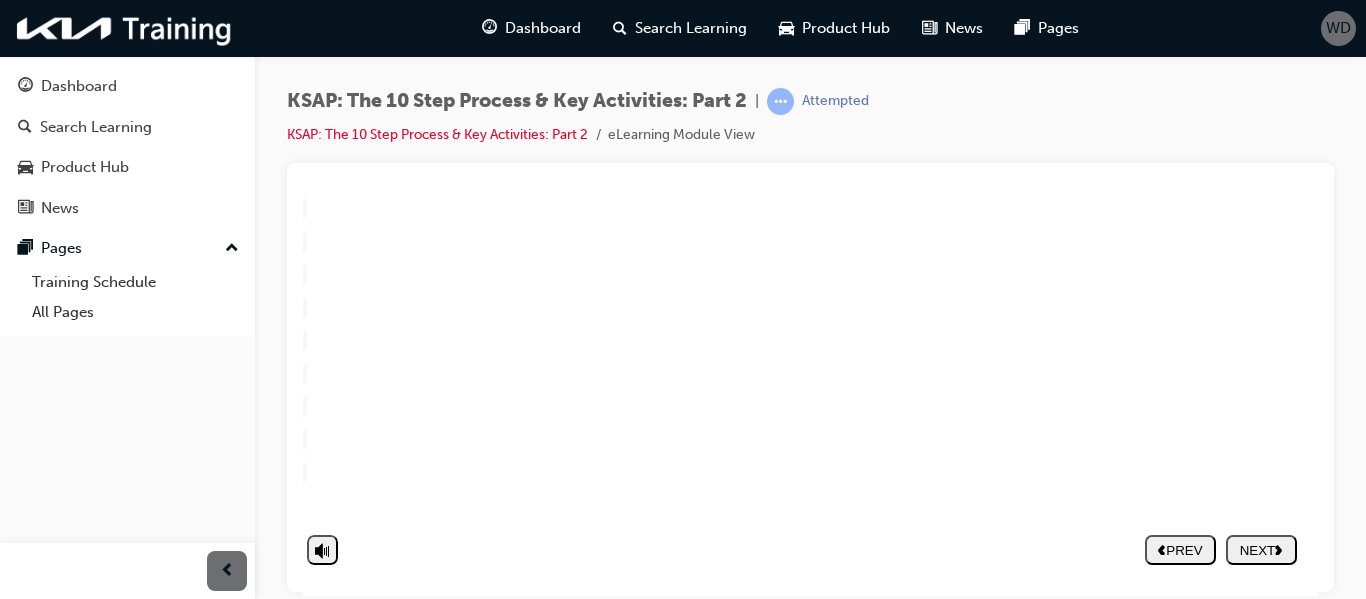 click 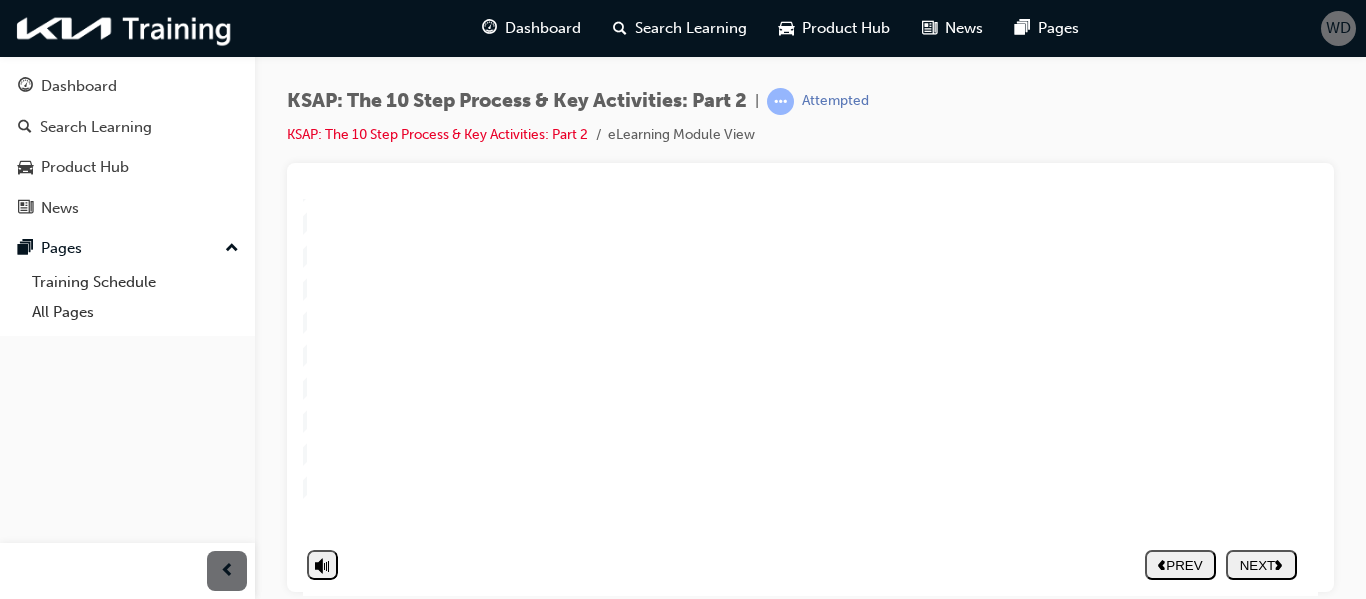 click on "NEXT" at bounding box center (1261, 564) 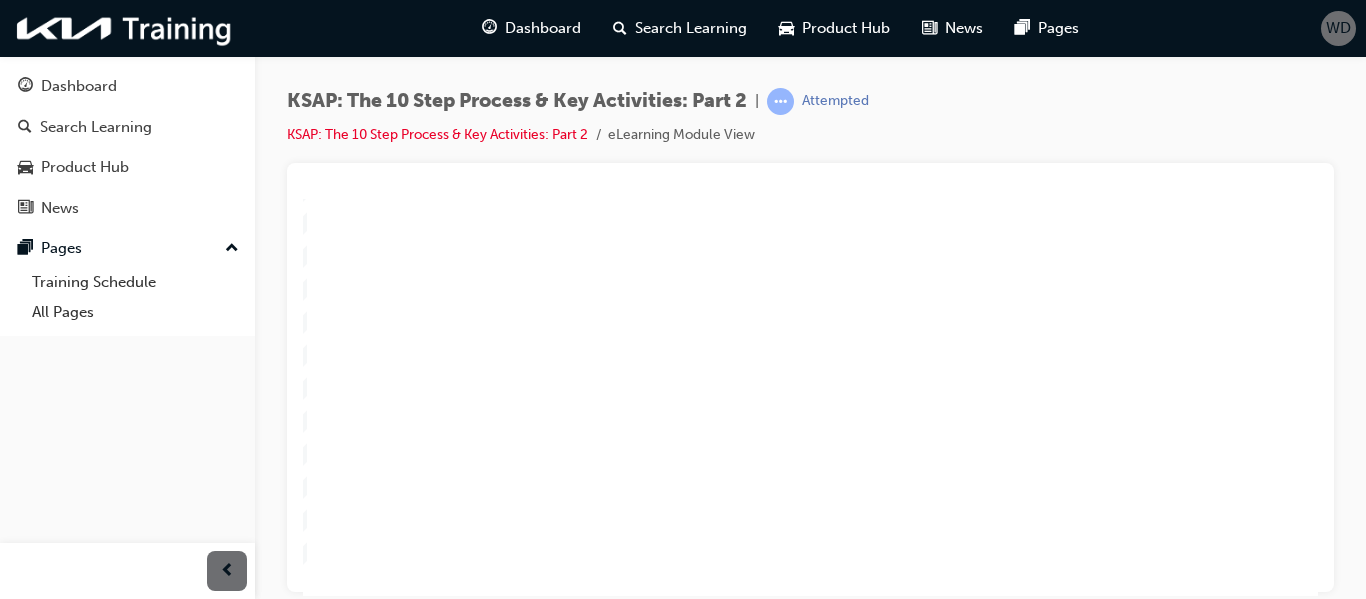 scroll, scrollTop: 241, scrollLeft: 9, axis: both 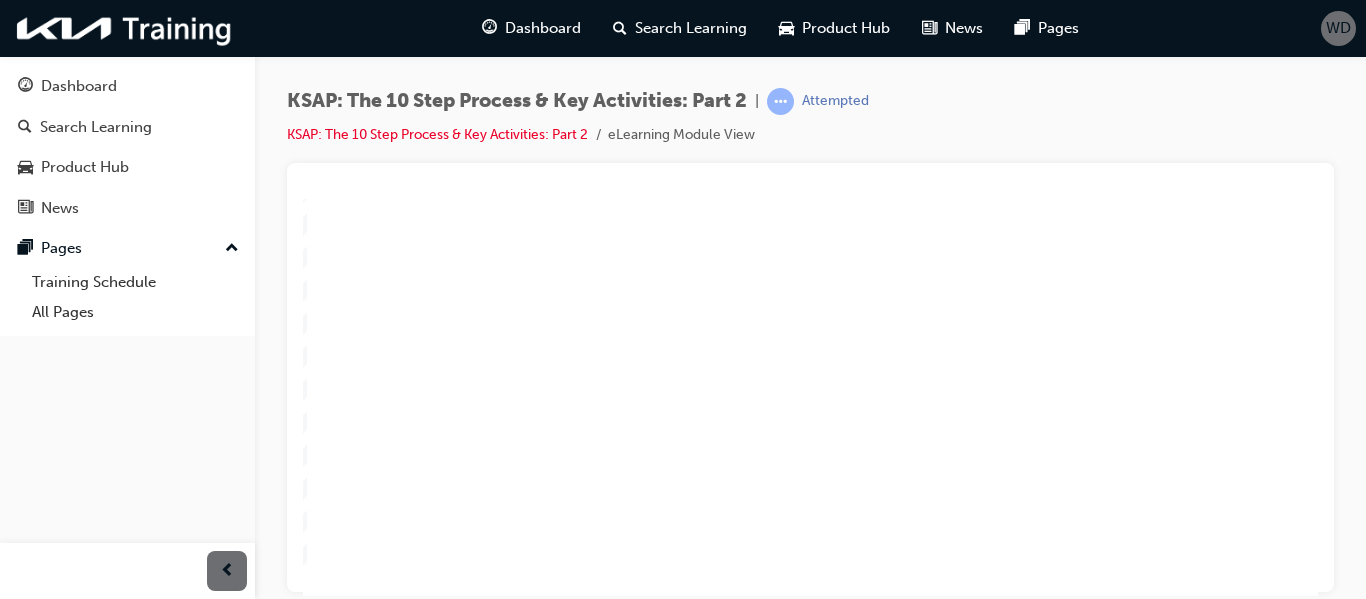 click 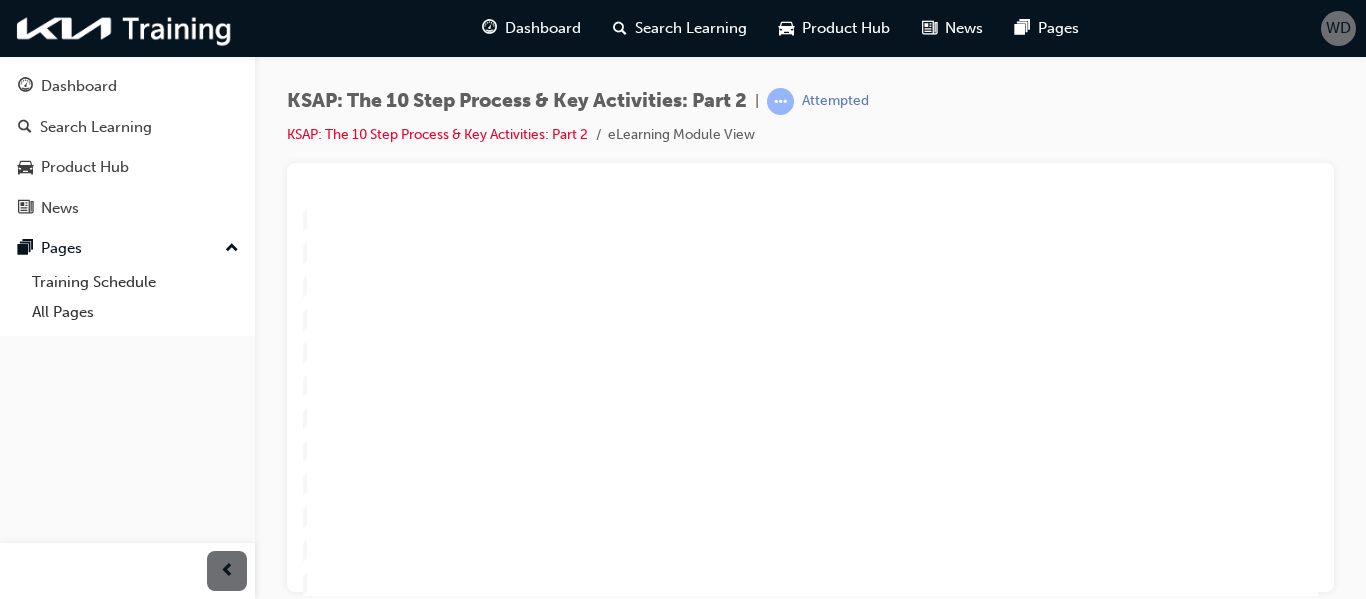 click 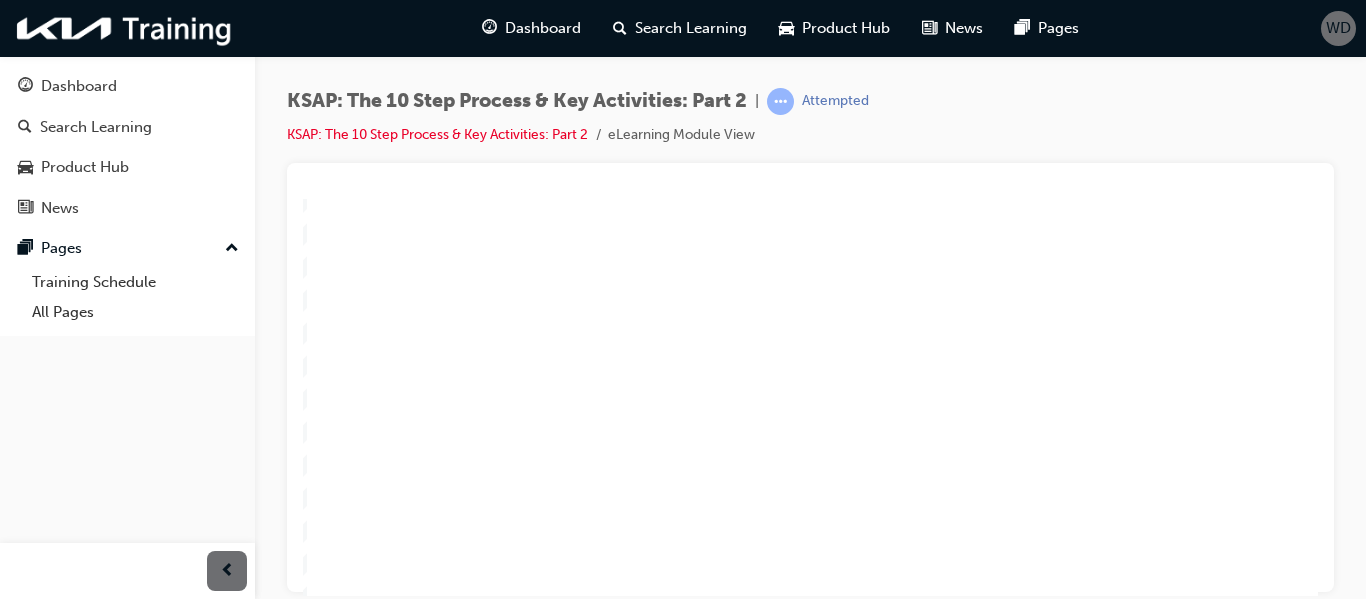 click 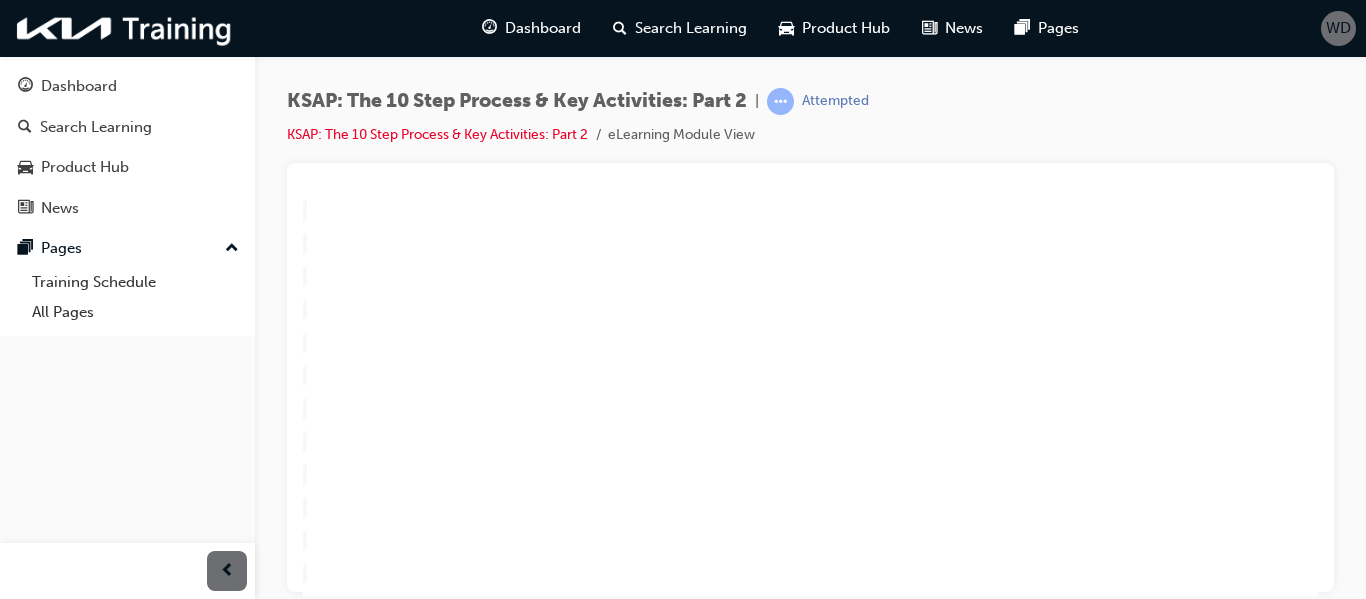 scroll, scrollTop: 221, scrollLeft: 9, axis: both 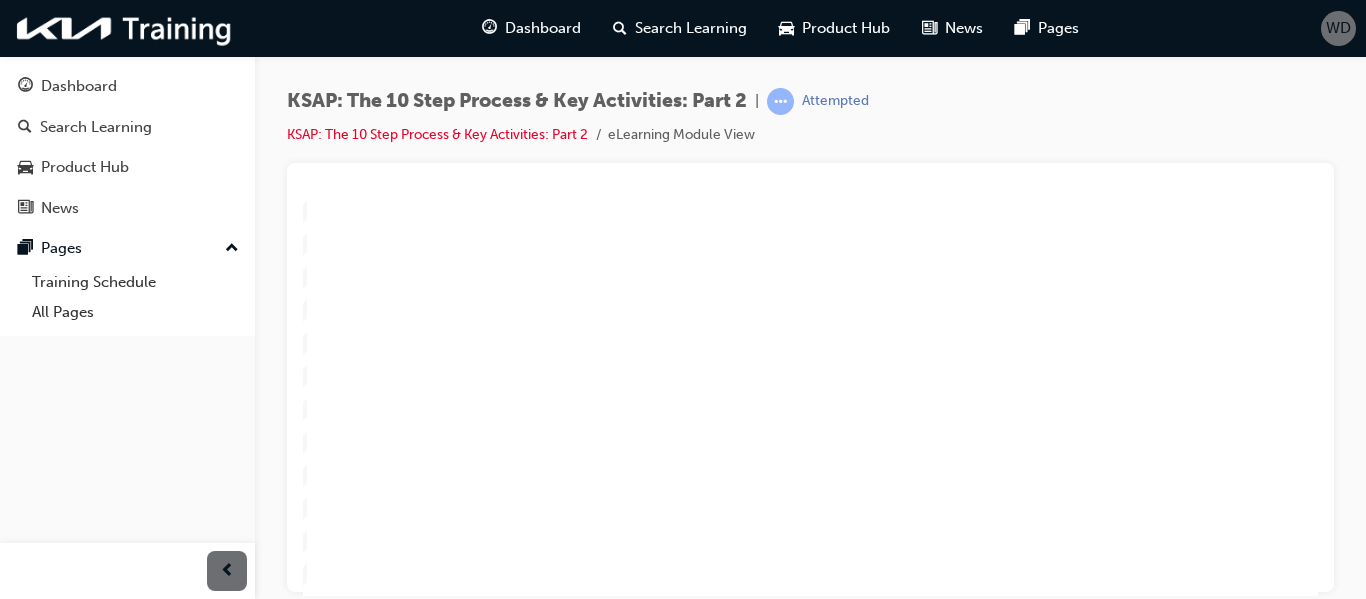 click 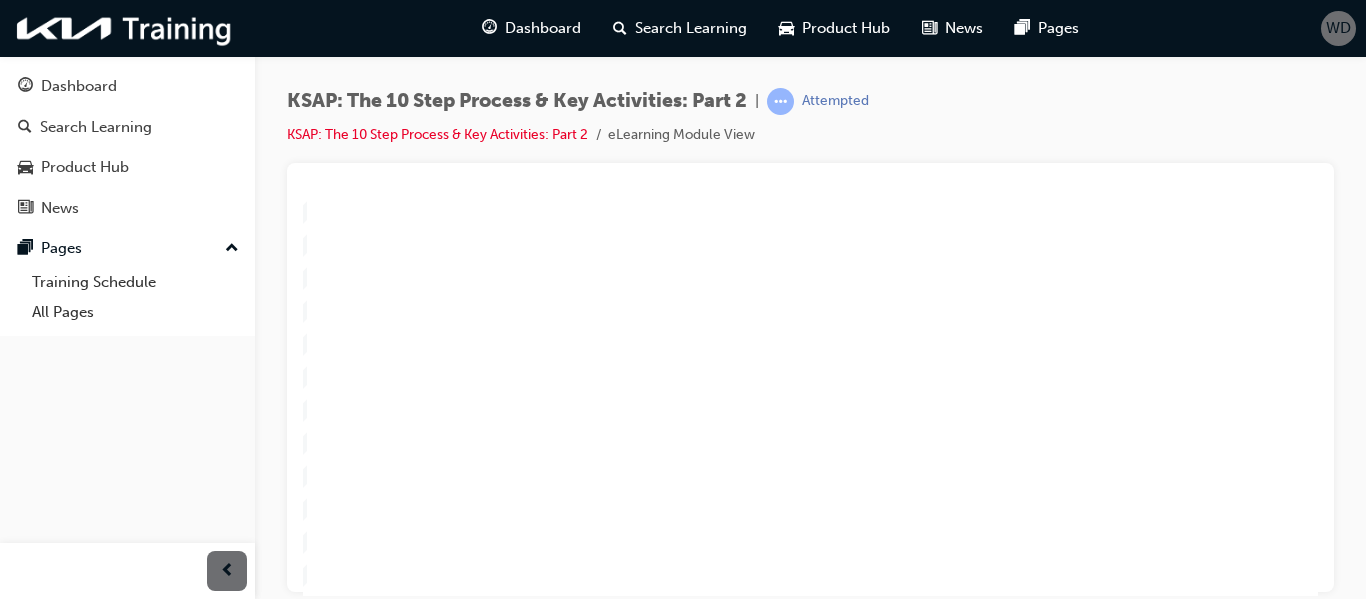 scroll, scrollTop: 224, scrollLeft: 9, axis: both 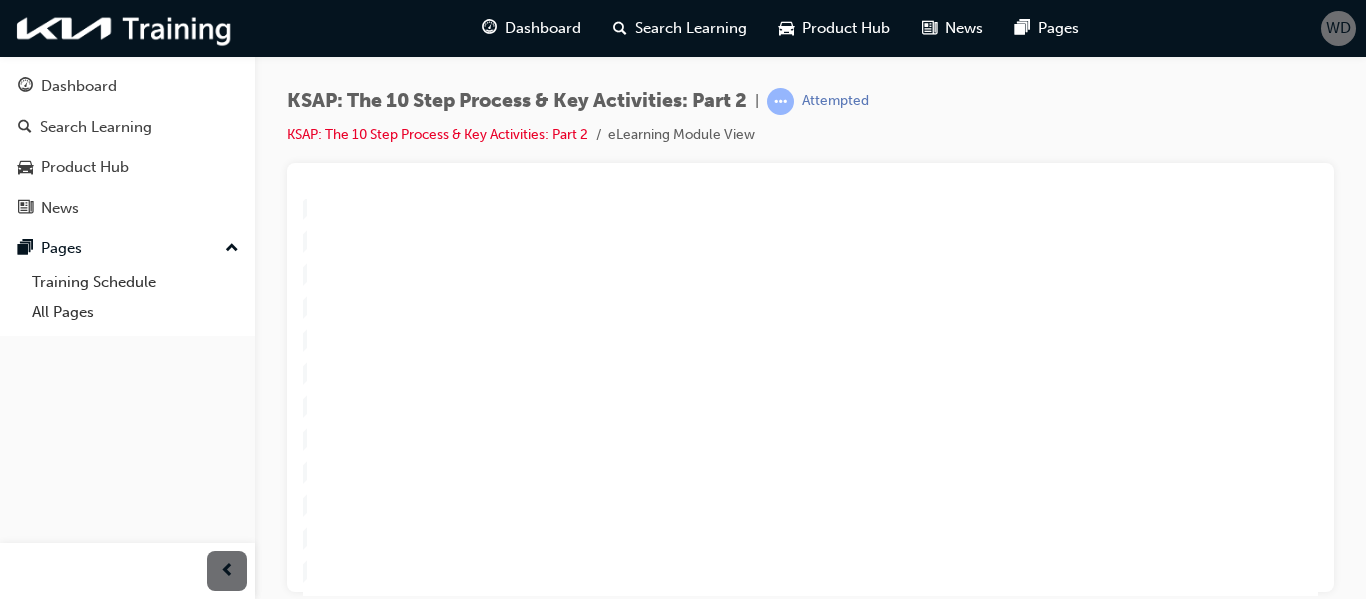 click at bounding box center (741, 3238) 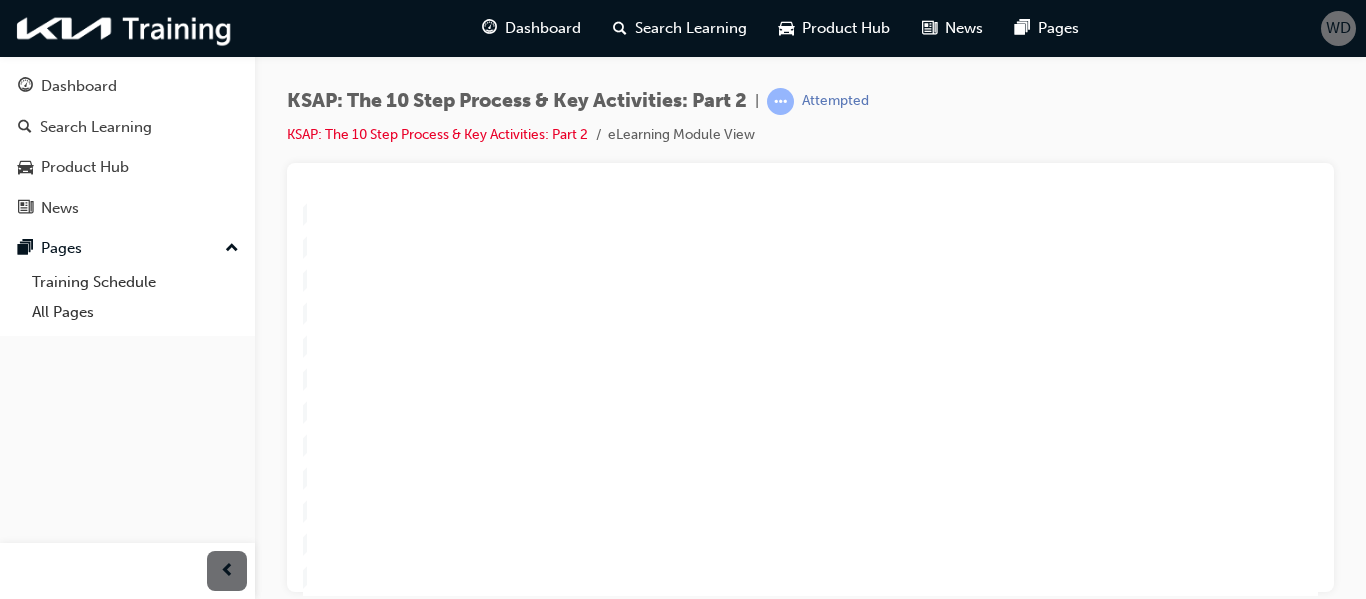 scroll, scrollTop: 188, scrollLeft: 9, axis: both 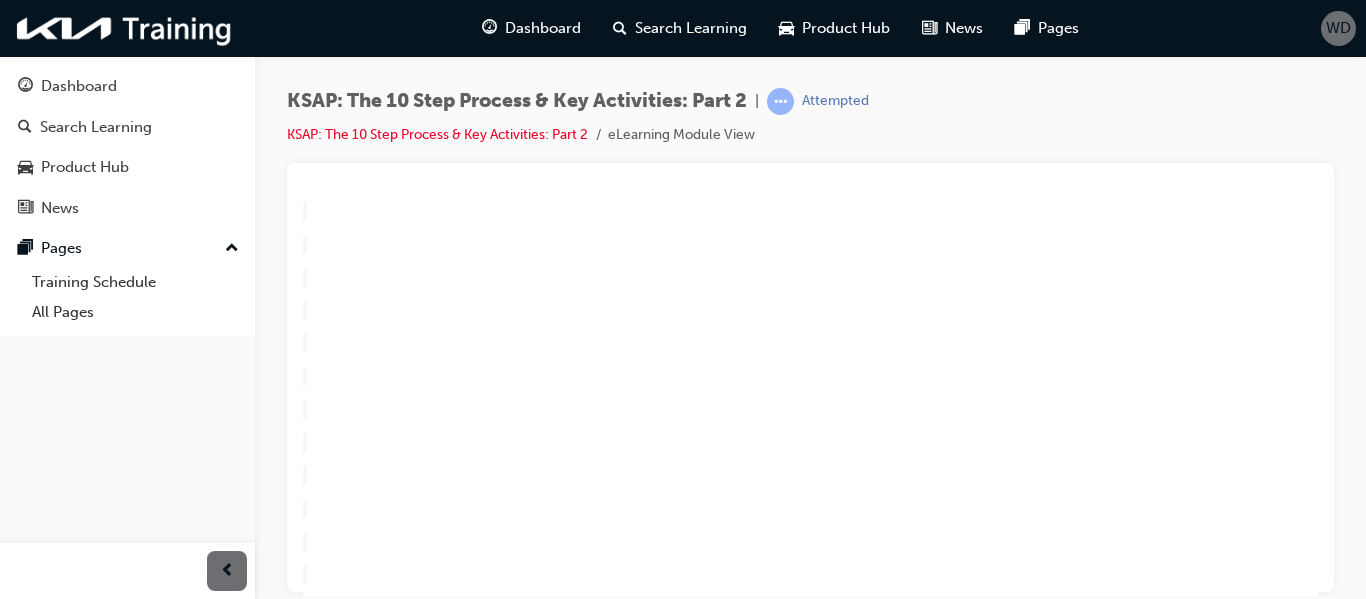 click on "Keep details up to date." at bounding box center (741, 3274) 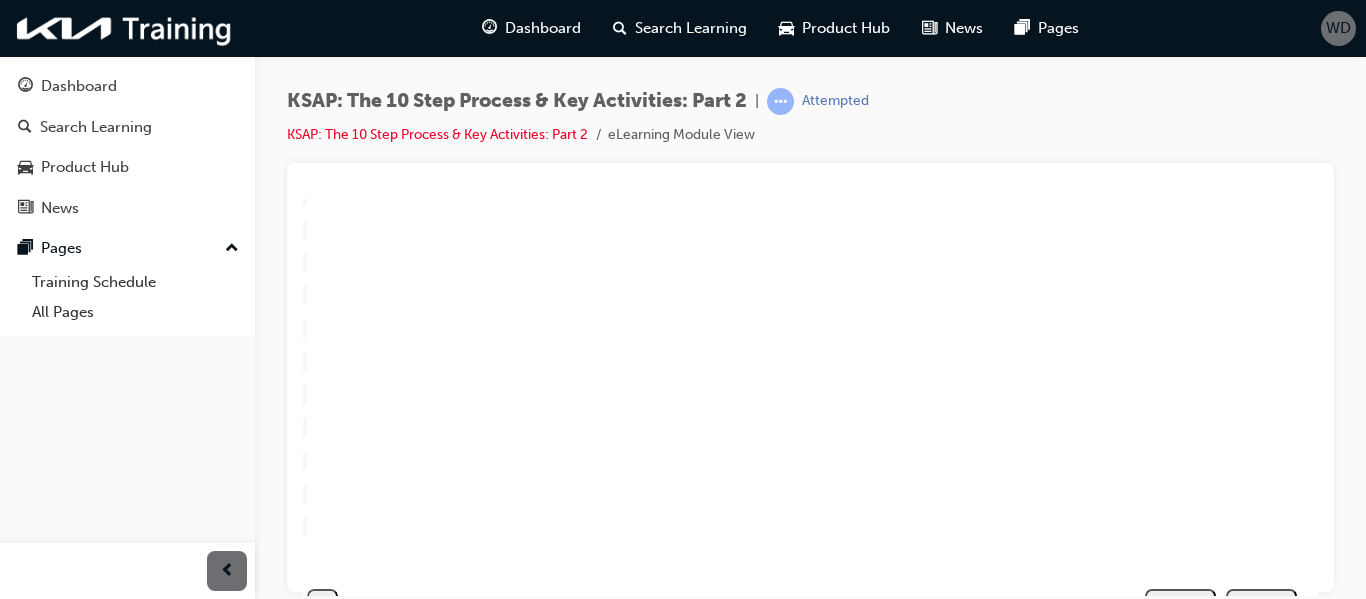 scroll, scrollTop: 323, scrollLeft: 12, axis: both 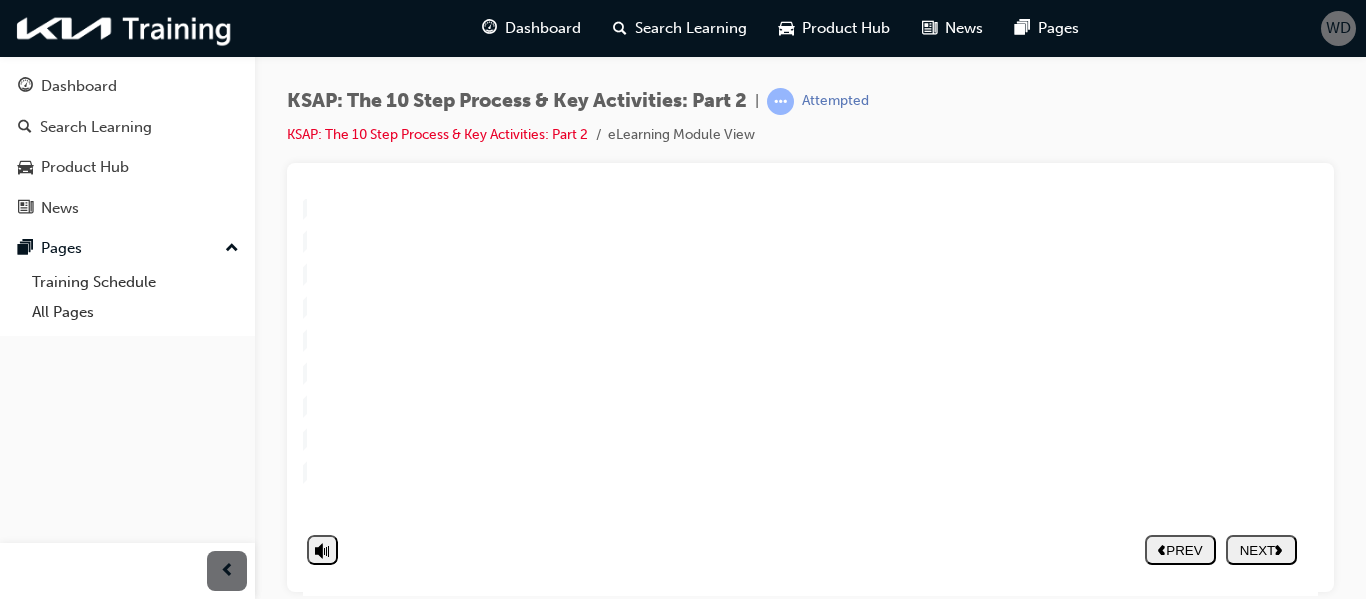click 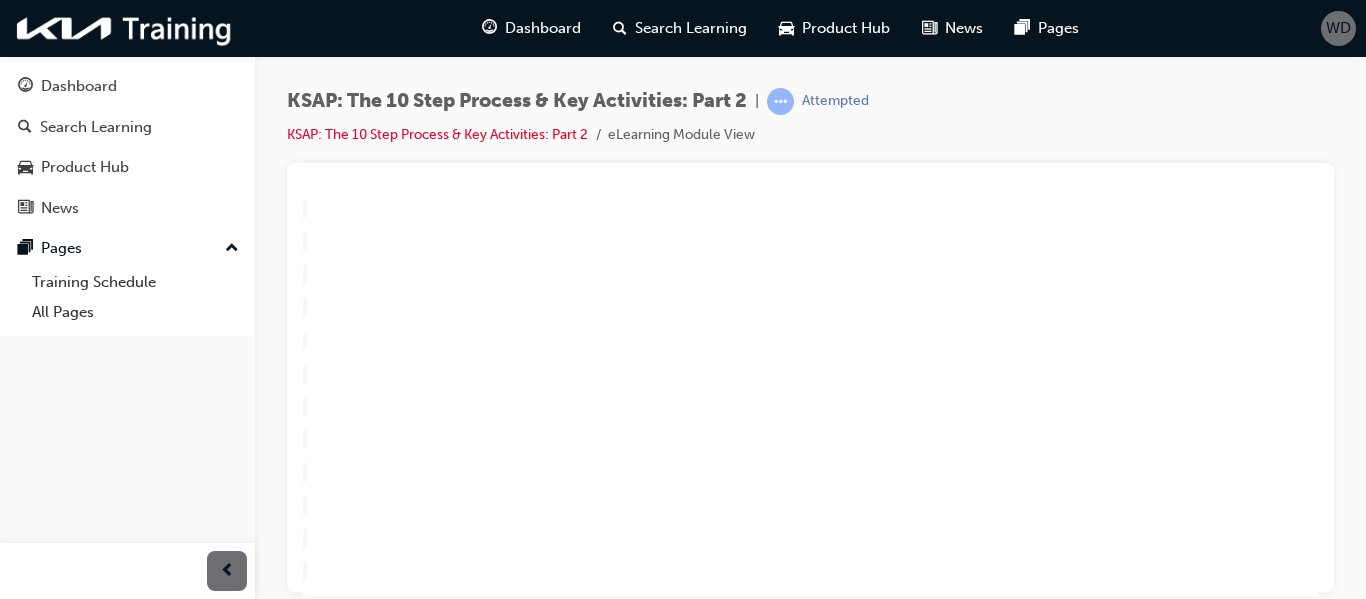 scroll, scrollTop: 189, scrollLeft: 12, axis: both 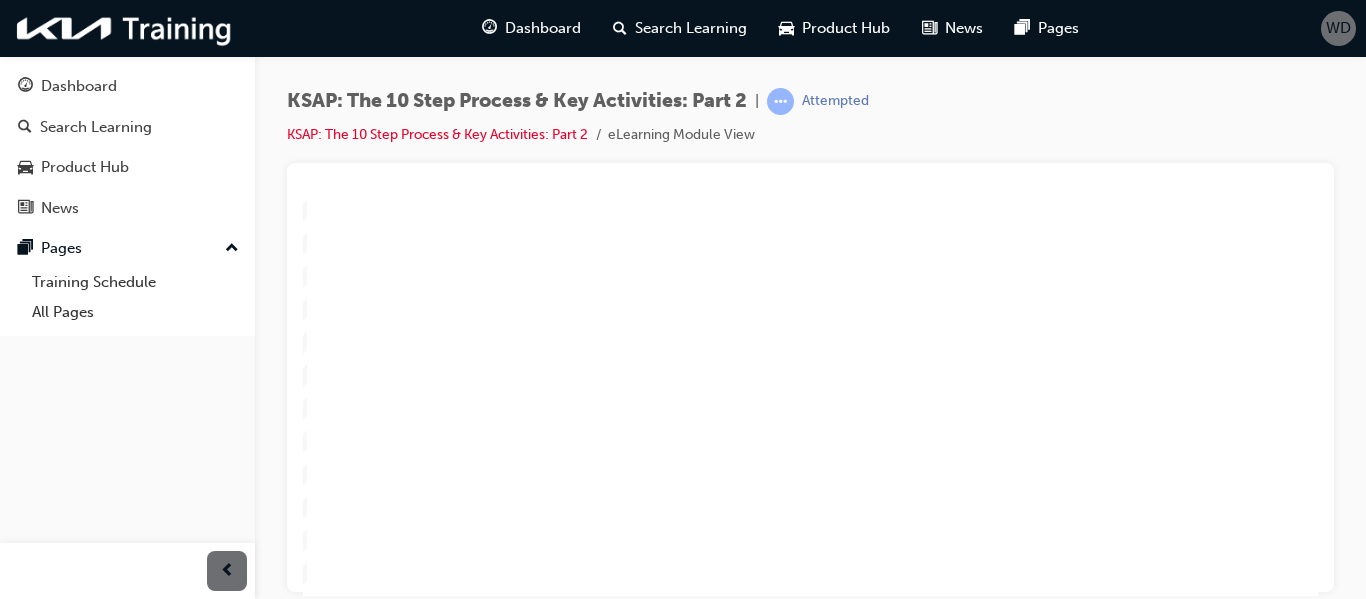 click 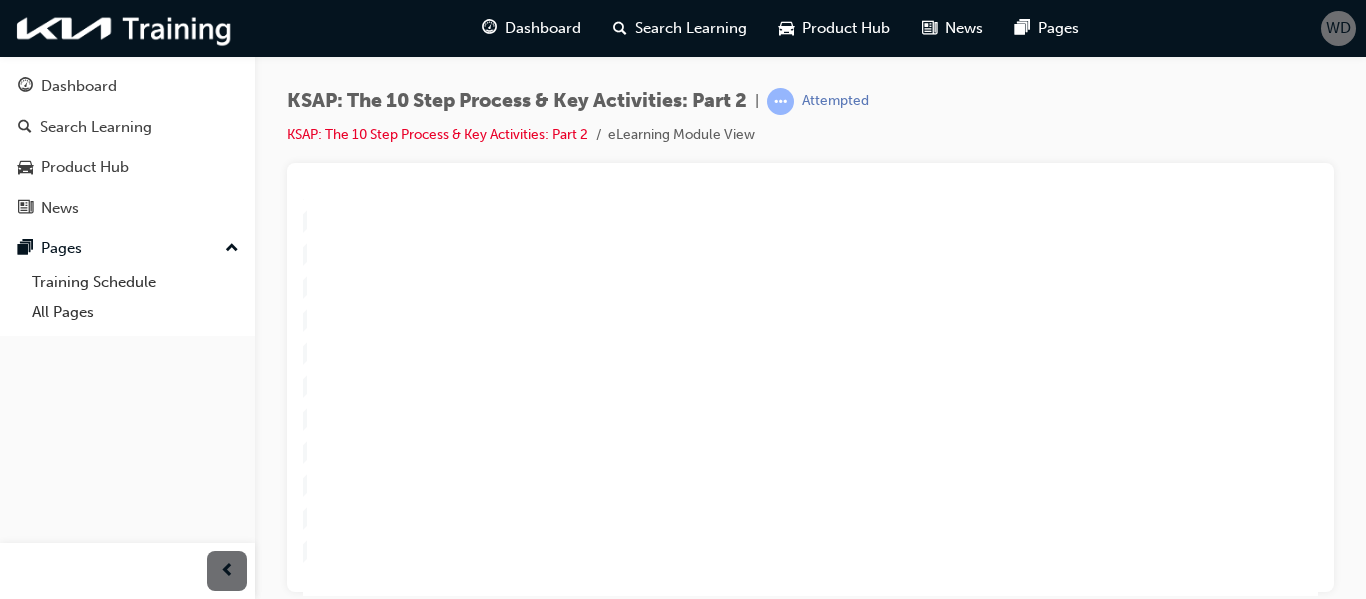 click 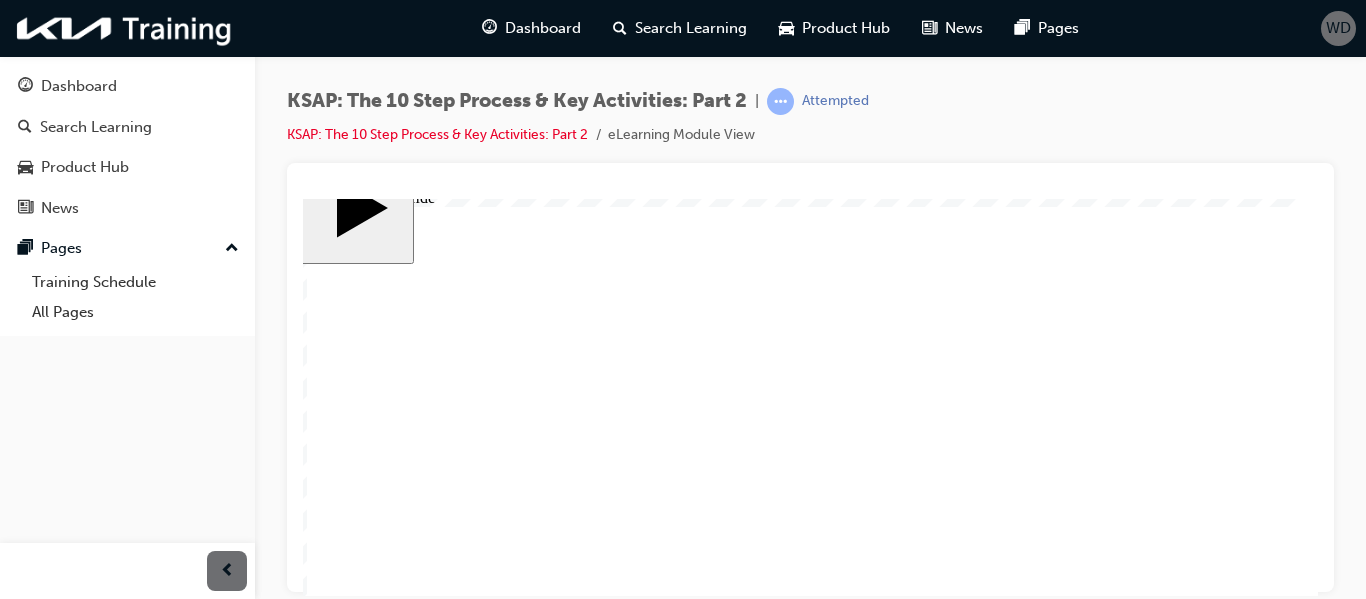 scroll, scrollTop: 40, scrollLeft: 12, axis: both 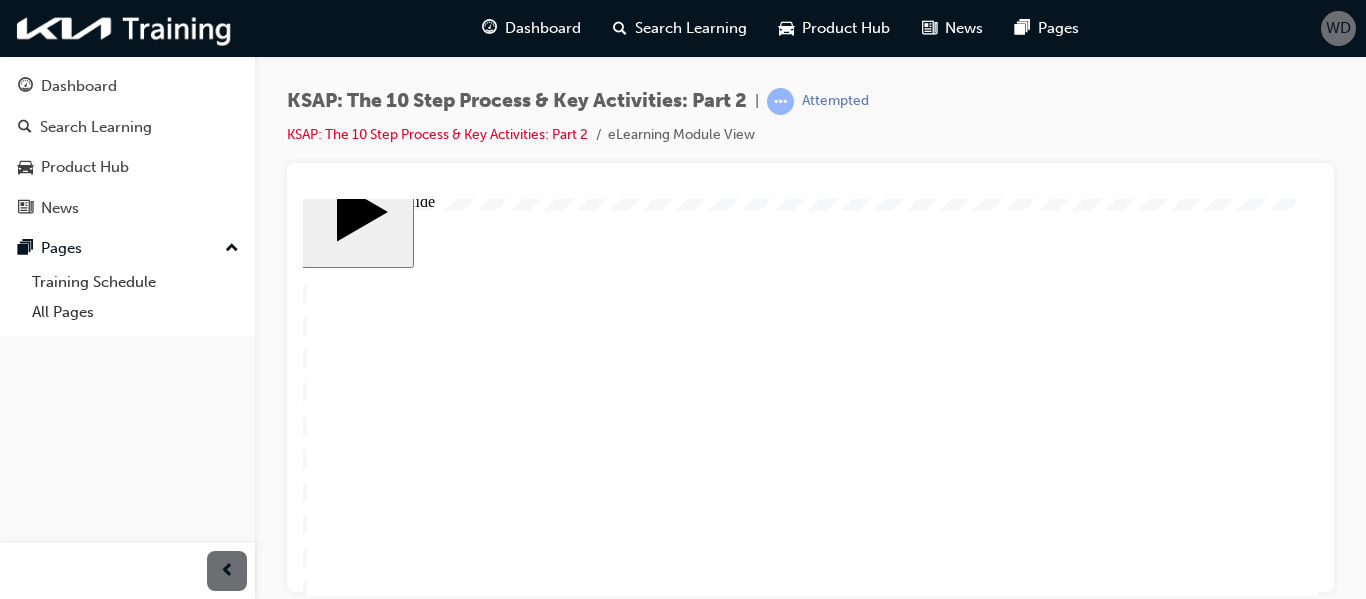 click 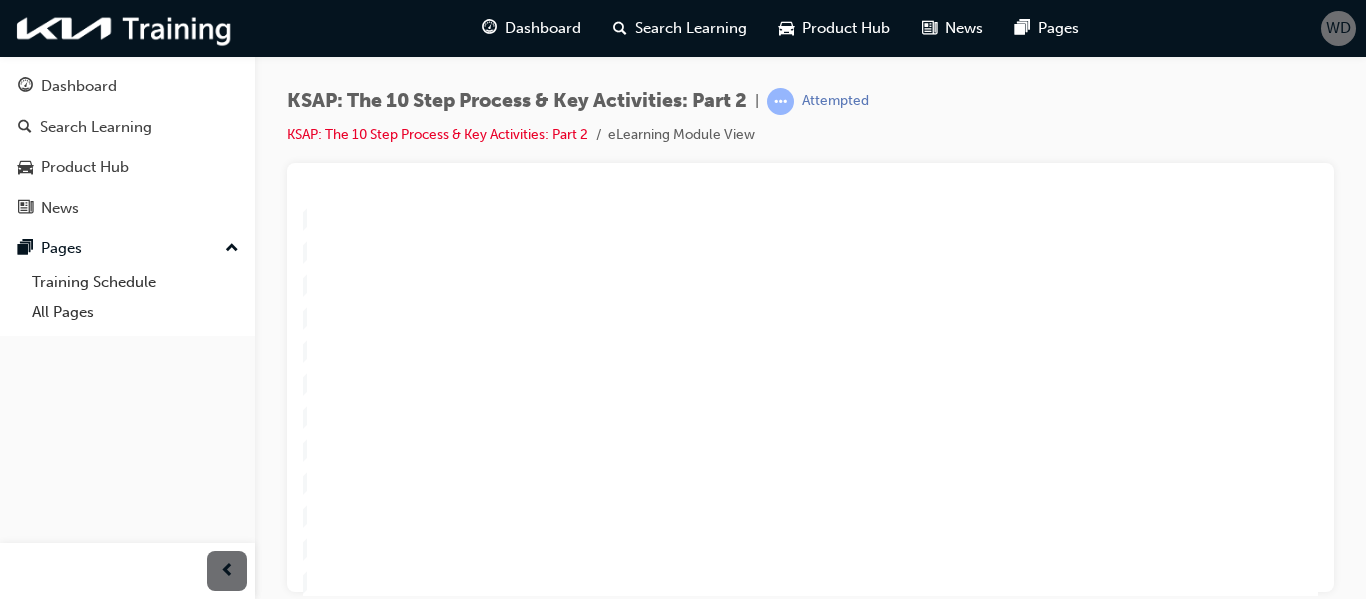 scroll, scrollTop: 115, scrollLeft: 12, axis: both 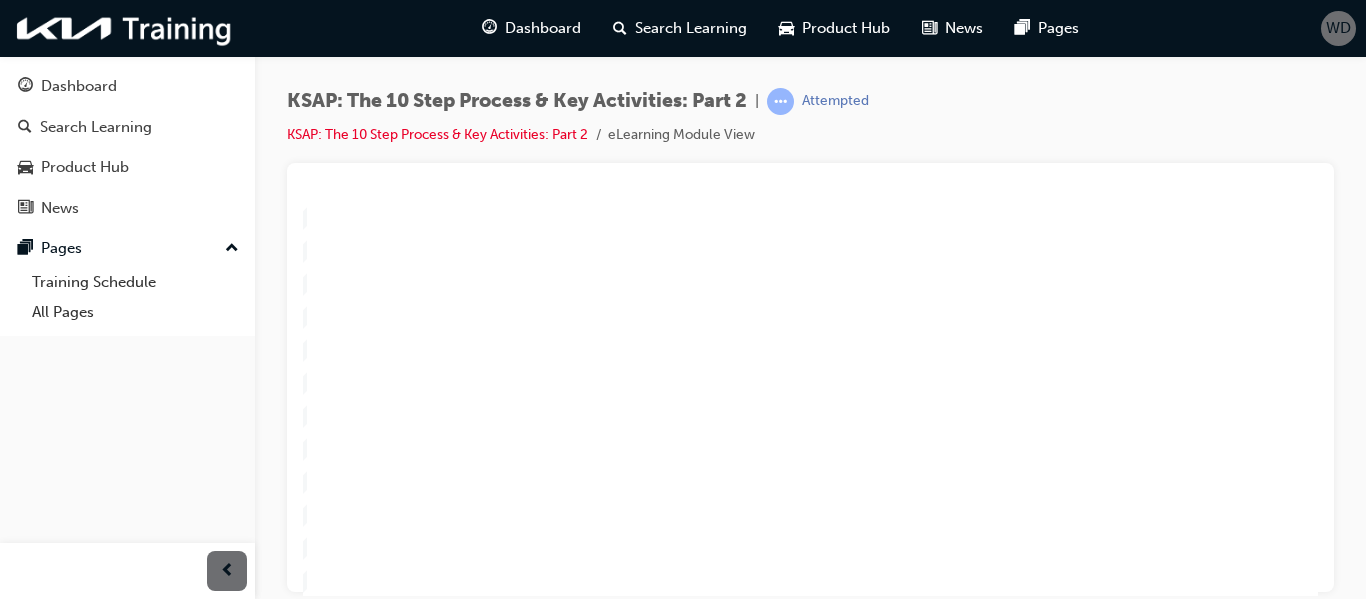 click 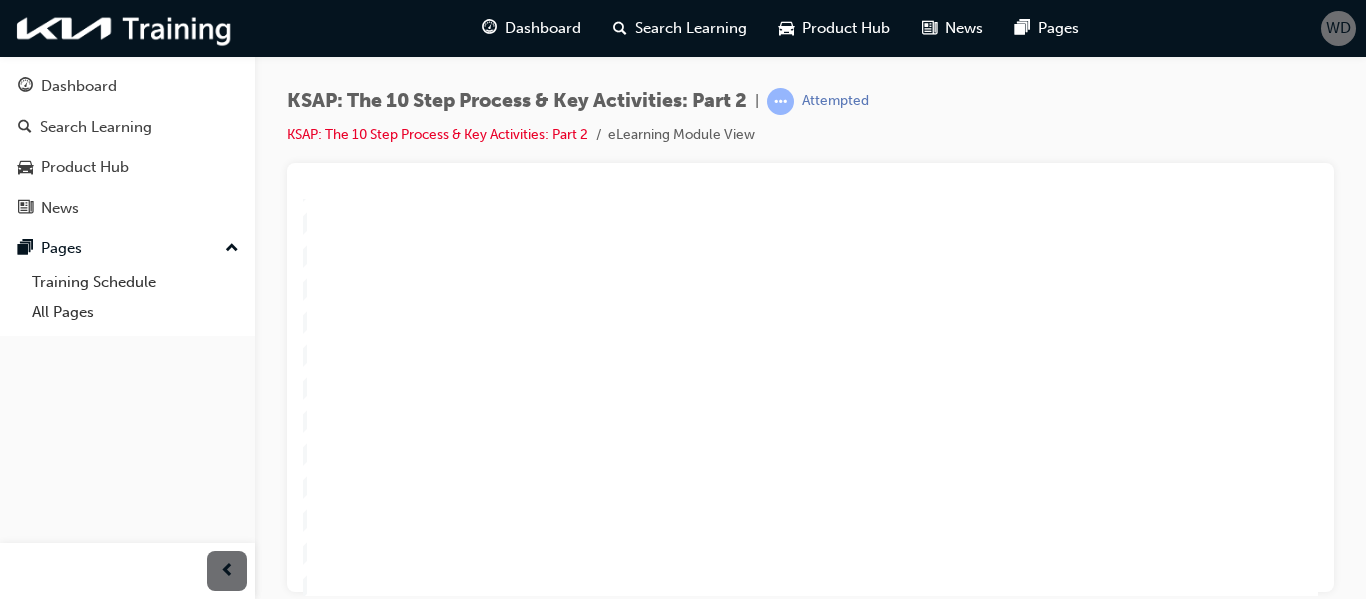 scroll, scrollTop: 179, scrollLeft: 12, axis: both 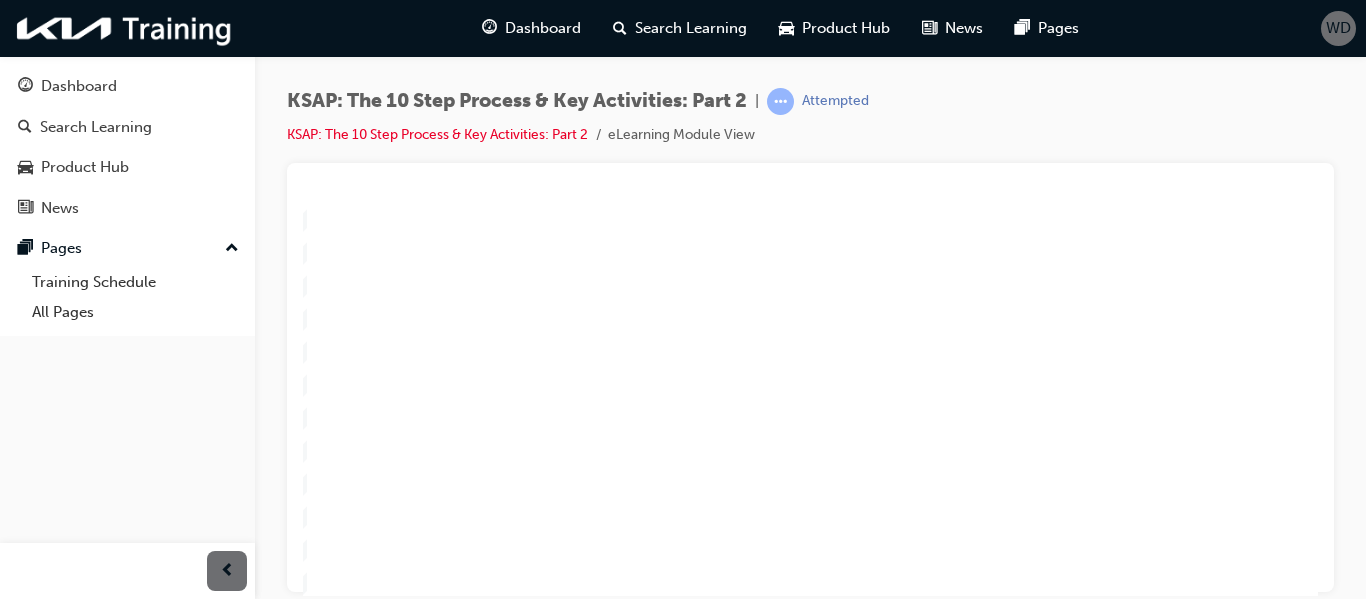 click 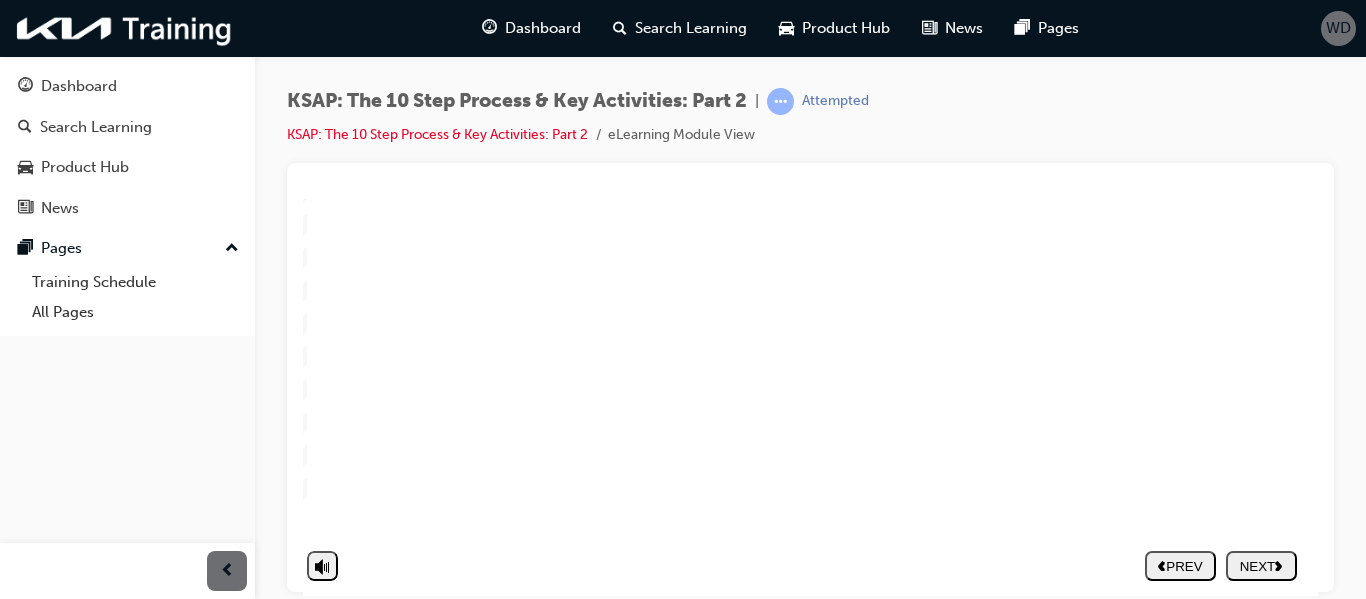 scroll, scrollTop: 308, scrollLeft: 12, axis: both 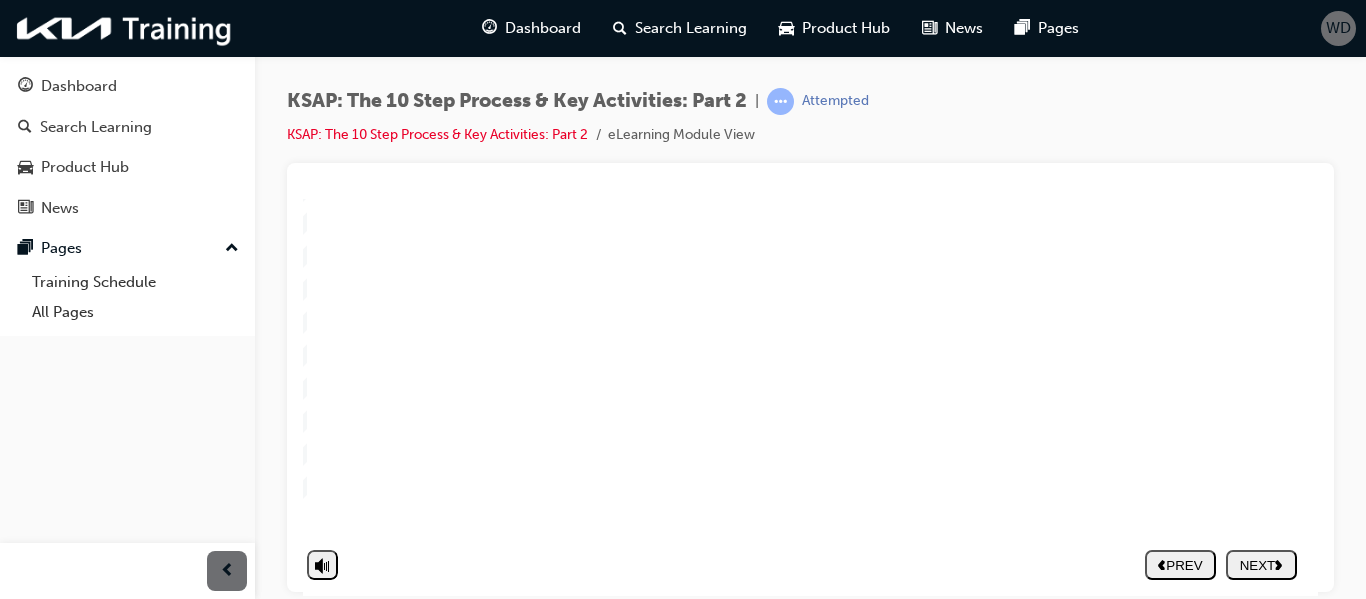 click on "NEXT" at bounding box center [1261, 564] 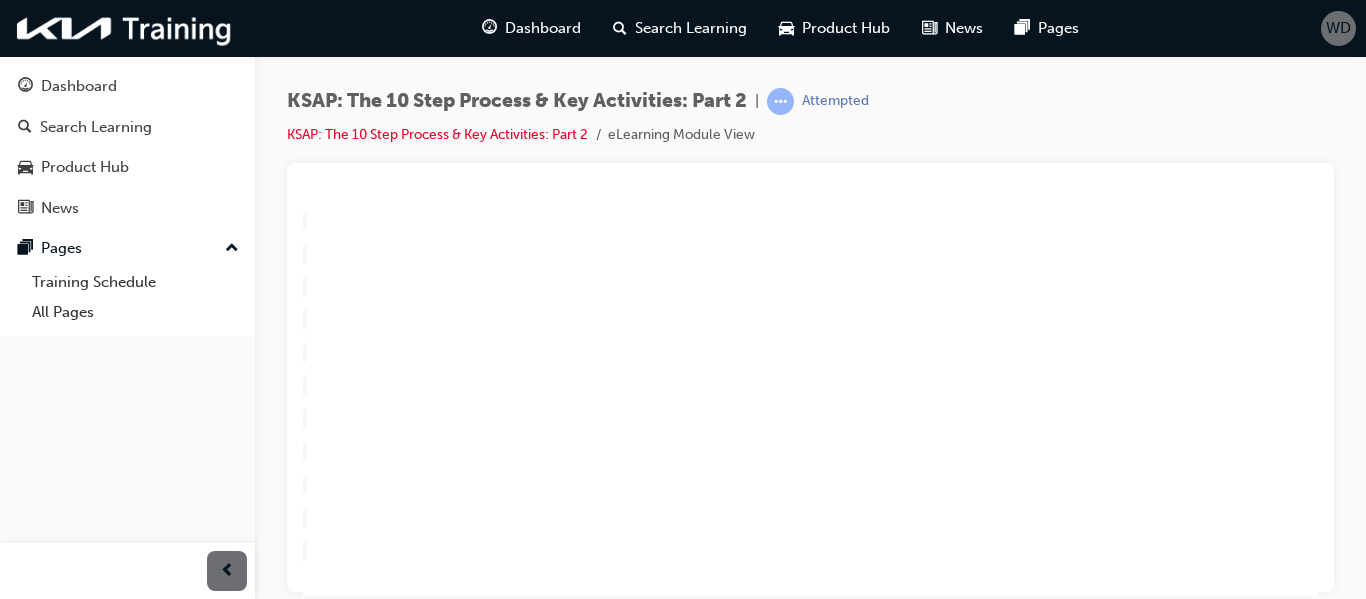 scroll, scrollTop: 323, scrollLeft: 12, axis: both 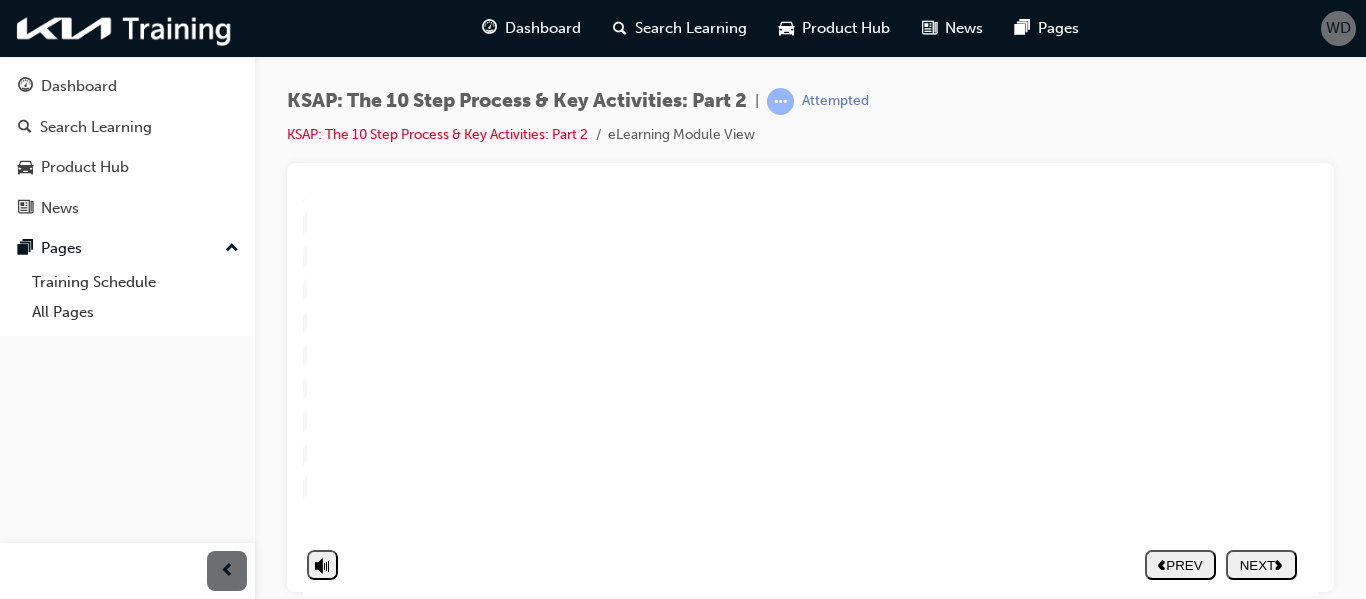 click on "NEXT" at bounding box center (1261, 564) 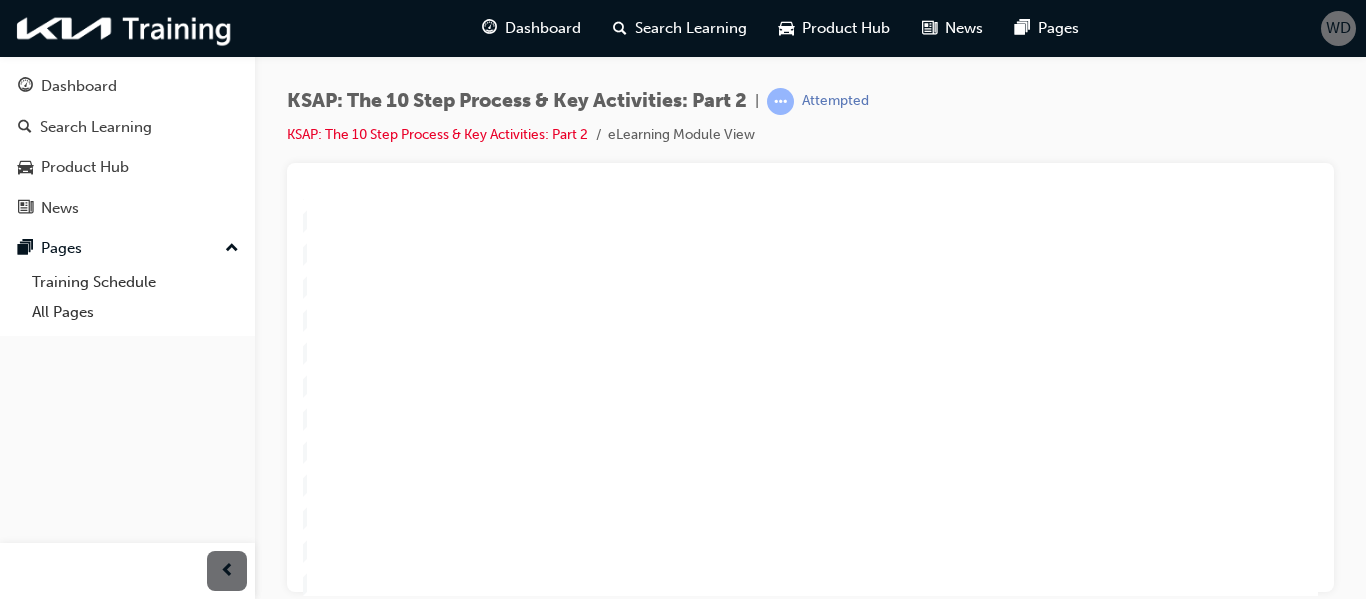 scroll, scrollTop: 179, scrollLeft: 12, axis: both 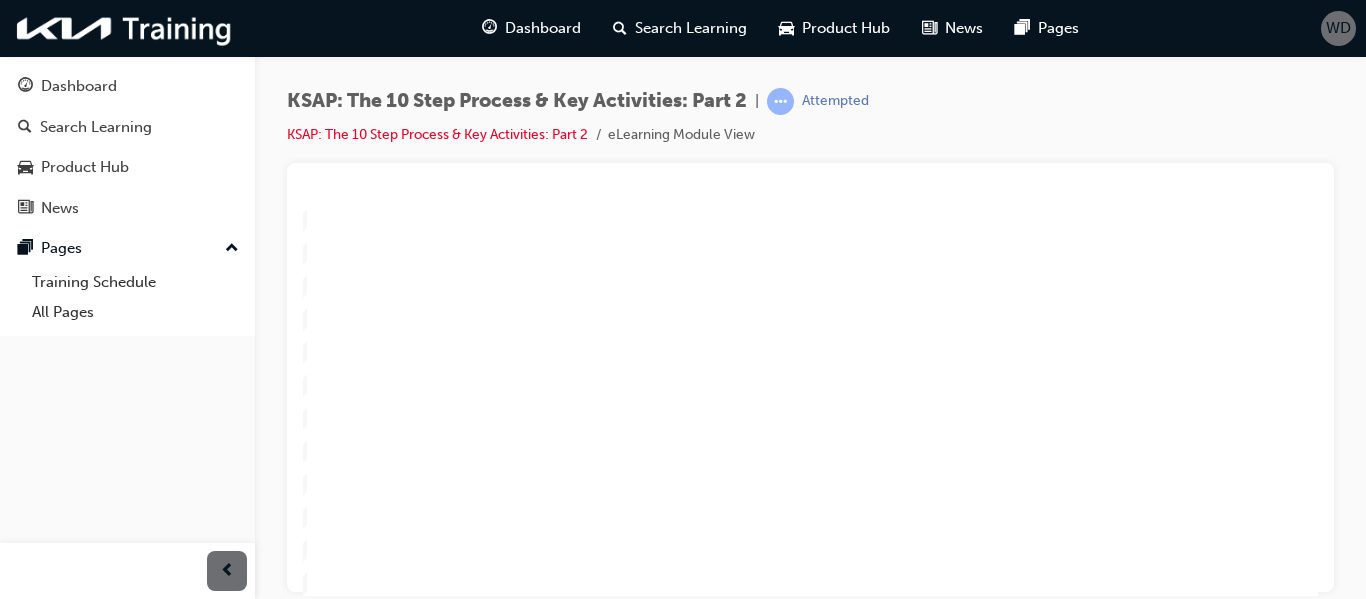 click 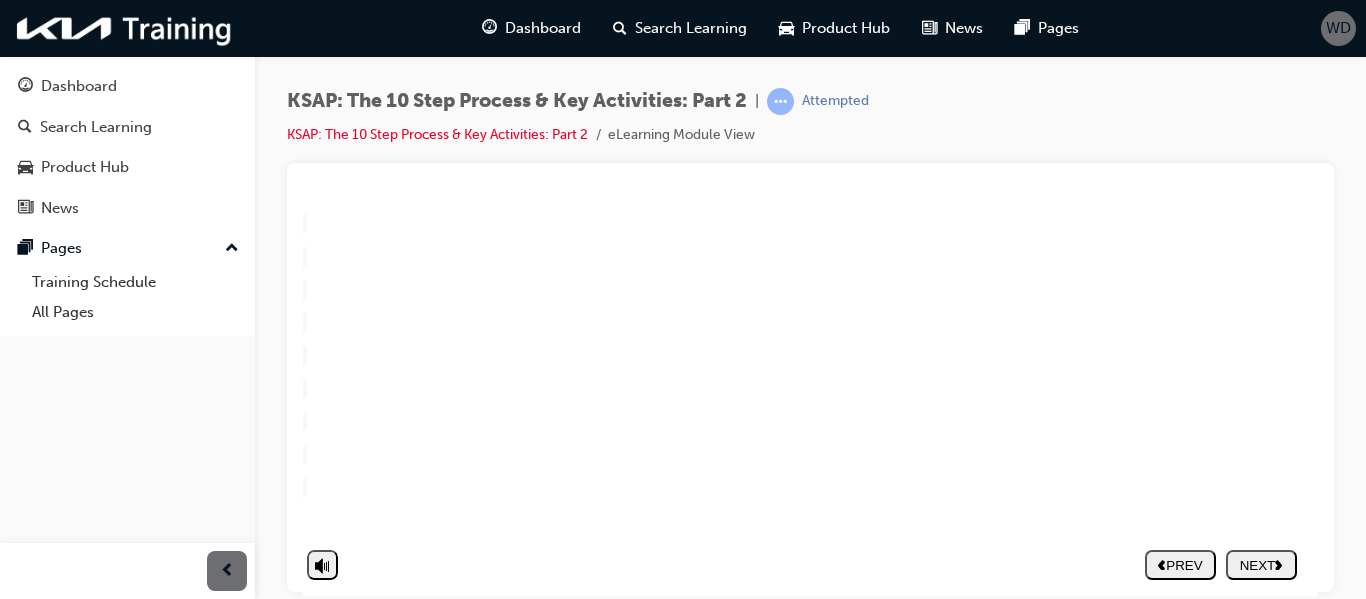 click 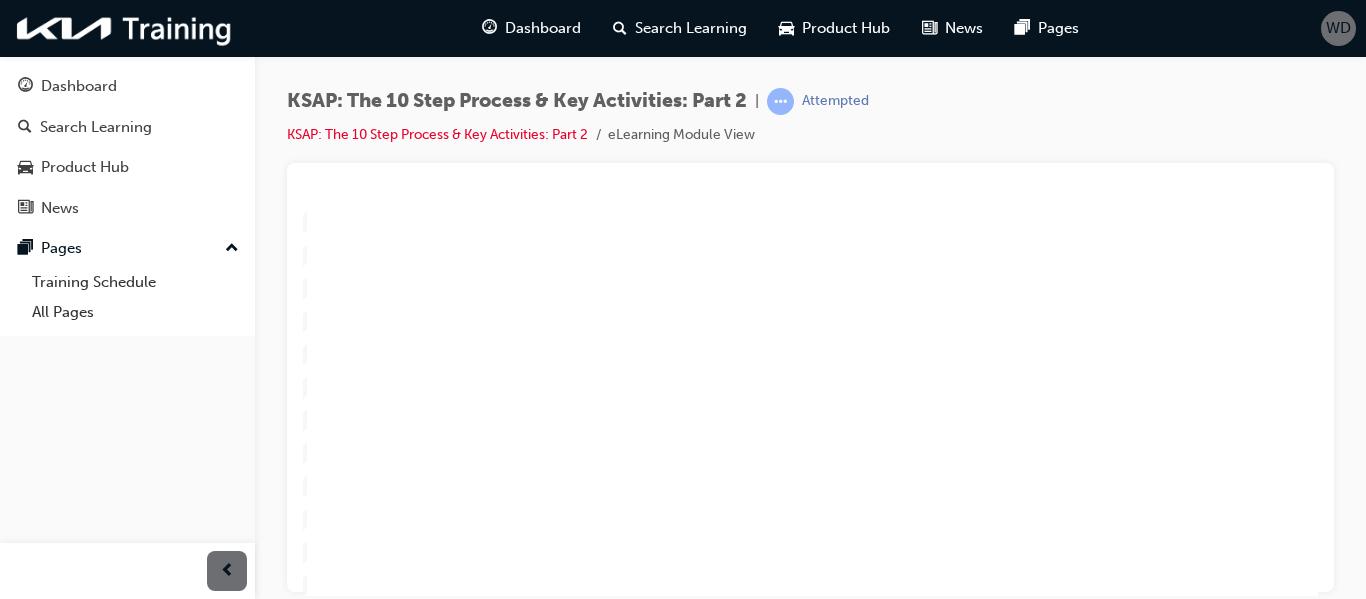 scroll, scrollTop: 176, scrollLeft: 12, axis: both 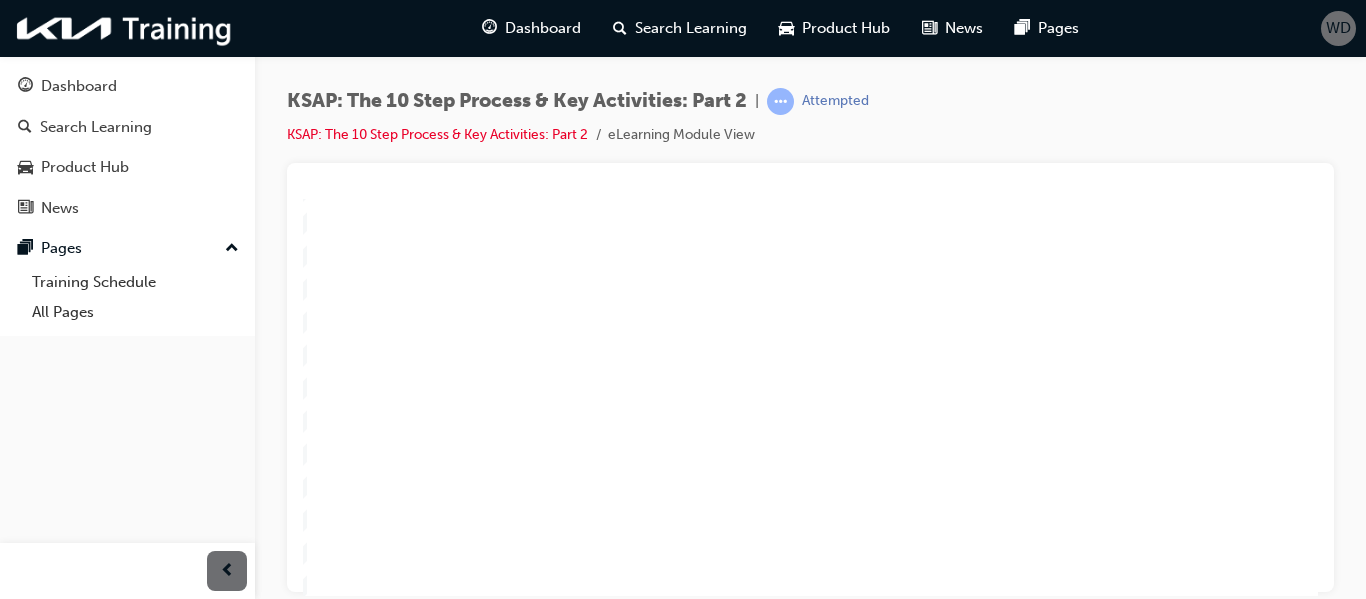 click 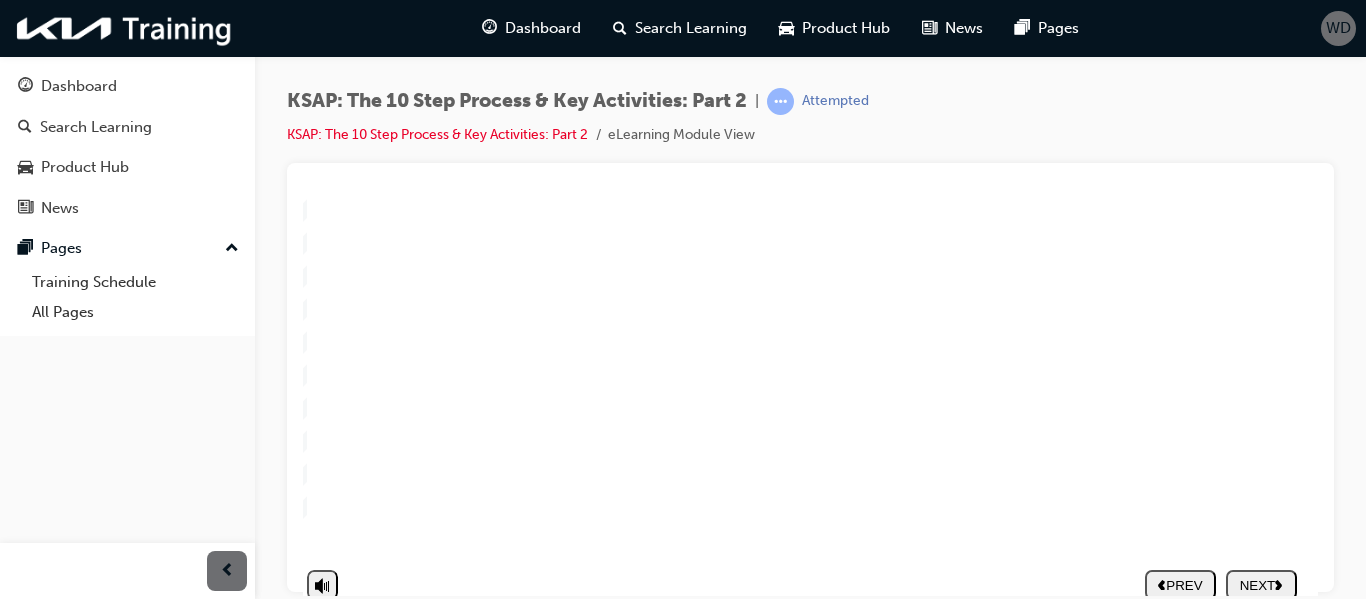 scroll, scrollTop: 323, scrollLeft: 12, axis: both 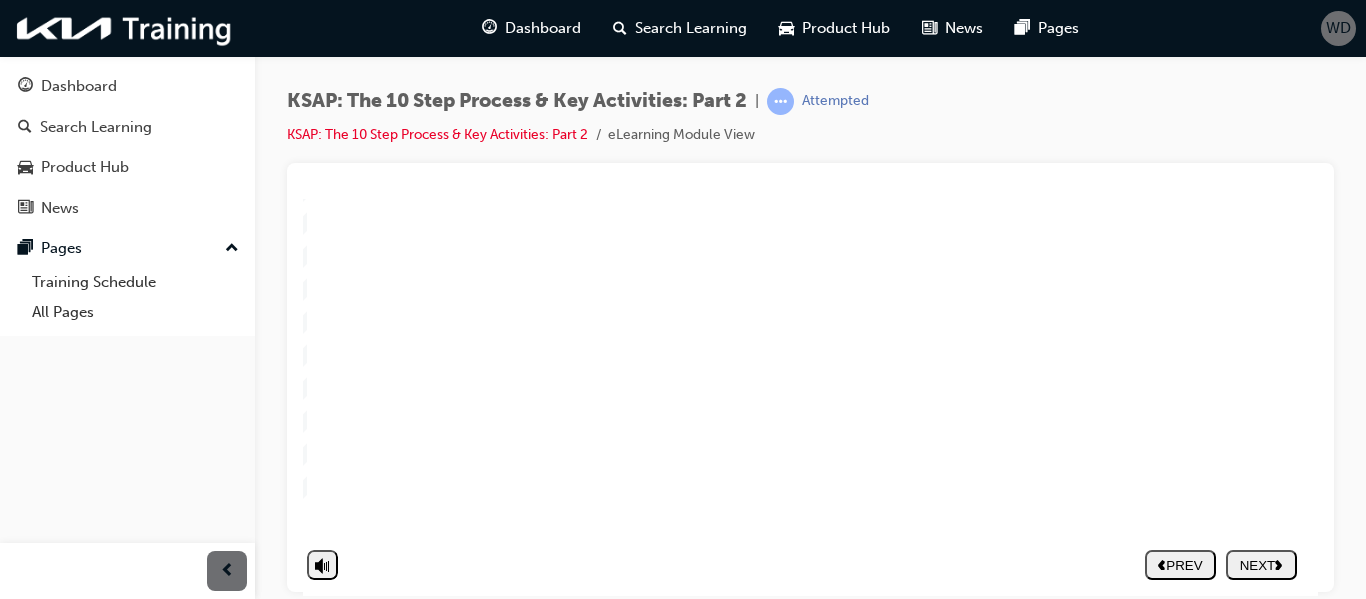 click 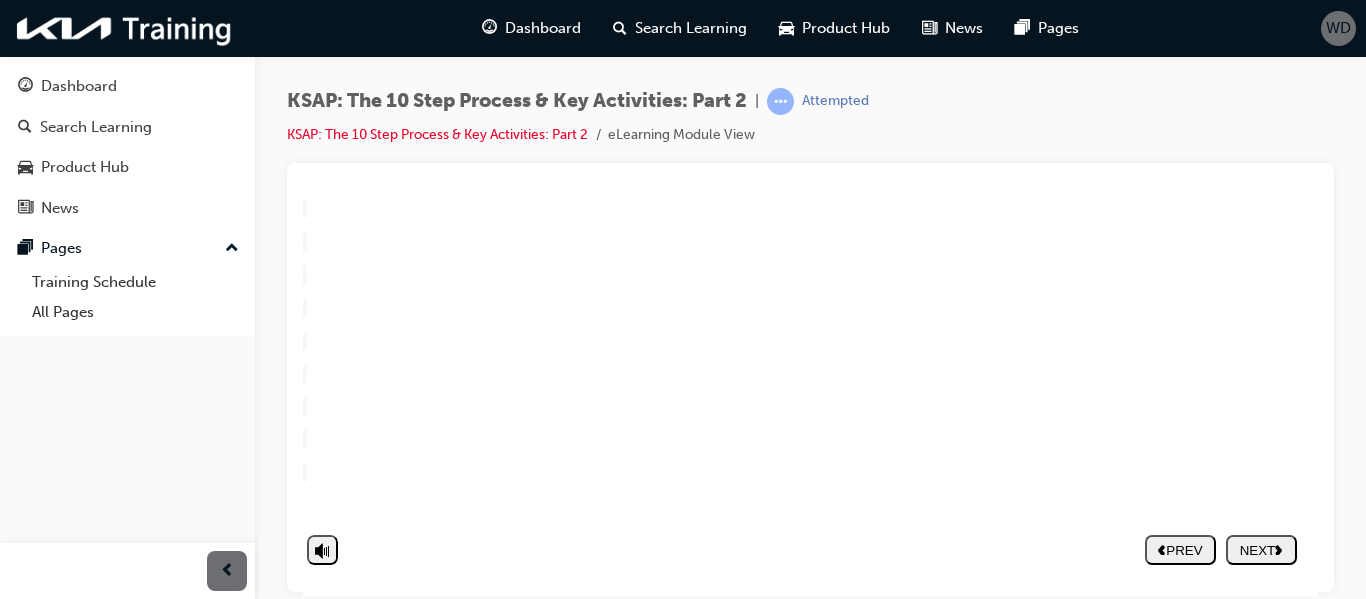 click 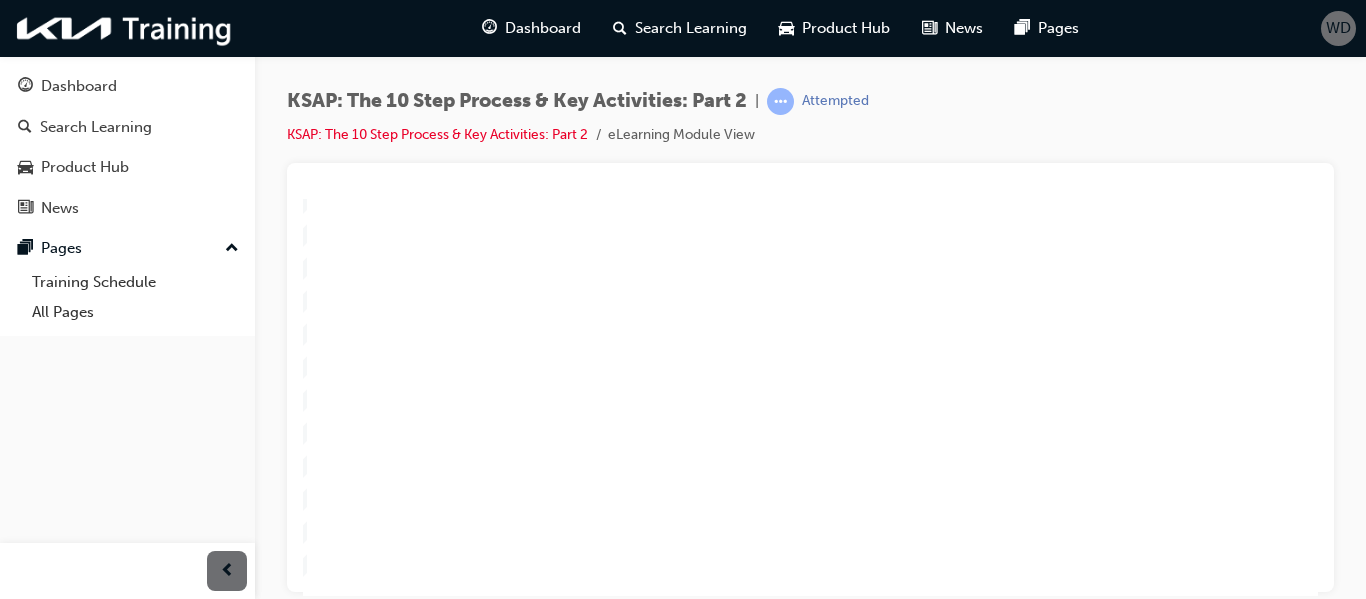 scroll, scrollTop: 241, scrollLeft: 12, axis: both 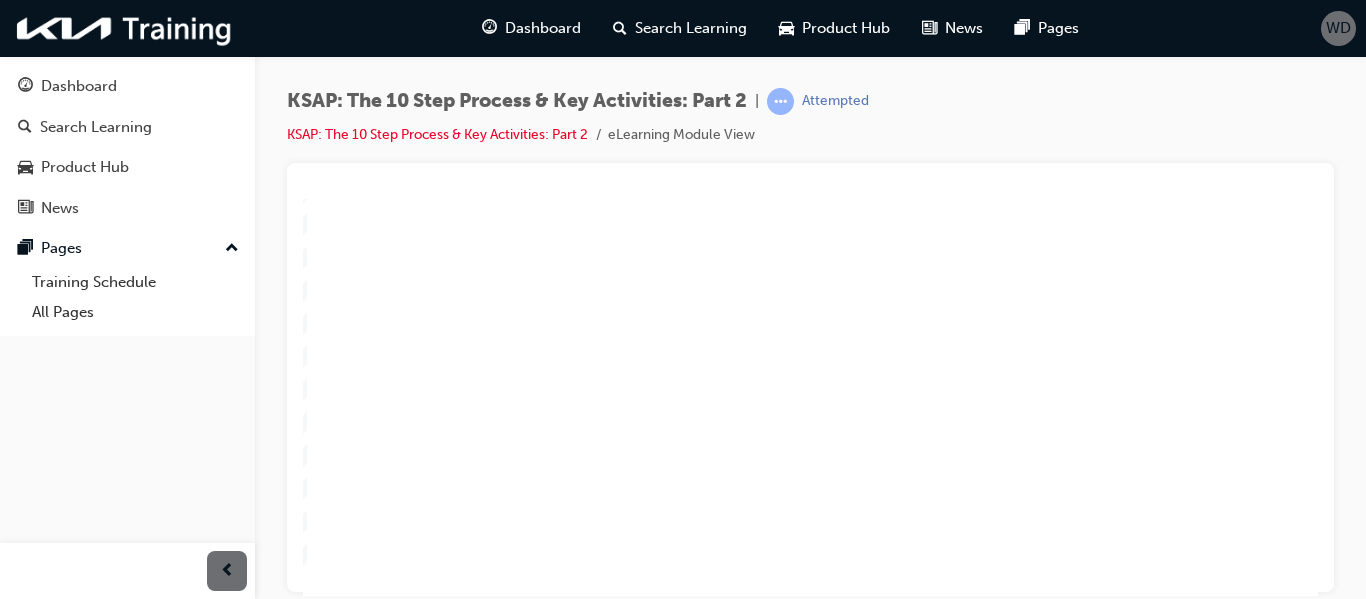 click 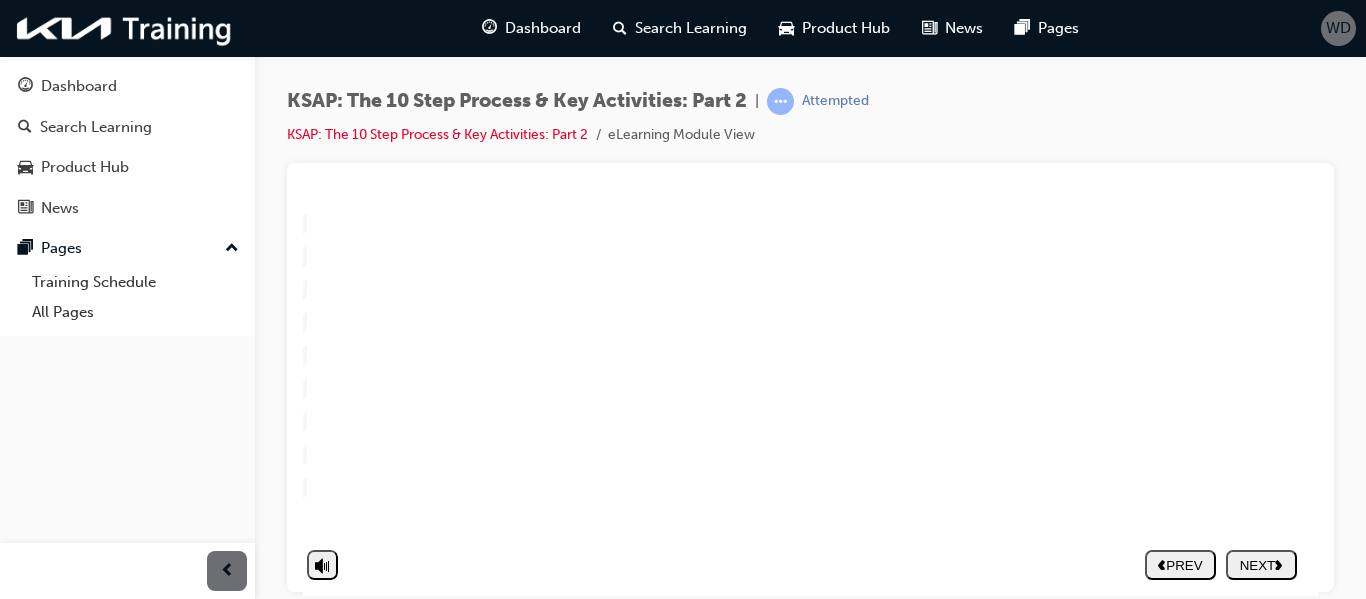 scroll, scrollTop: 323, scrollLeft: 12, axis: both 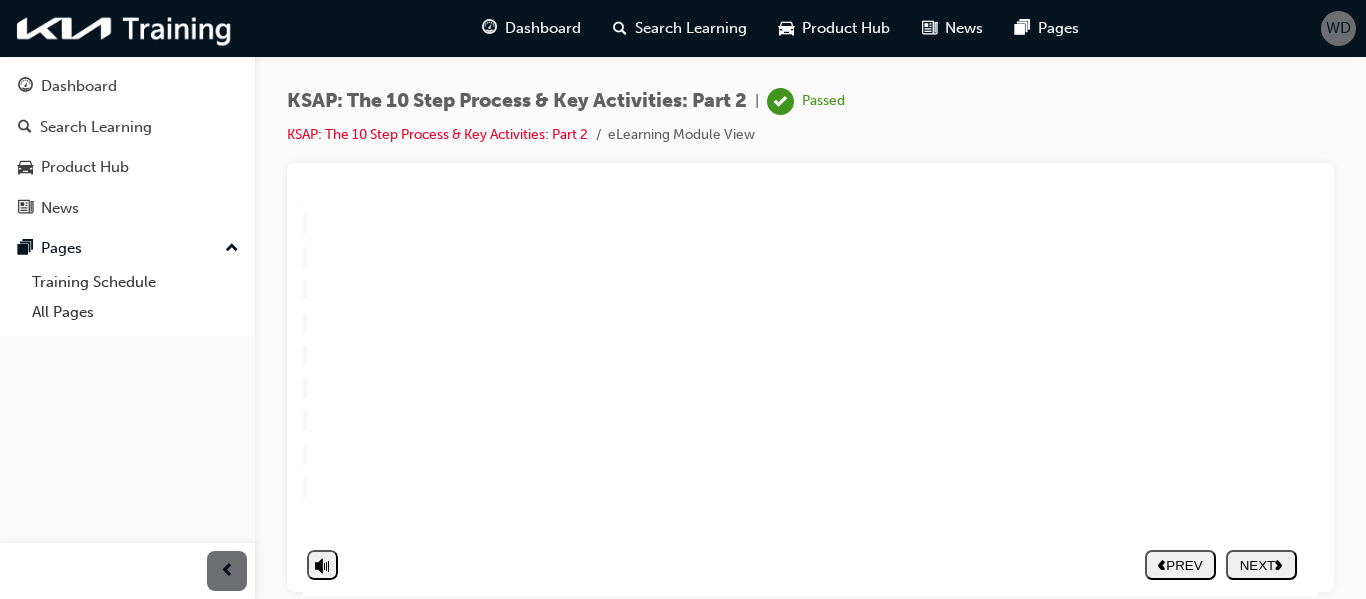 click 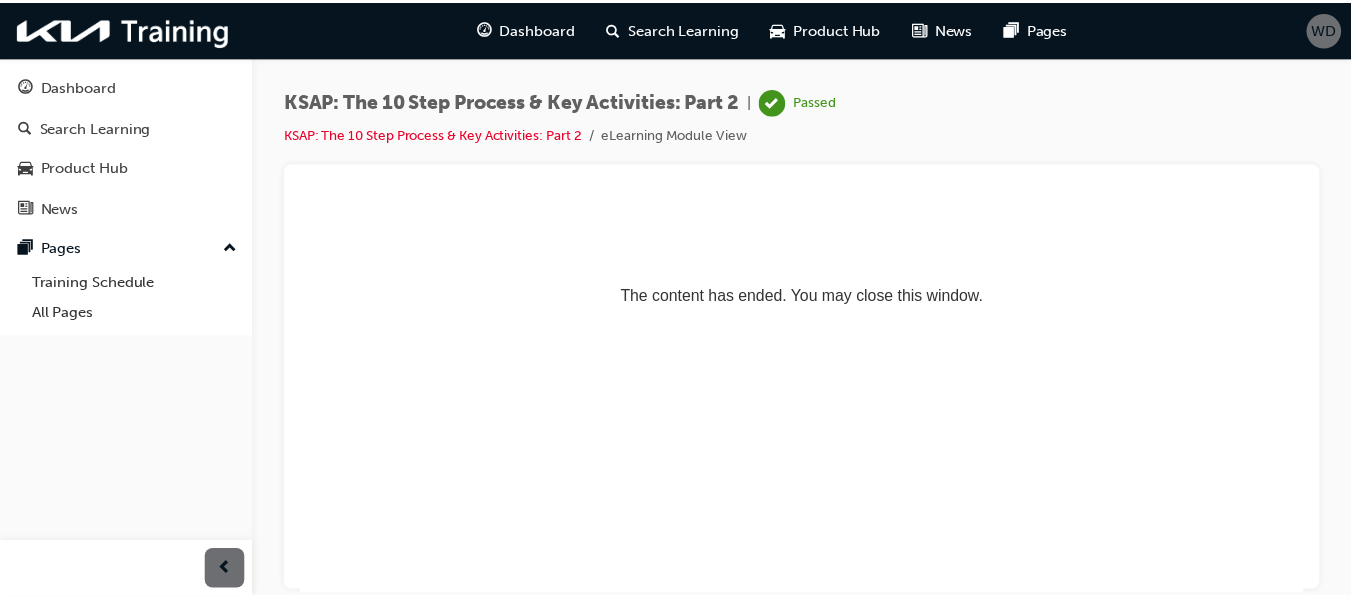 scroll, scrollTop: 0, scrollLeft: 0, axis: both 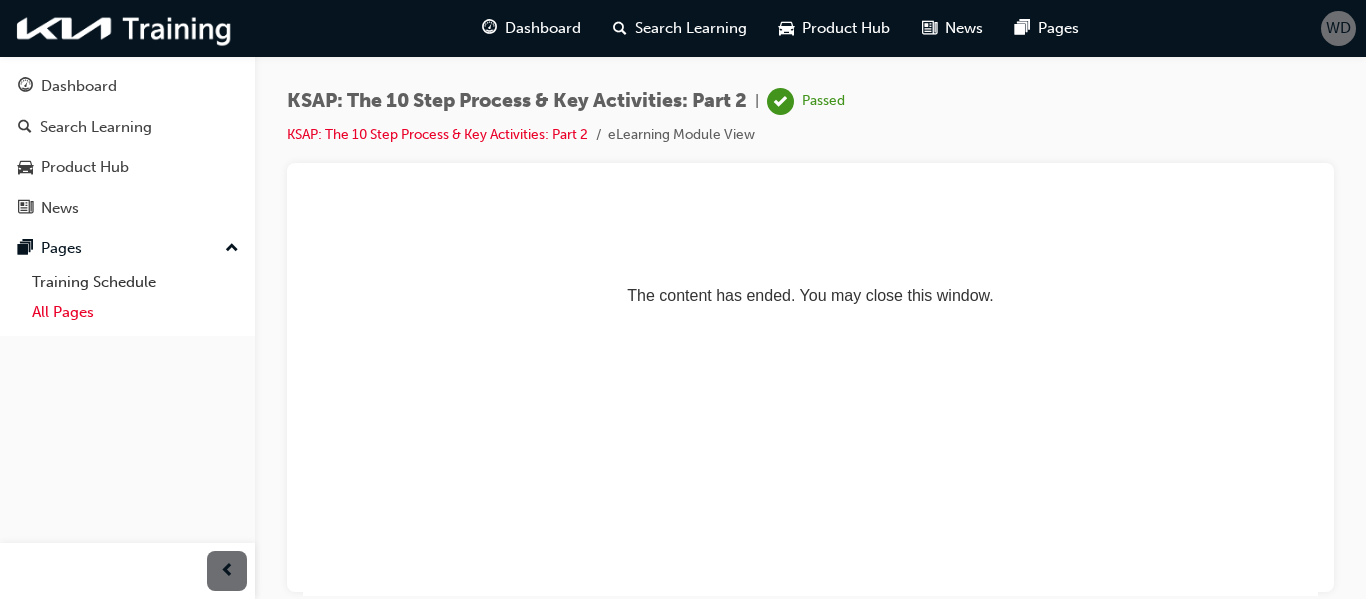 click on "All Pages" at bounding box center [135, 312] 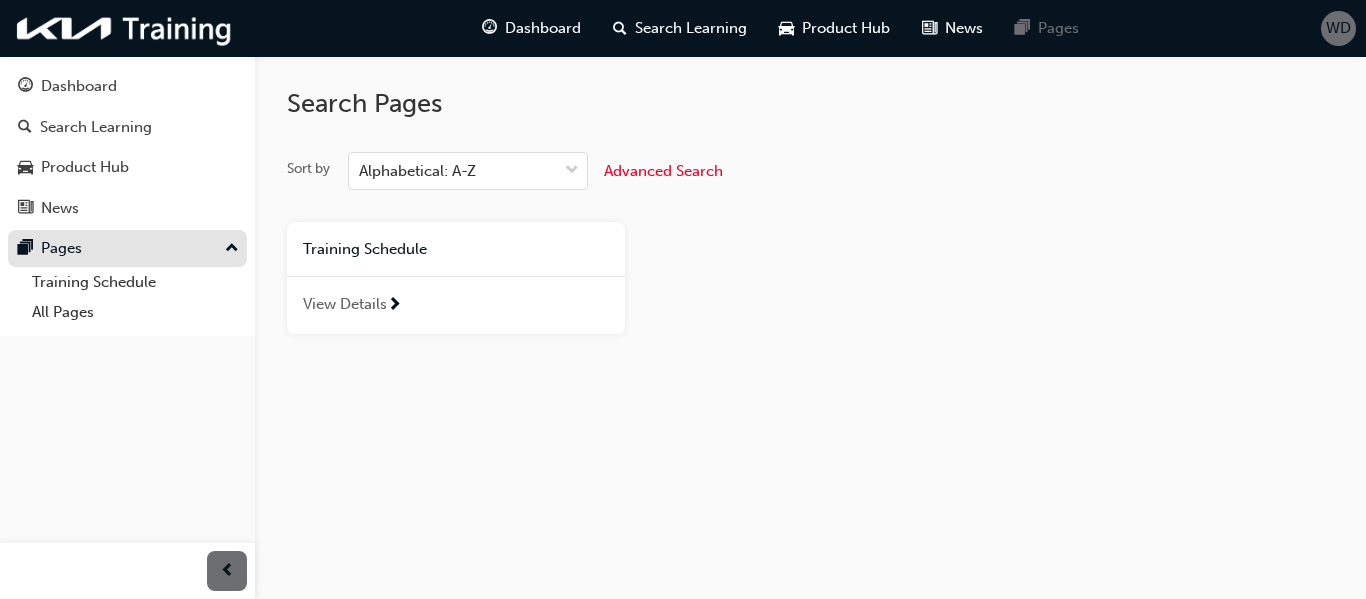 click on "Pages" at bounding box center (61, 248) 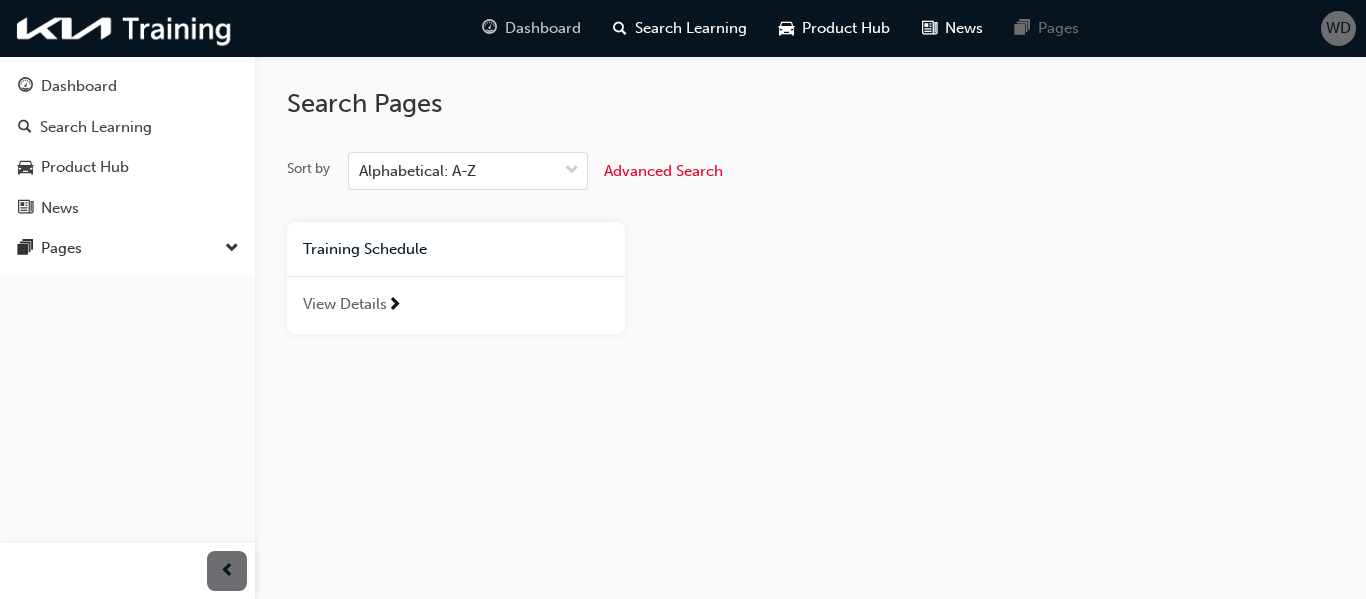 click on "Dashboard" at bounding box center (543, 28) 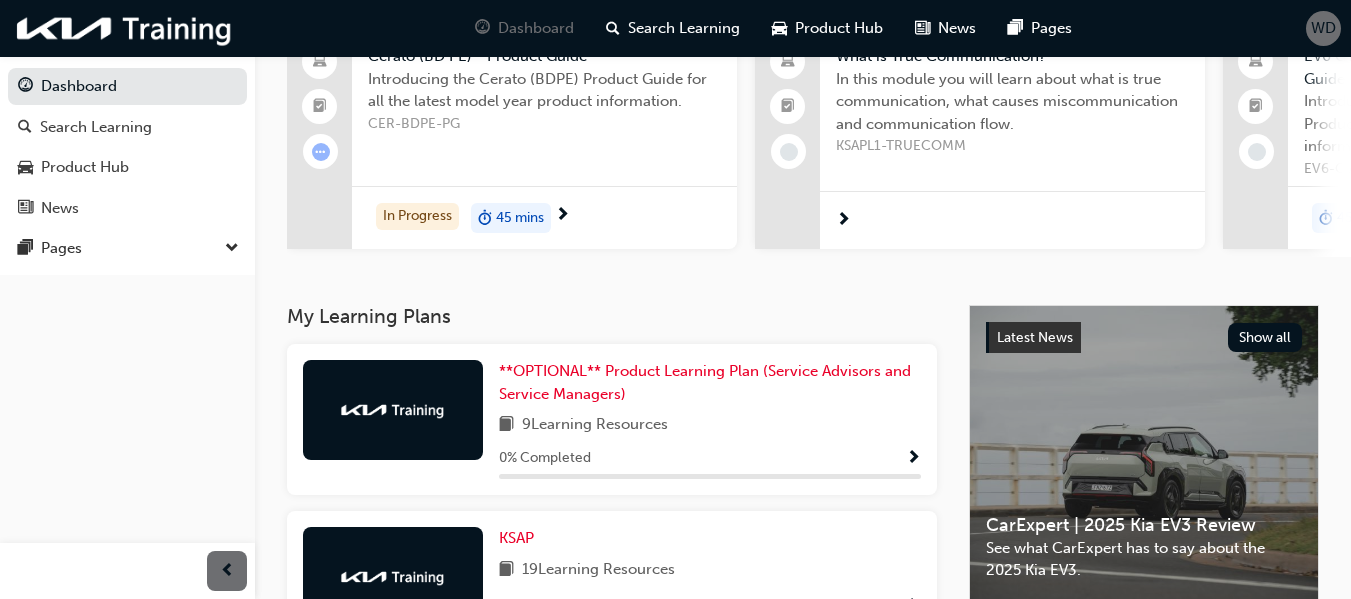 scroll, scrollTop: 255, scrollLeft: 0, axis: vertical 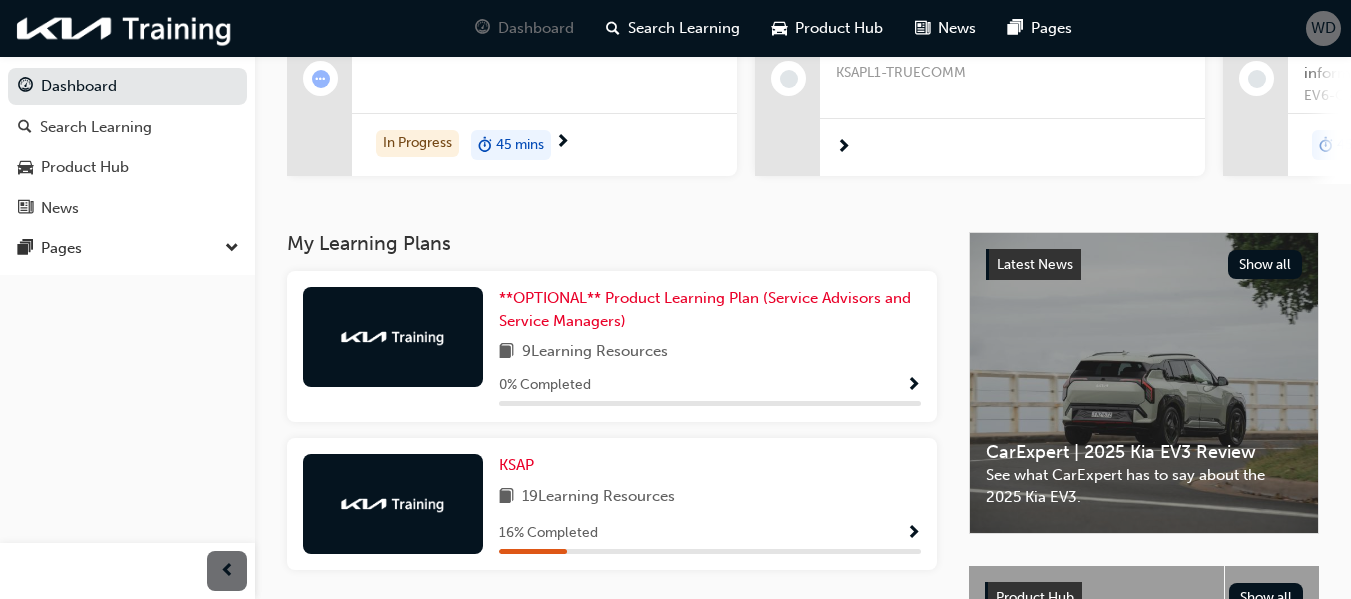 click on "16 % Completed" at bounding box center (710, 533) 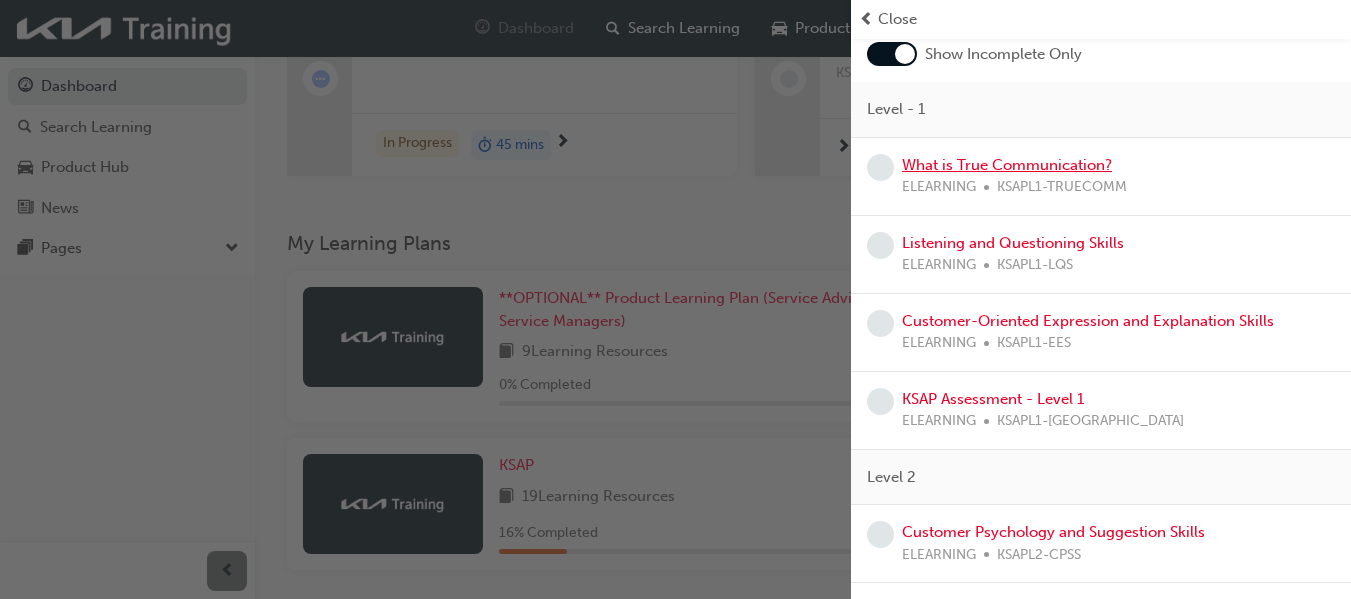scroll, scrollTop: 8, scrollLeft: 0, axis: vertical 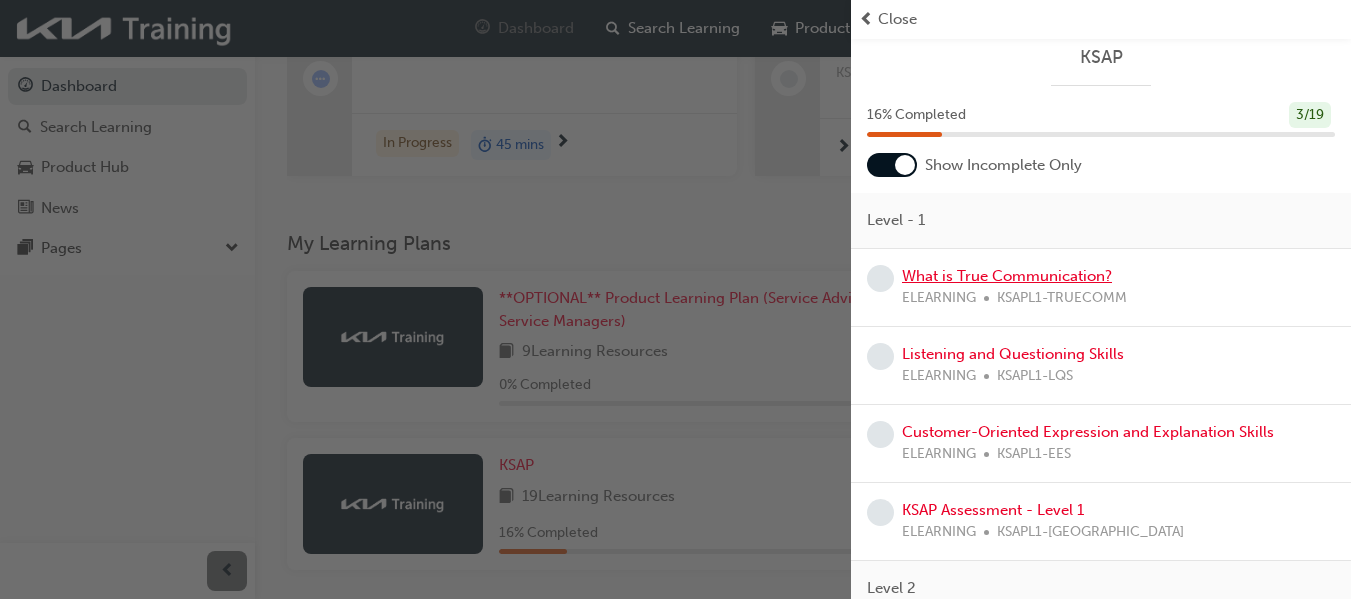 click on "What is True Communication?" at bounding box center [1007, 276] 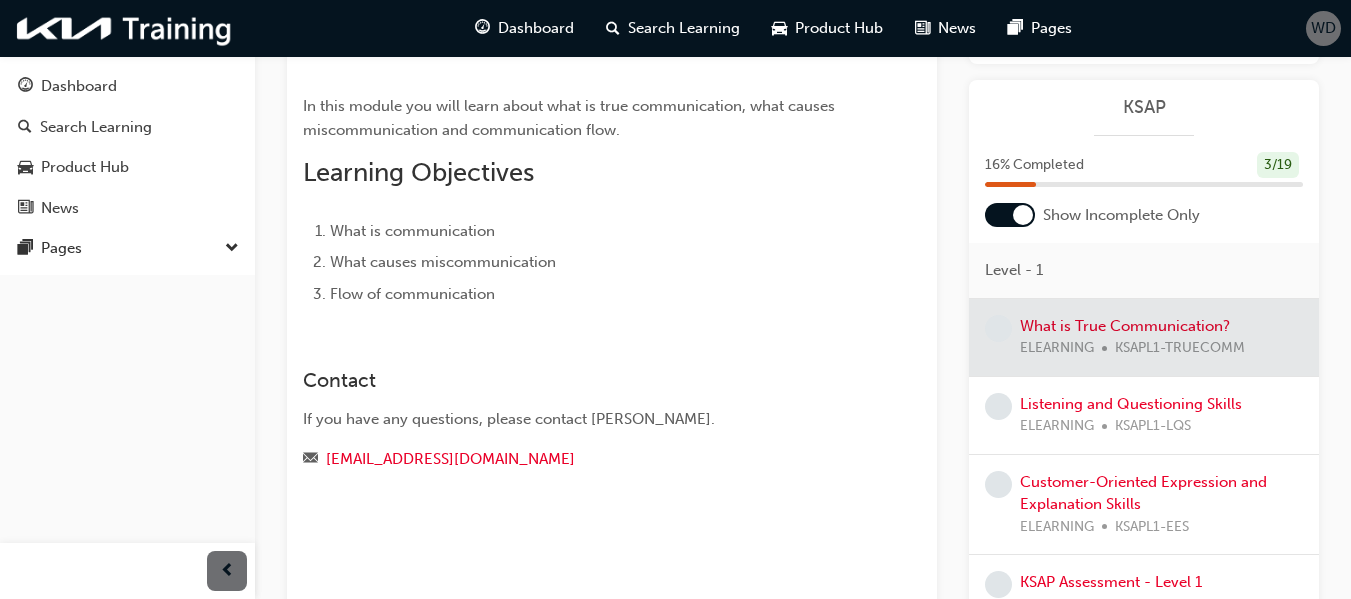 click at bounding box center [1144, 337] 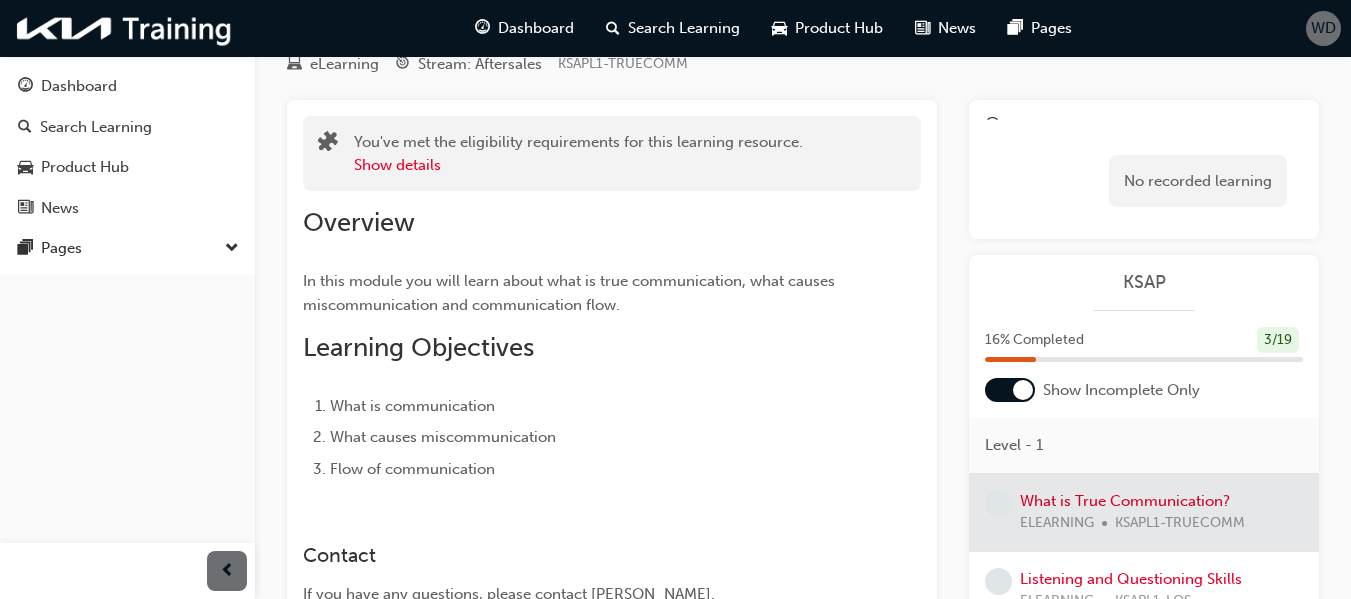 scroll, scrollTop: 0, scrollLeft: 0, axis: both 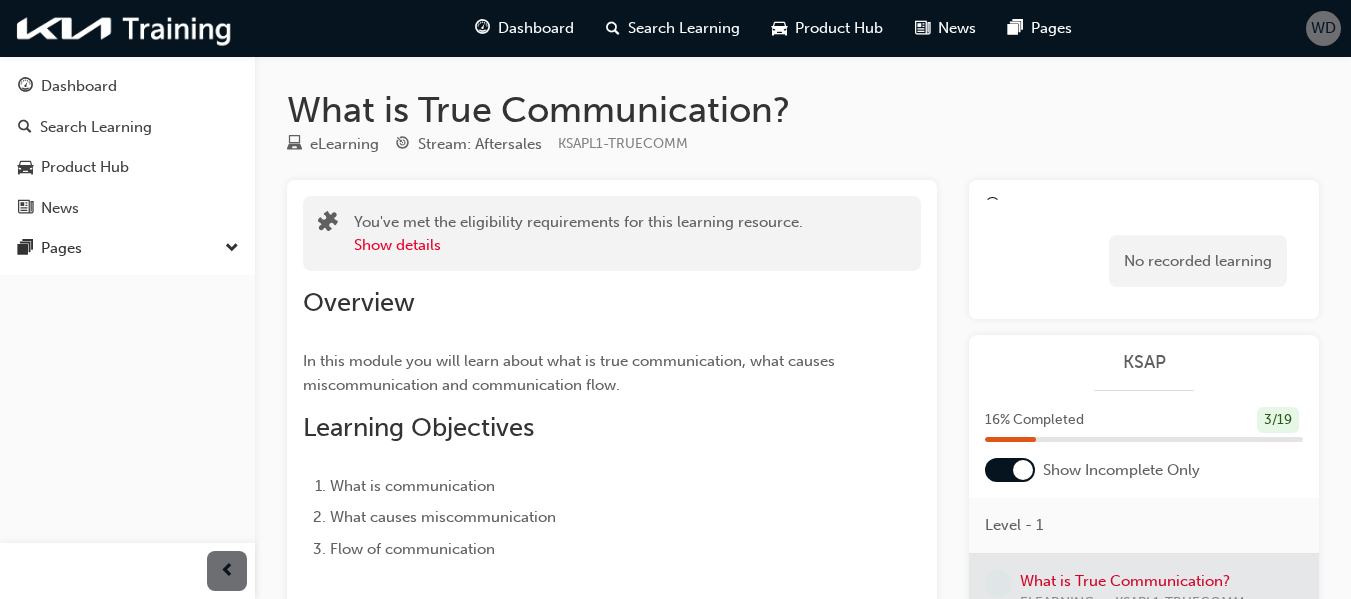 click on "No recorded learning" at bounding box center (1198, 261) 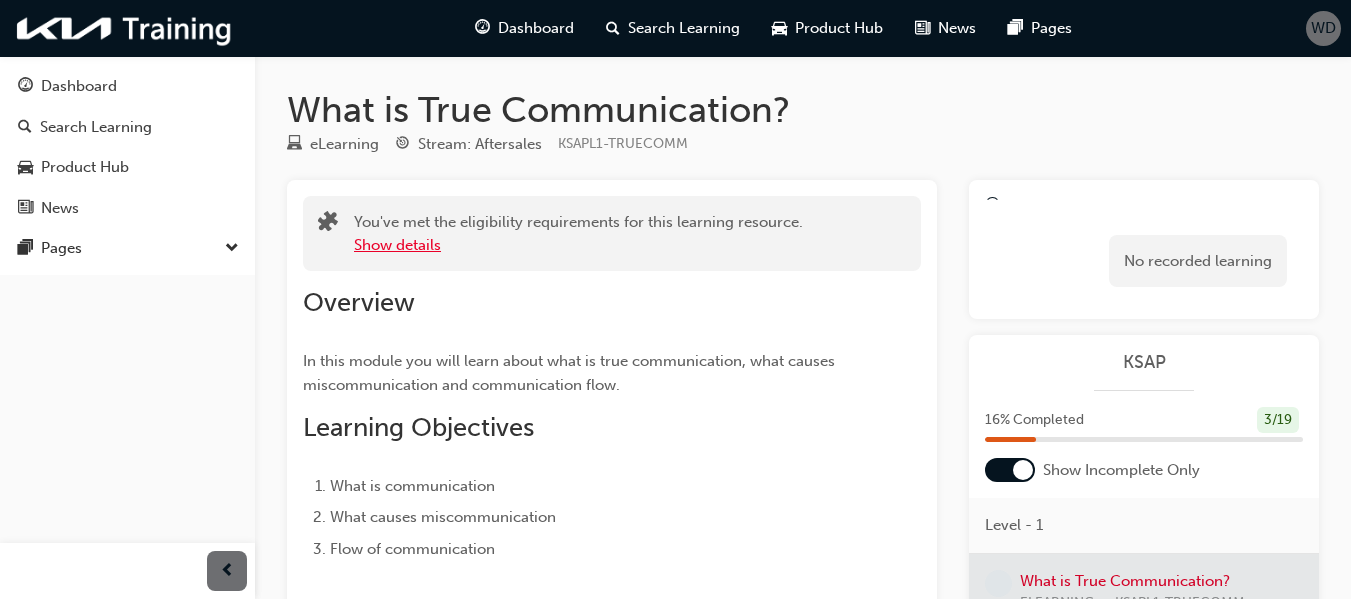 click on "Show details" at bounding box center (397, 245) 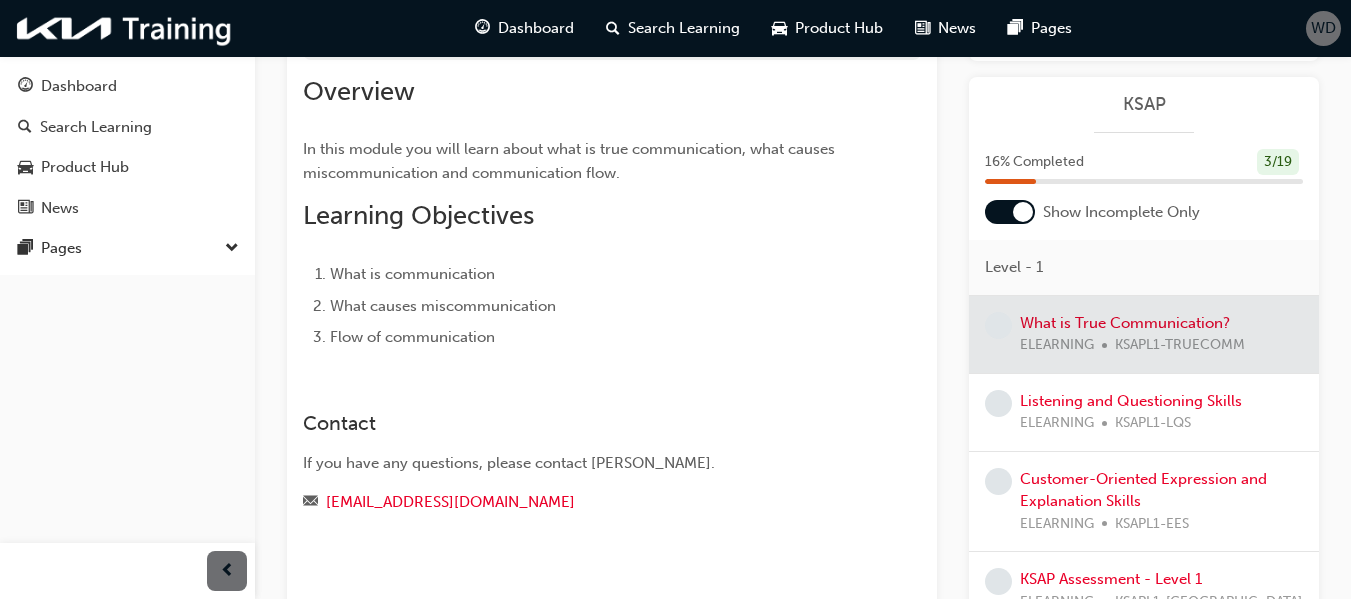 scroll, scrollTop: 257, scrollLeft: 0, axis: vertical 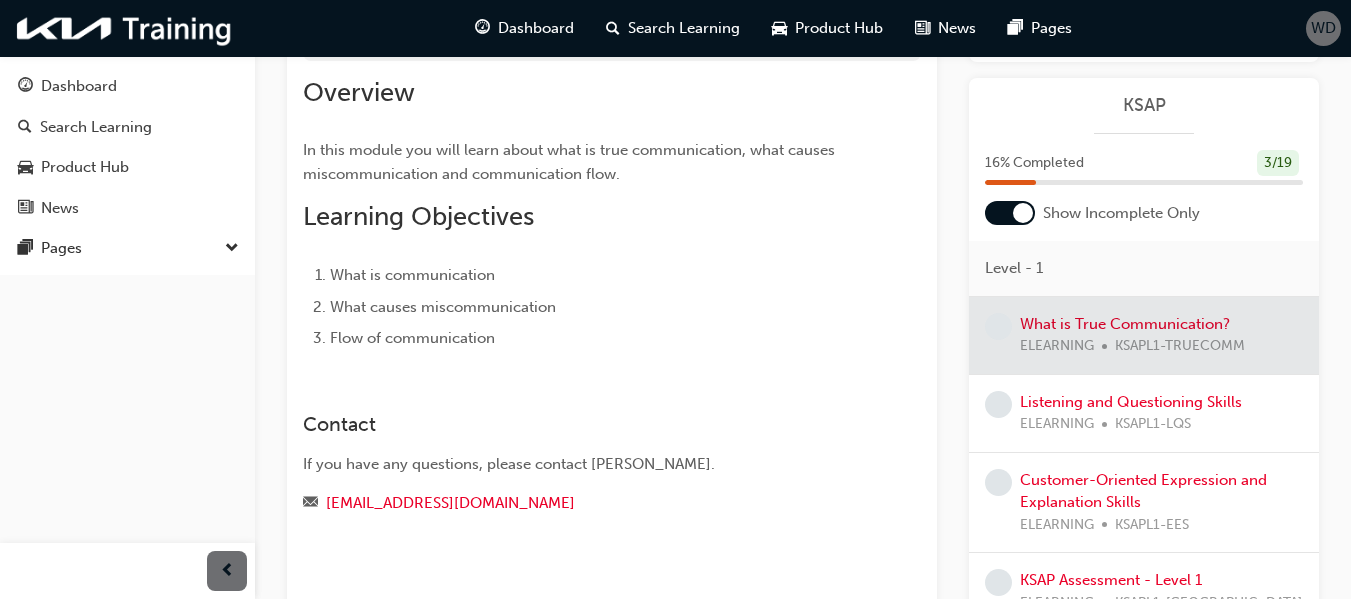 click at bounding box center (1144, 335) 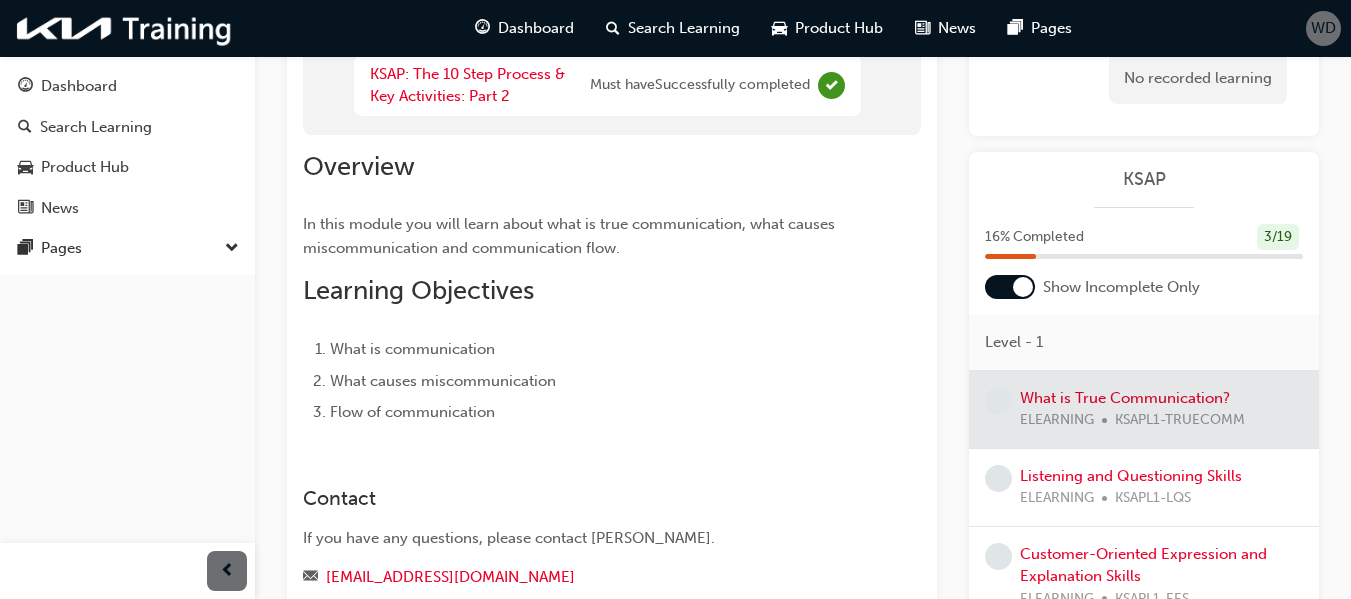 scroll, scrollTop: 0, scrollLeft: 0, axis: both 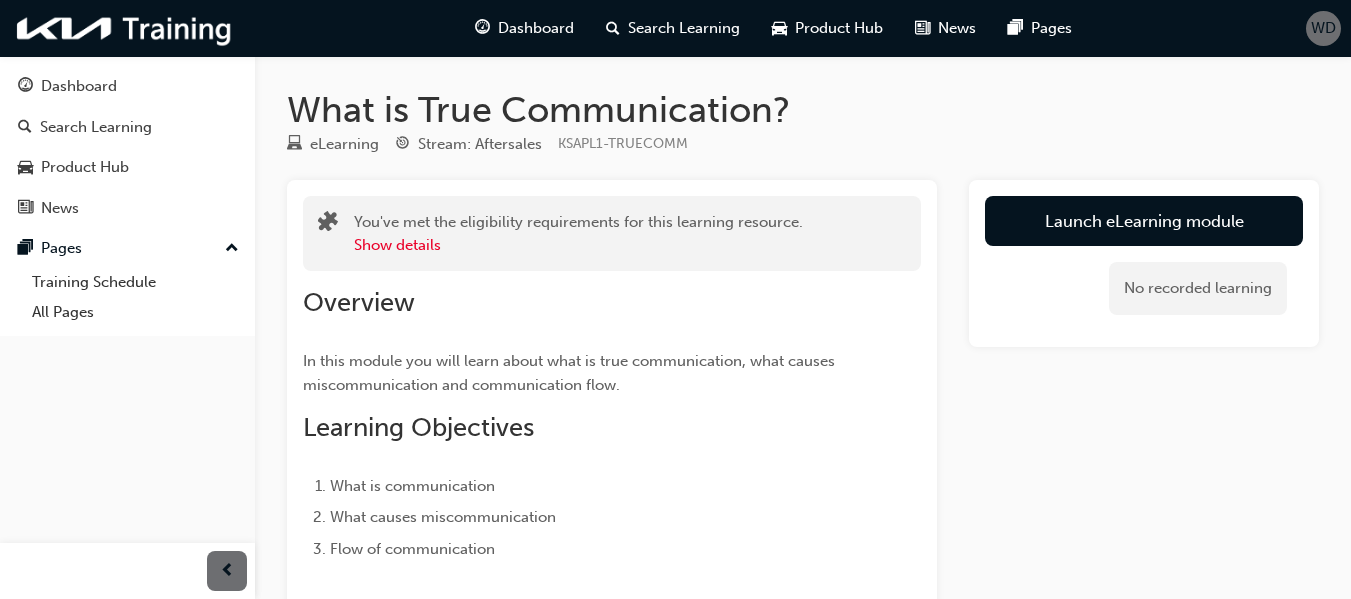 click on "eLearning" at bounding box center (344, 144) 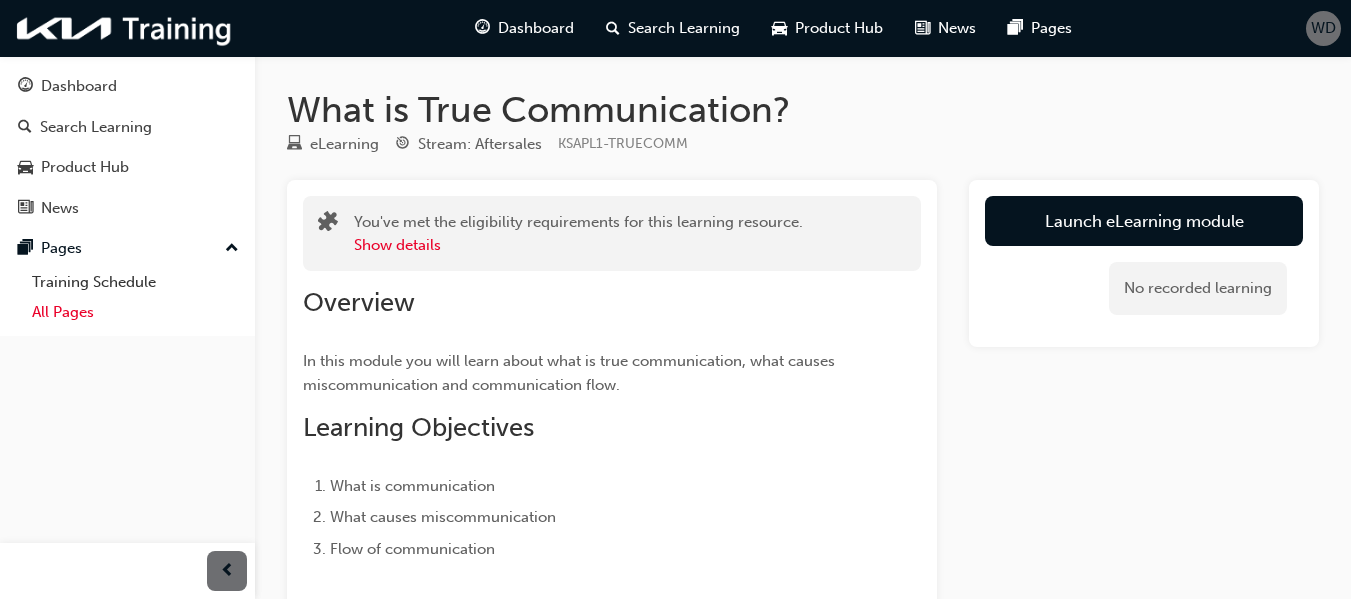 click on "All Pages" at bounding box center [135, 312] 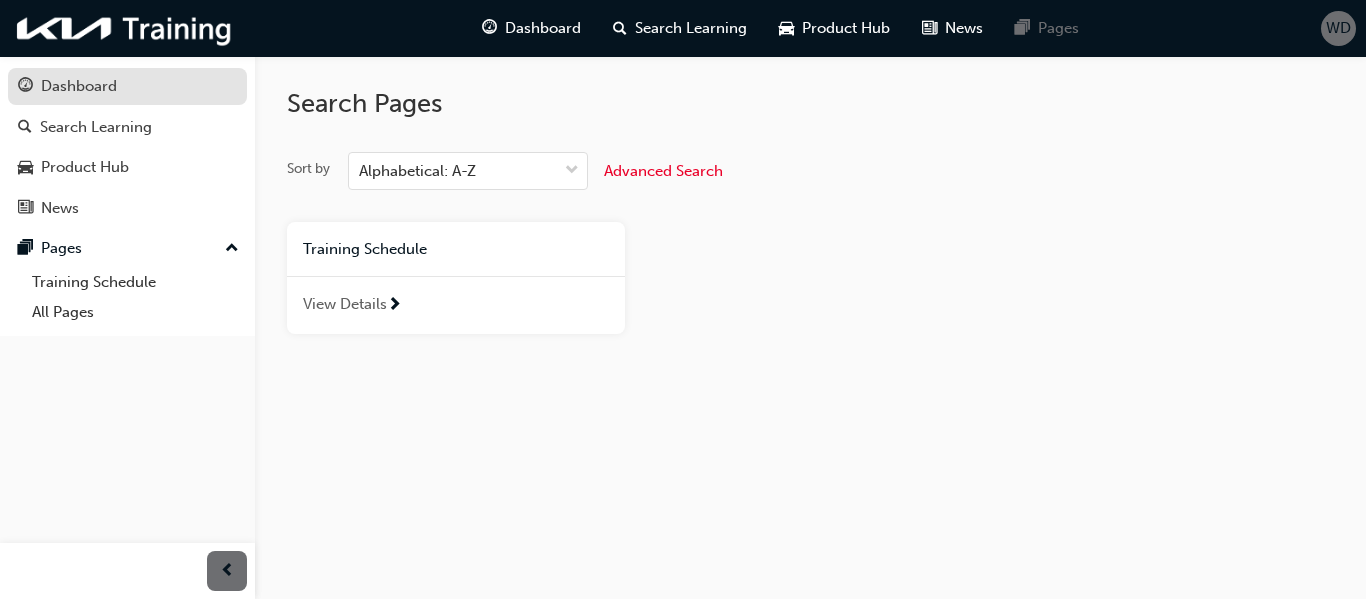 click on "Dashboard" at bounding box center (127, 86) 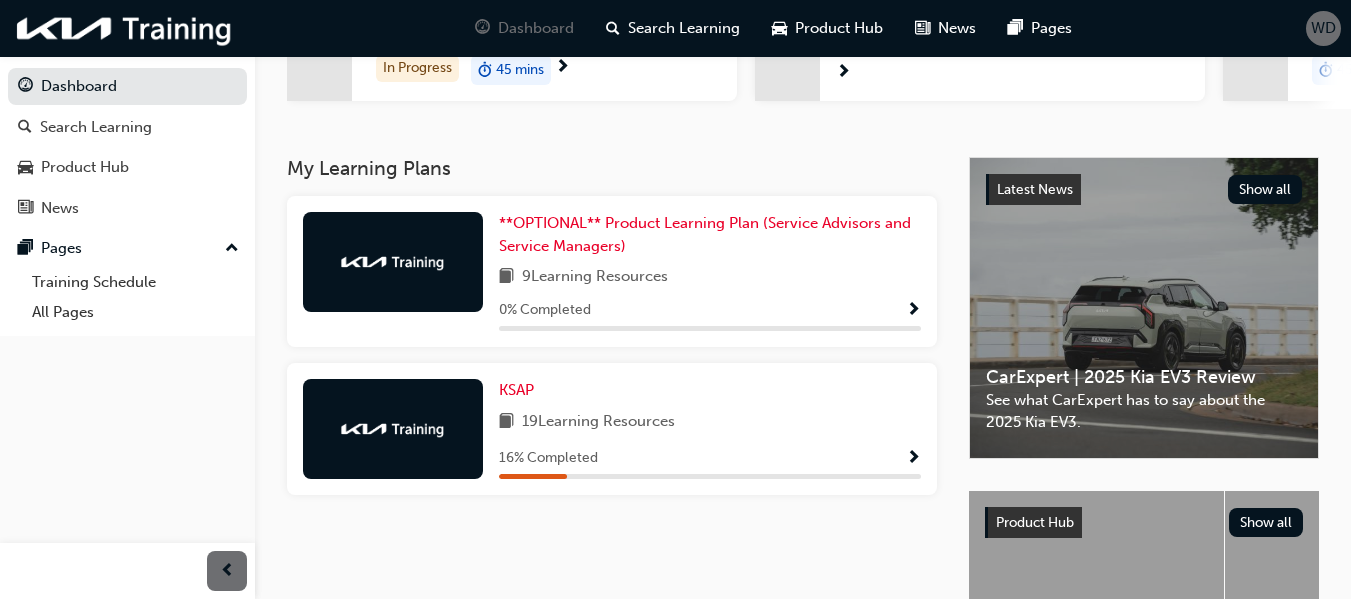 scroll, scrollTop: 340, scrollLeft: 0, axis: vertical 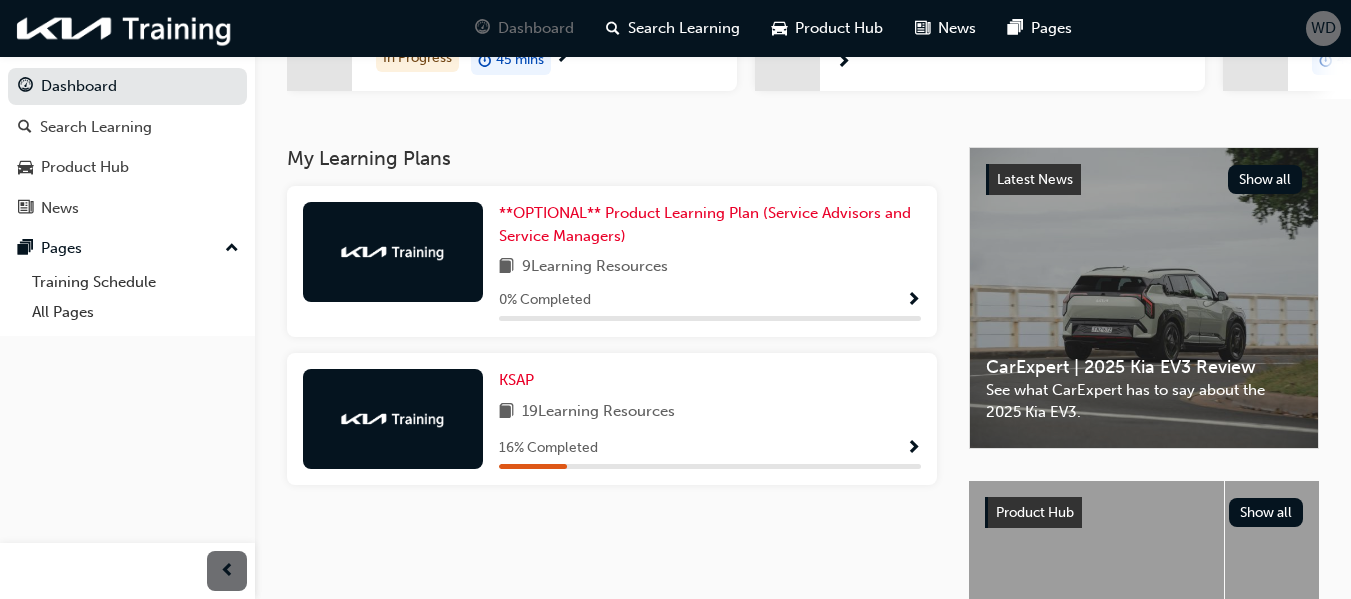 click at bounding box center (913, 449) 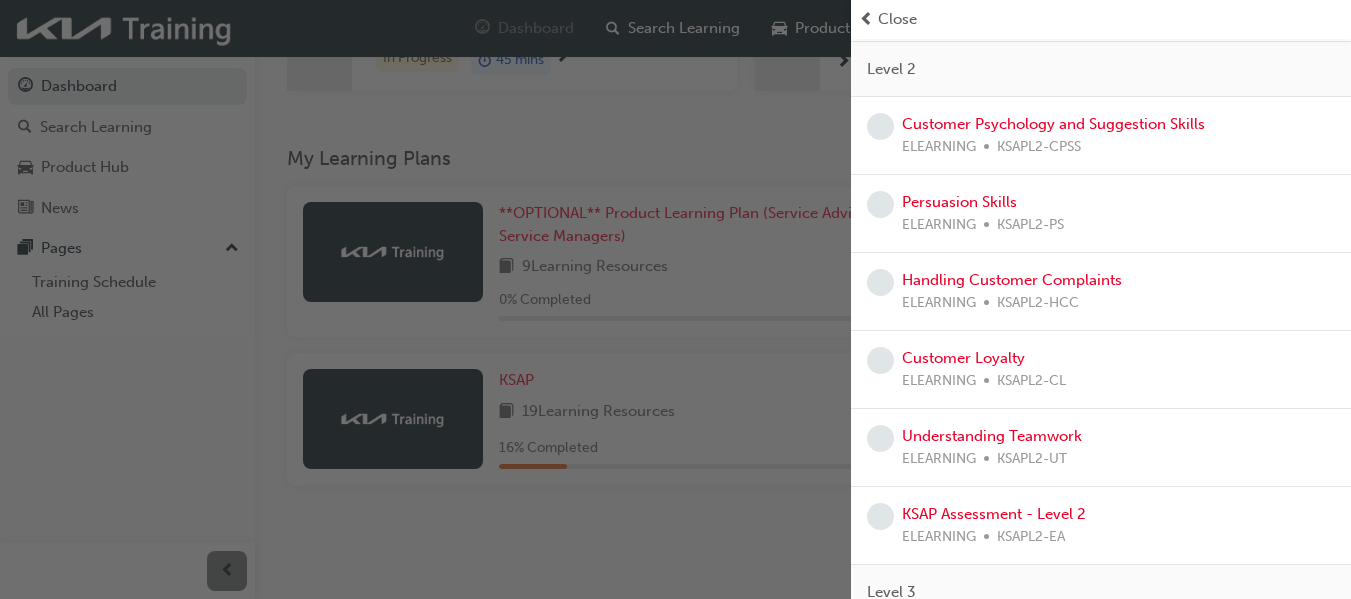 scroll, scrollTop: 1017, scrollLeft: 0, axis: vertical 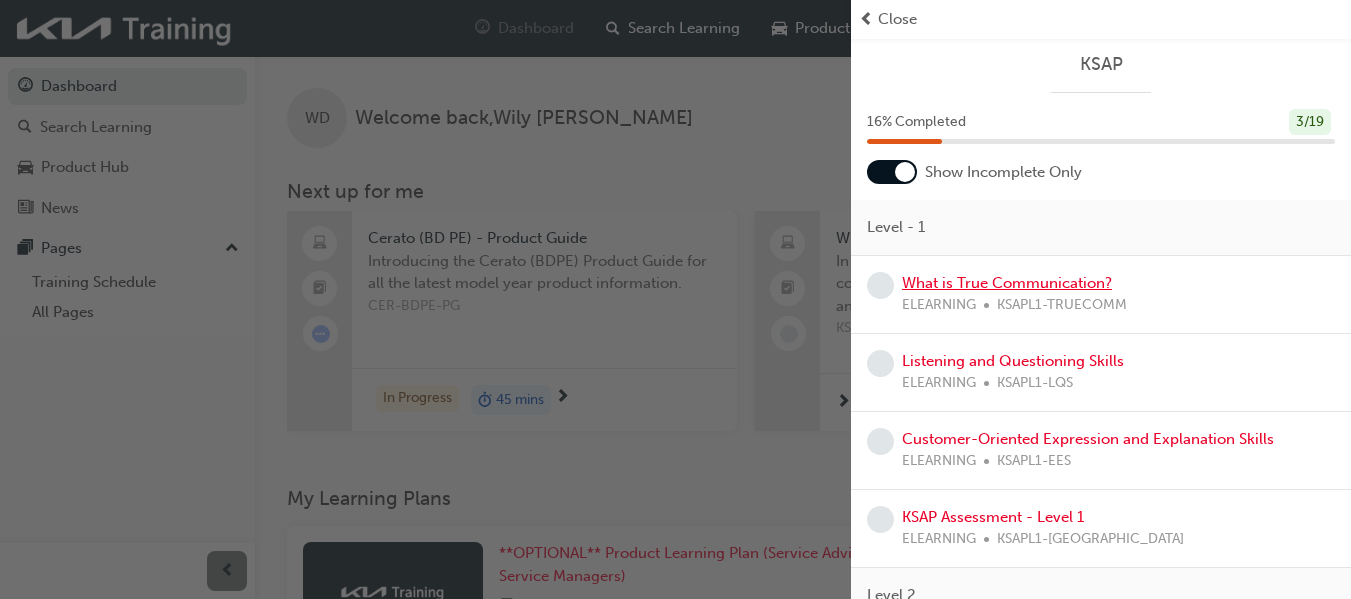 click on "What is True Communication?" at bounding box center [1007, 283] 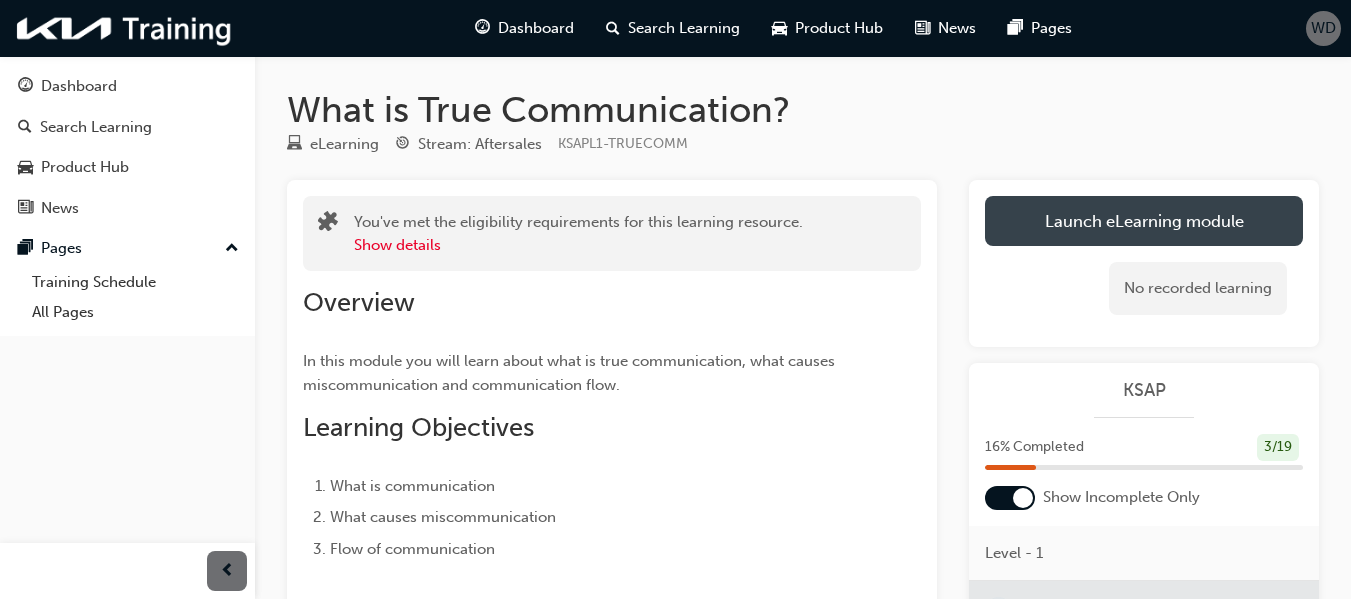 click on "Launch eLearning module" at bounding box center [1144, 221] 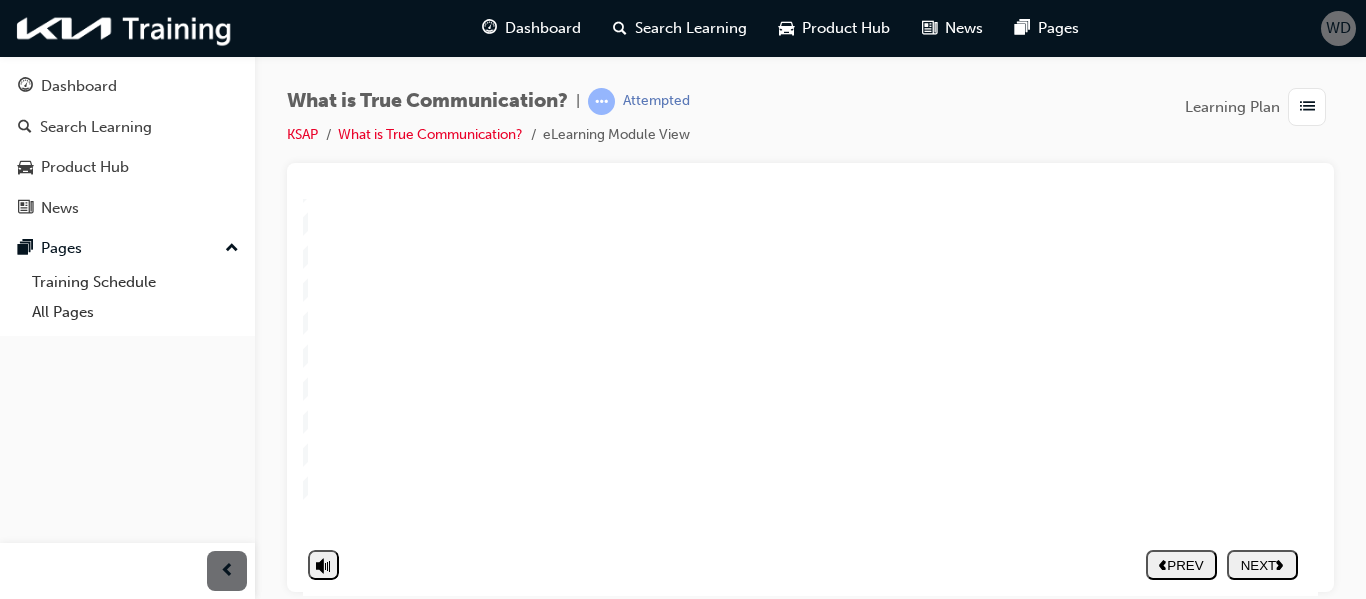 scroll, scrollTop: 323, scrollLeft: 5, axis: both 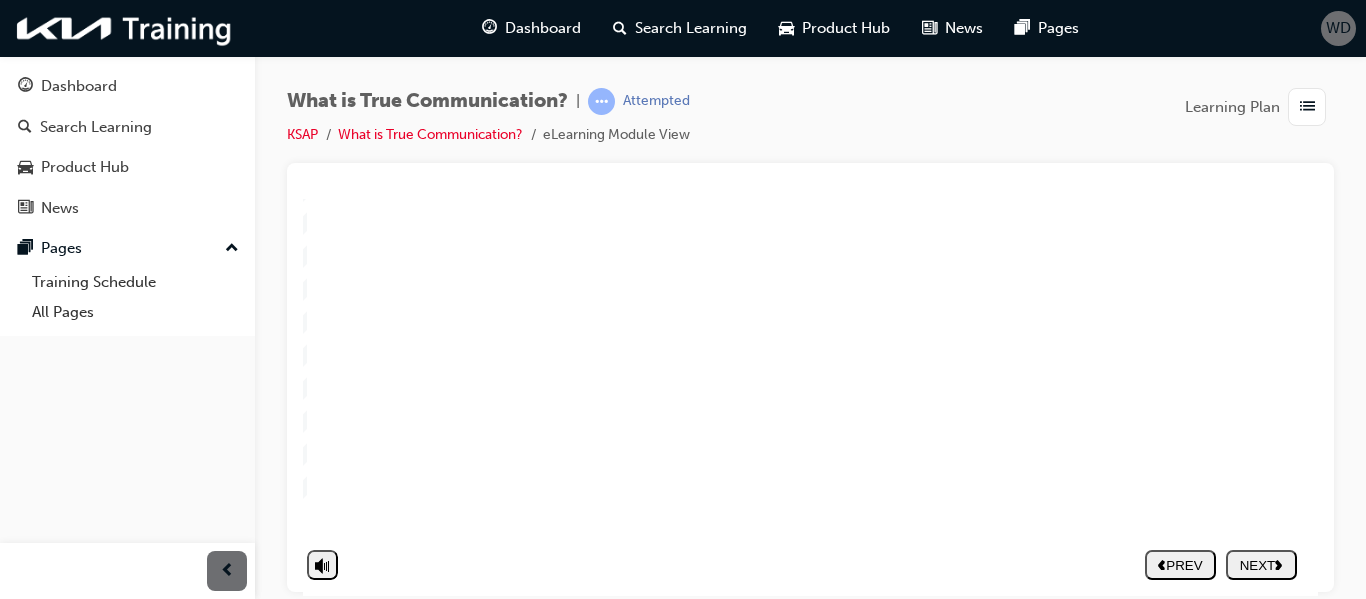 click on "NEXT" at bounding box center (1261, 564) 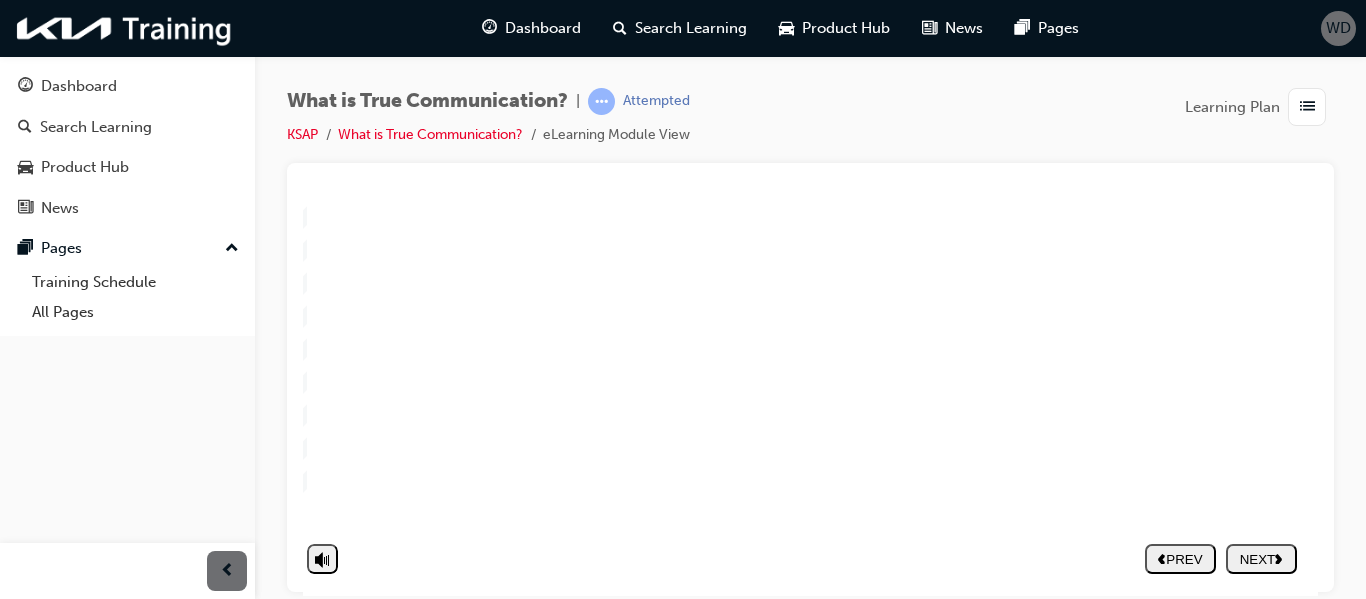 scroll, scrollTop: 322, scrollLeft: 5, axis: both 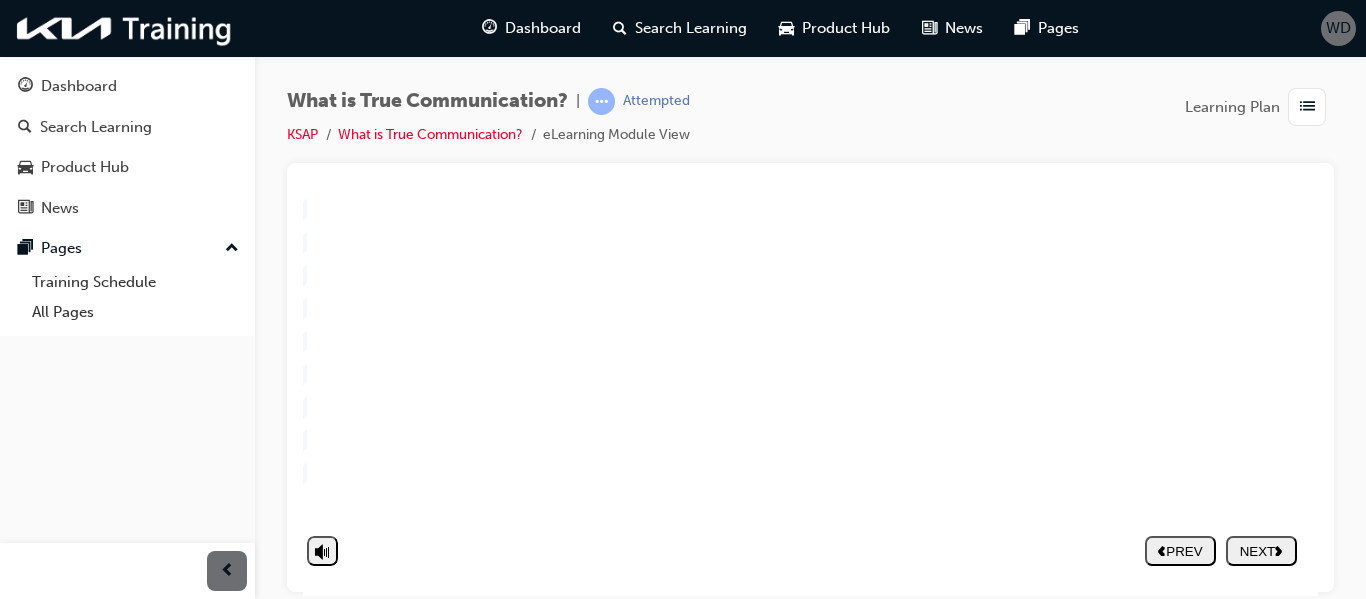 click 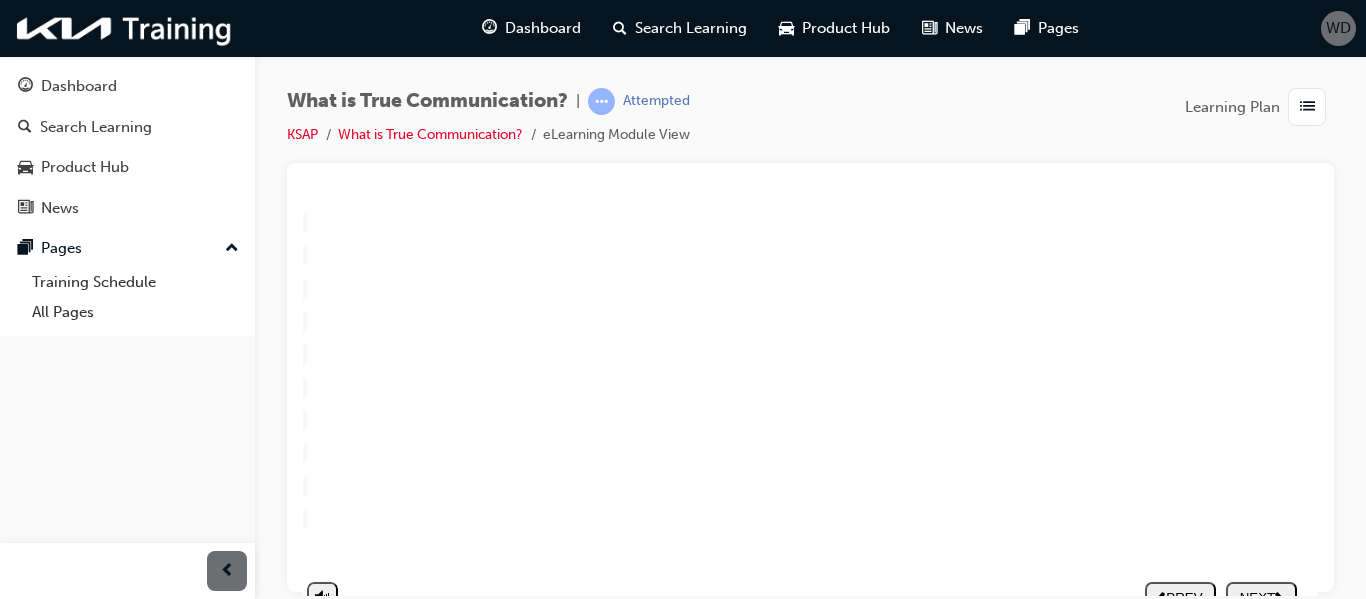 scroll, scrollTop: 323, scrollLeft: 5, axis: both 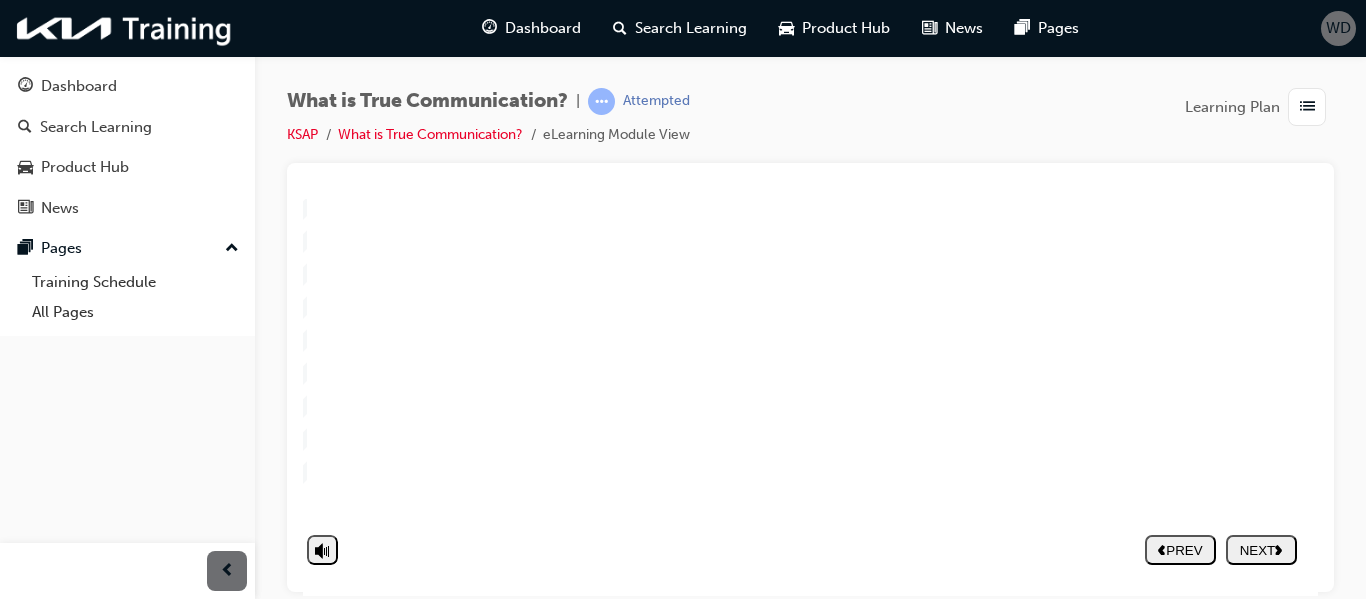 click 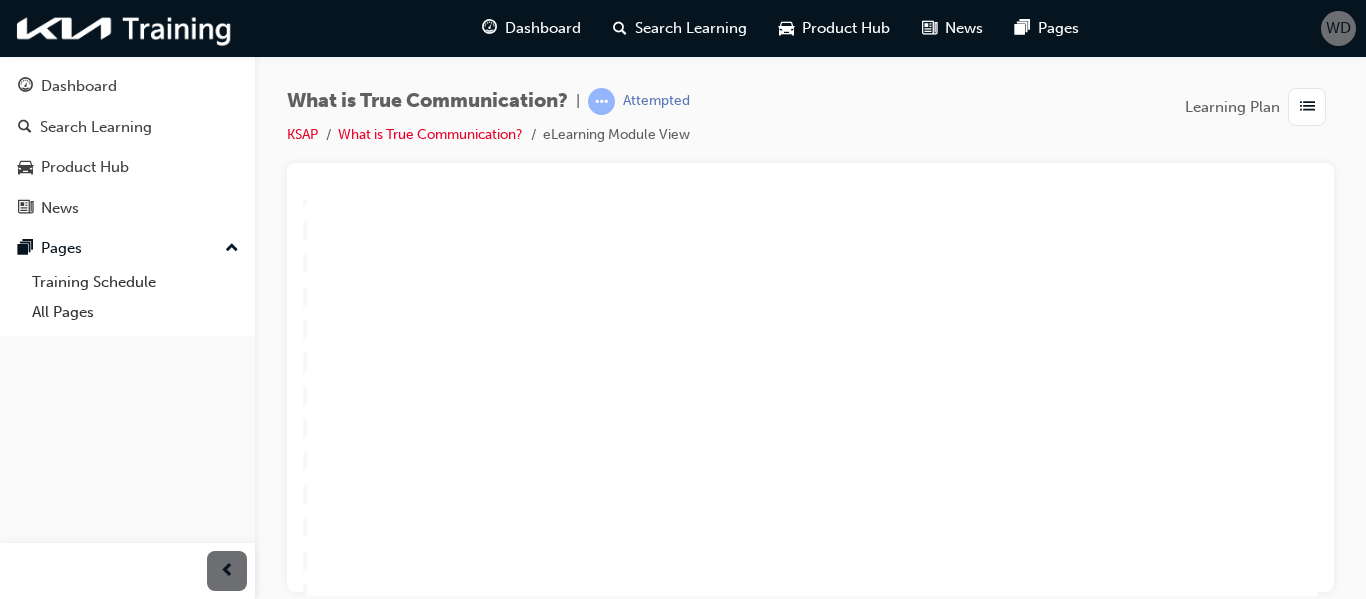 scroll, scrollTop: 139, scrollLeft: 5, axis: both 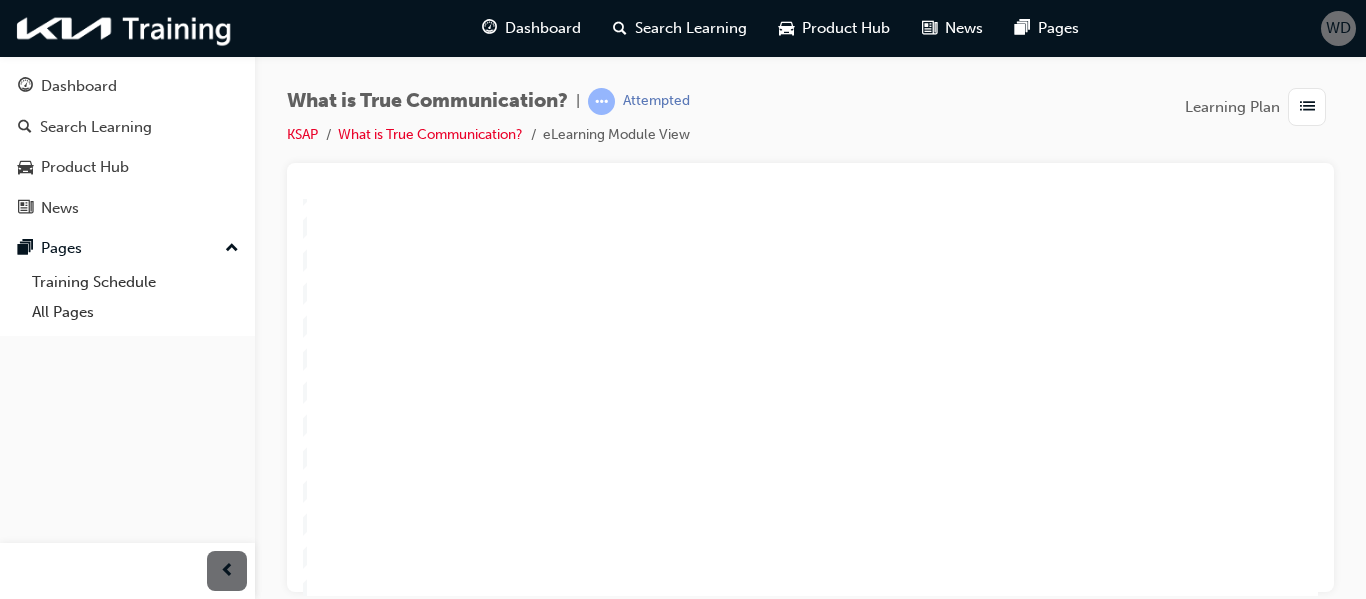 click 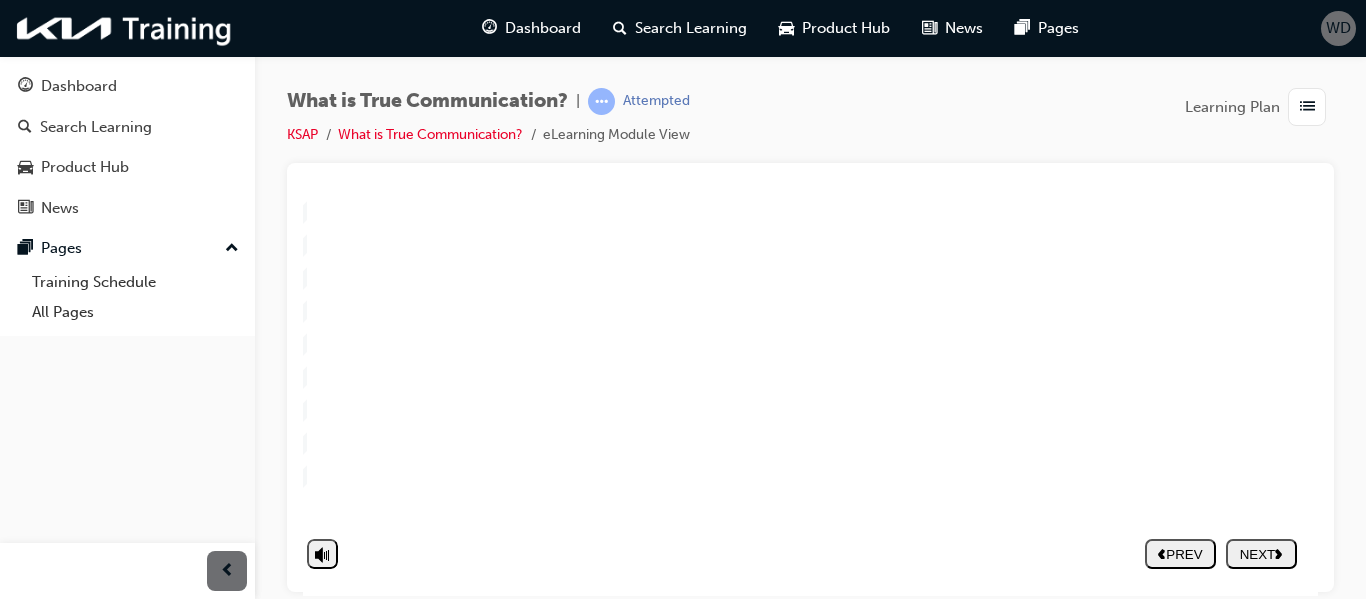 scroll, scrollTop: 323, scrollLeft: 5, axis: both 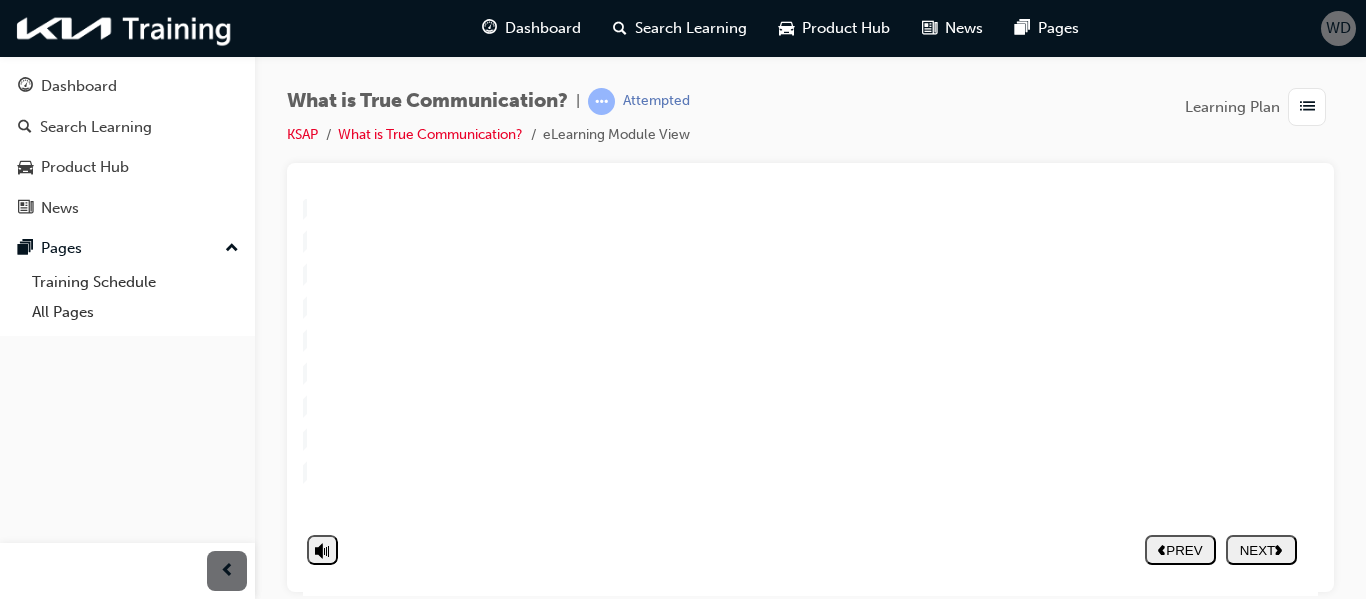 click 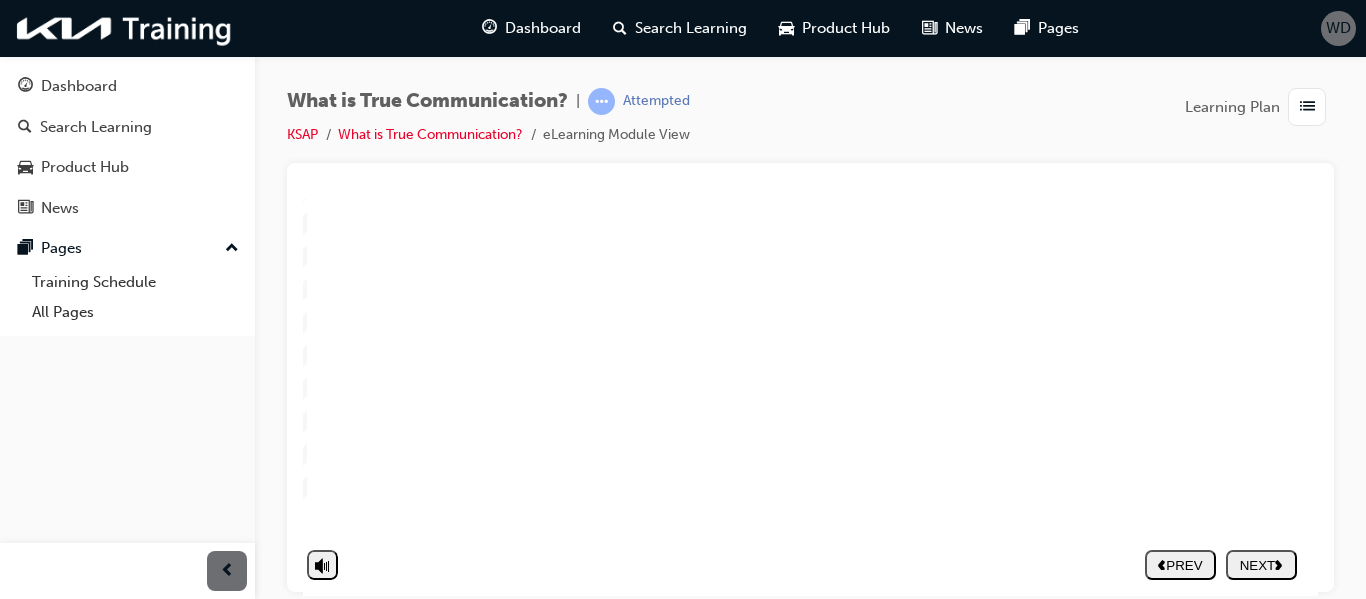 click on "NEXT" at bounding box center (1261, 564) 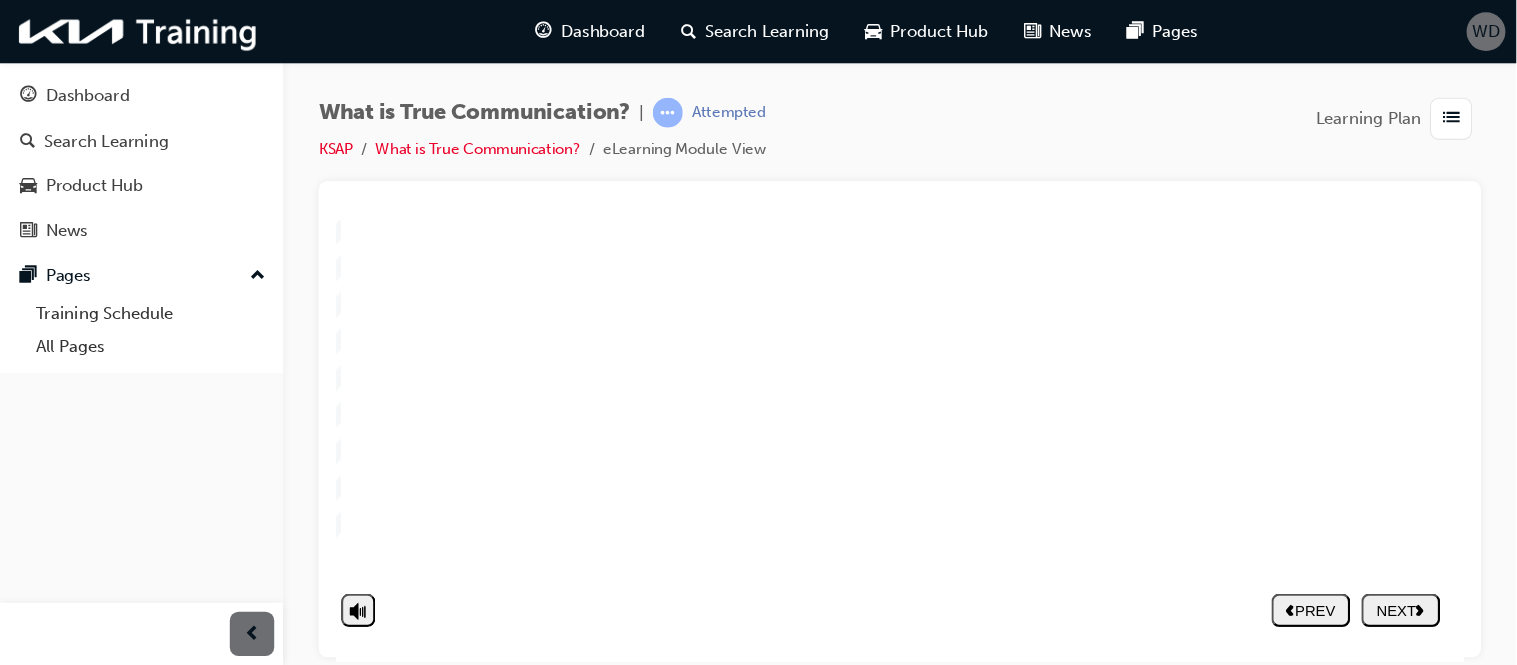 scroll, scrollTop: 258, scrollLeft: 0, axis: vertical 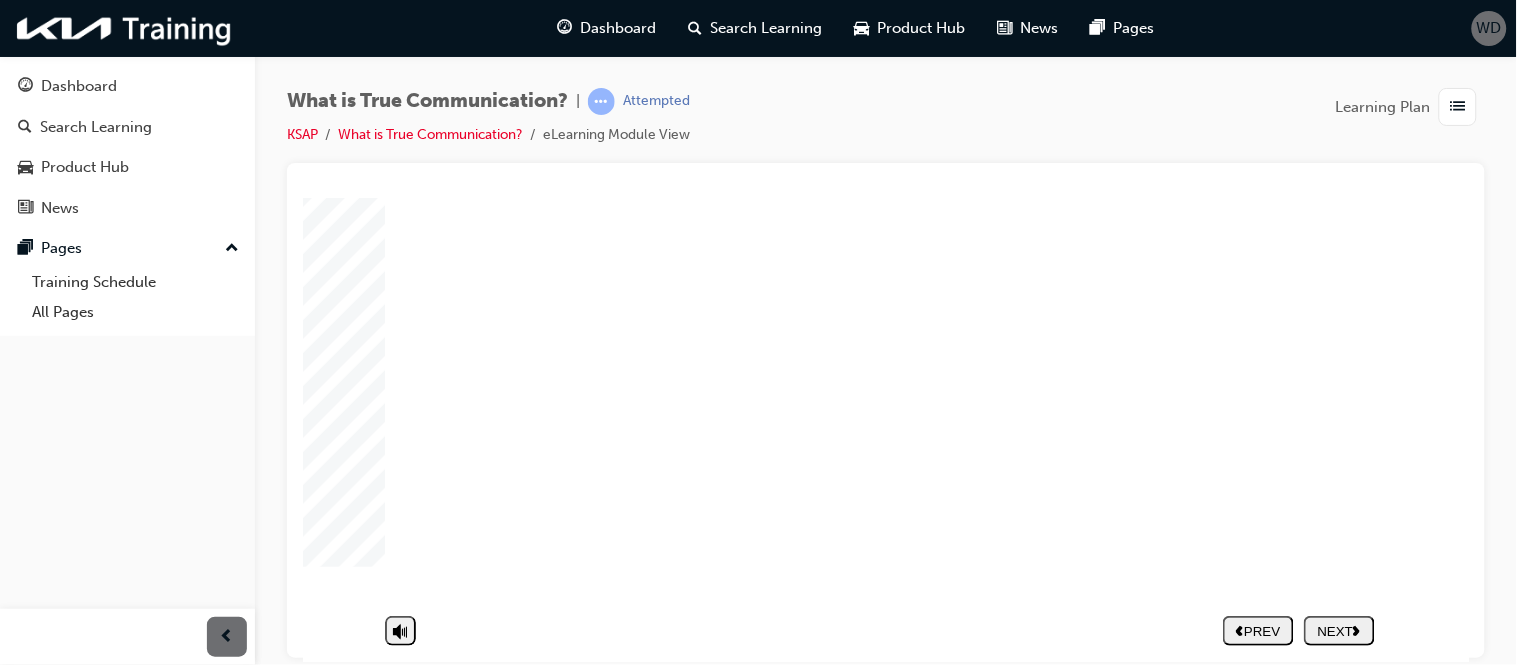 drag, startPoint x: 1310, startPoint y: 1, endPoint x: 86, endPoint y: 472, distance: 1311.4941 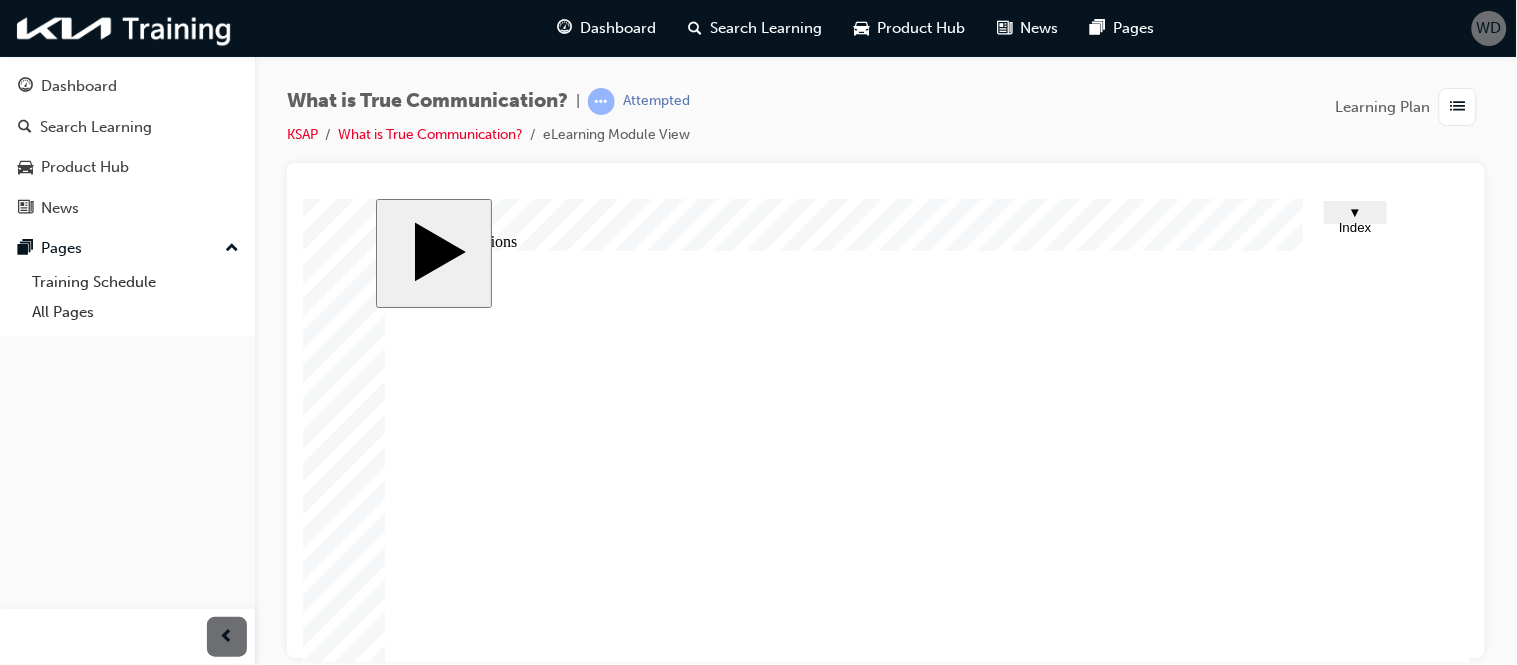 click 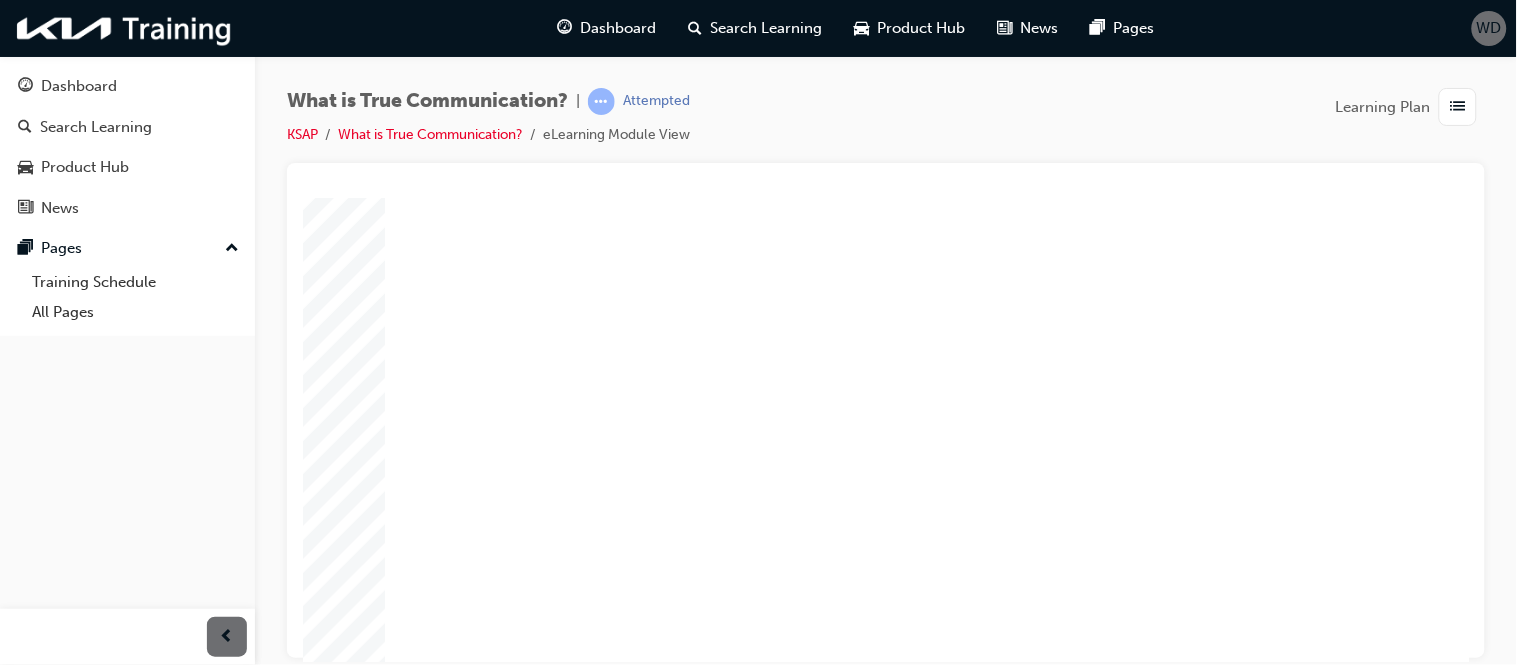 click 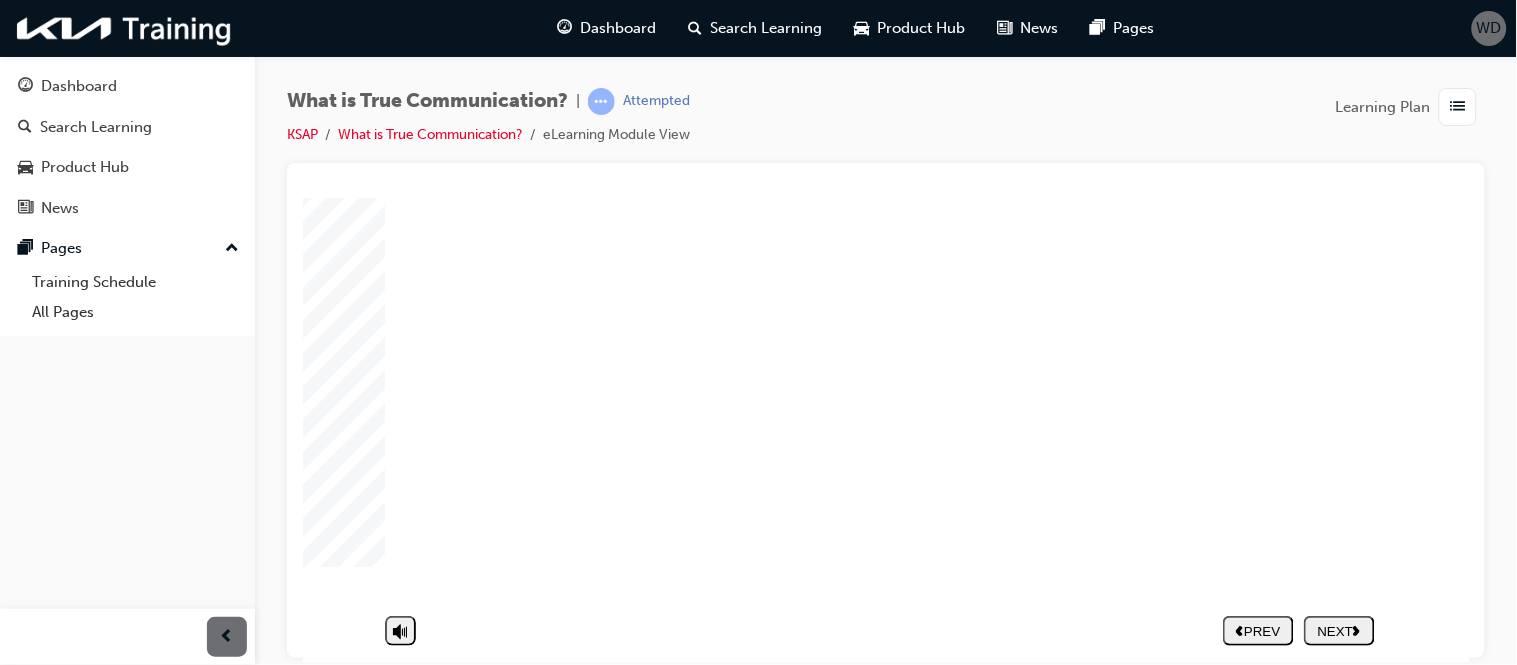 click on "NEXT" at bounding box center [1338, 630] 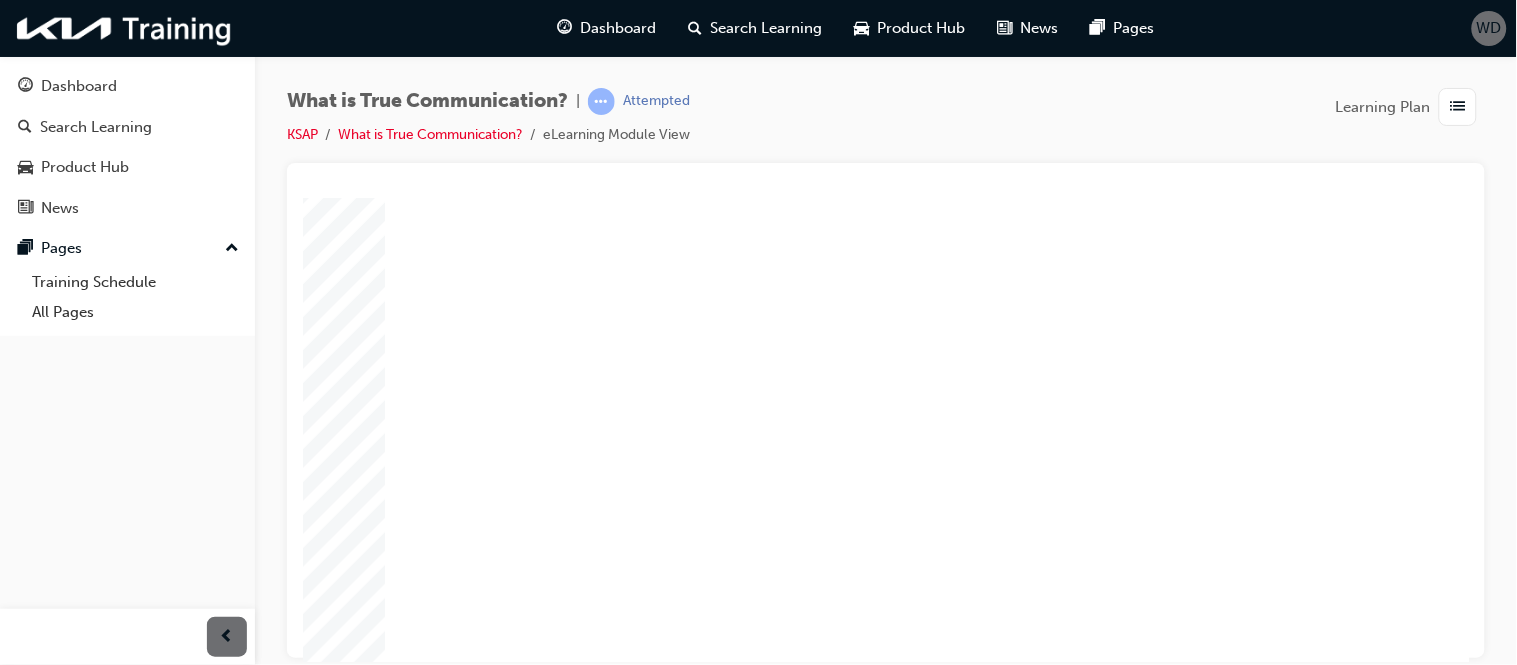 scroll, scrollTop: 147, scrollLeft: 0, axis: vertical 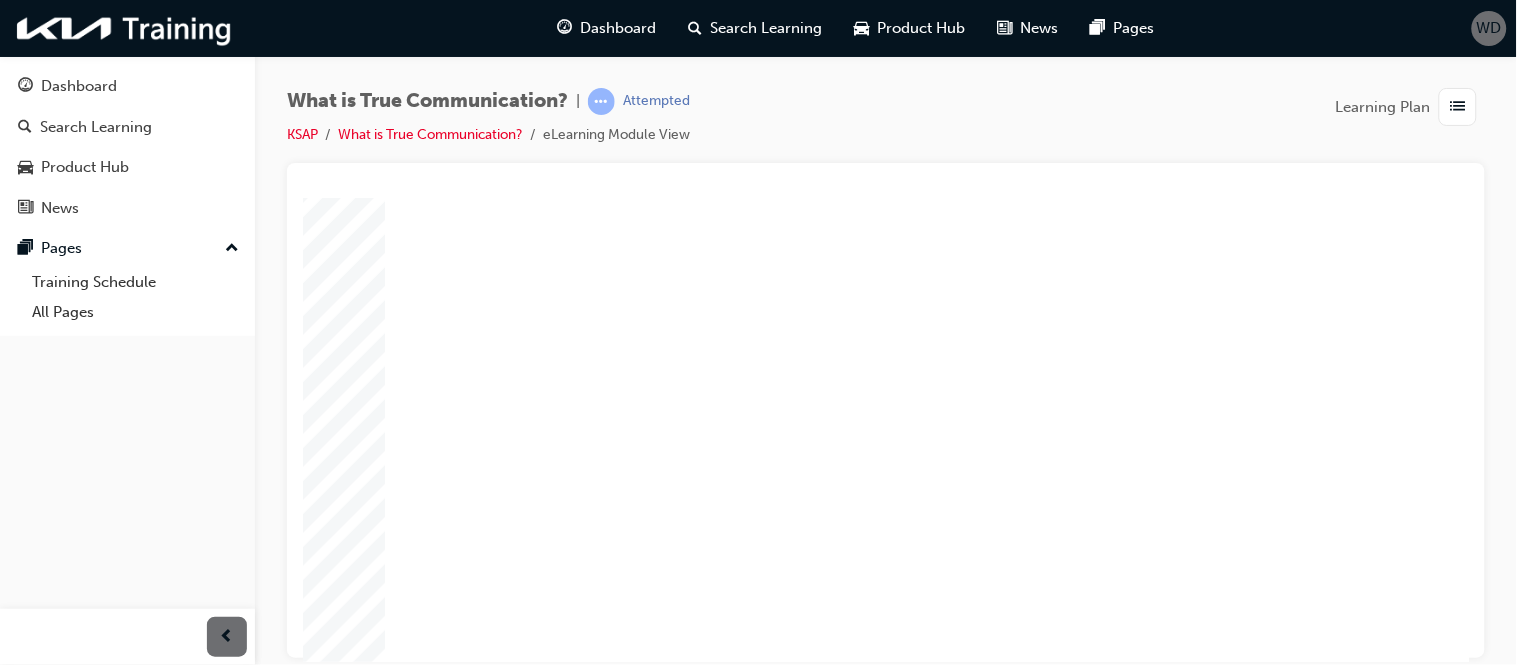 click 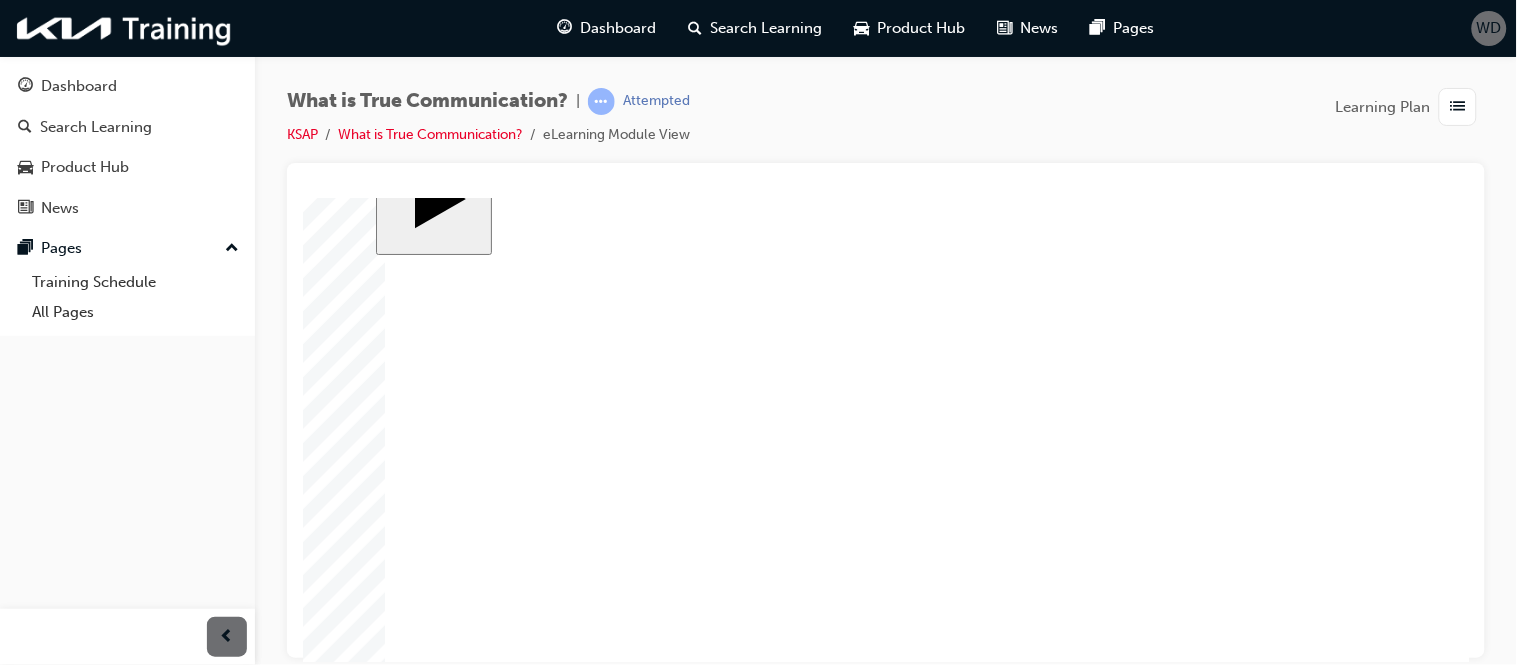 scroll, scrollTop: 63, scrollLeft: 0, axis: vertical 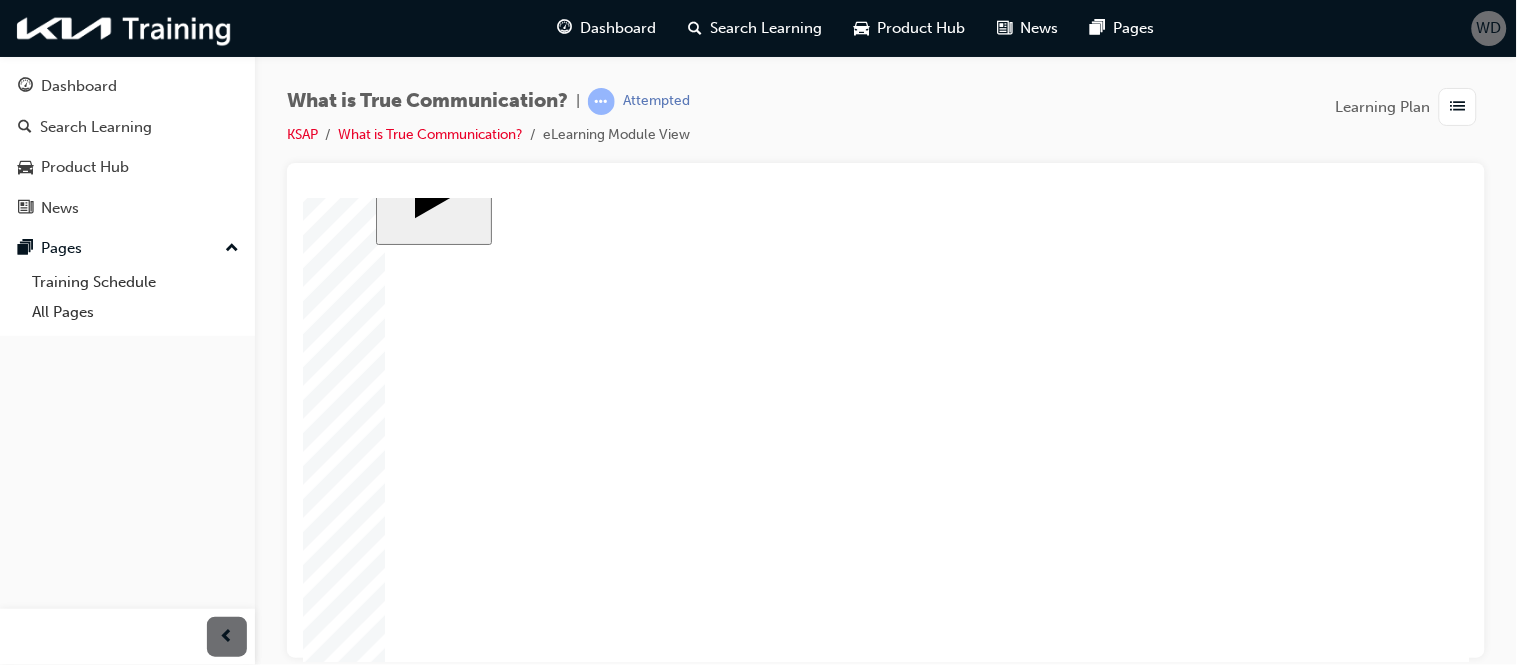 click at bounding box center (658, 2602) 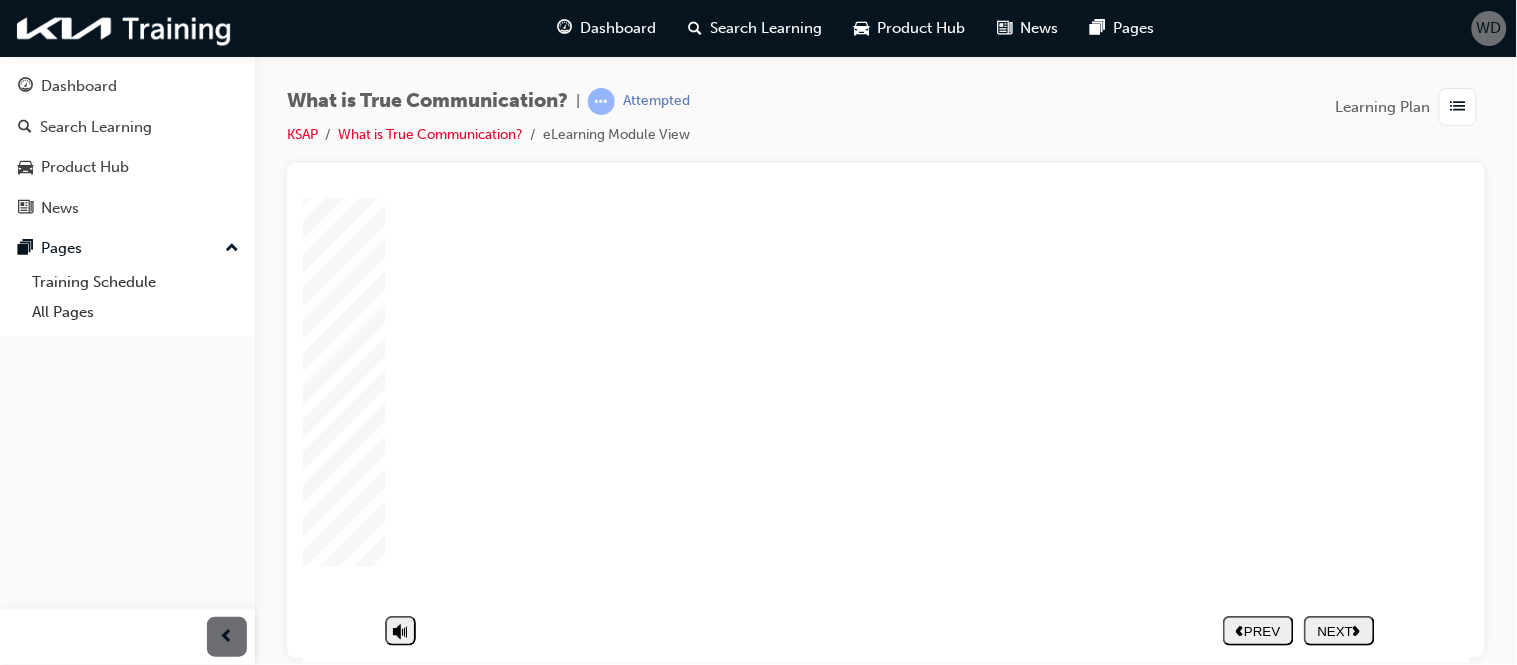 scroll, scrollTop: 258, scrollLeft: 0, axis: vertical 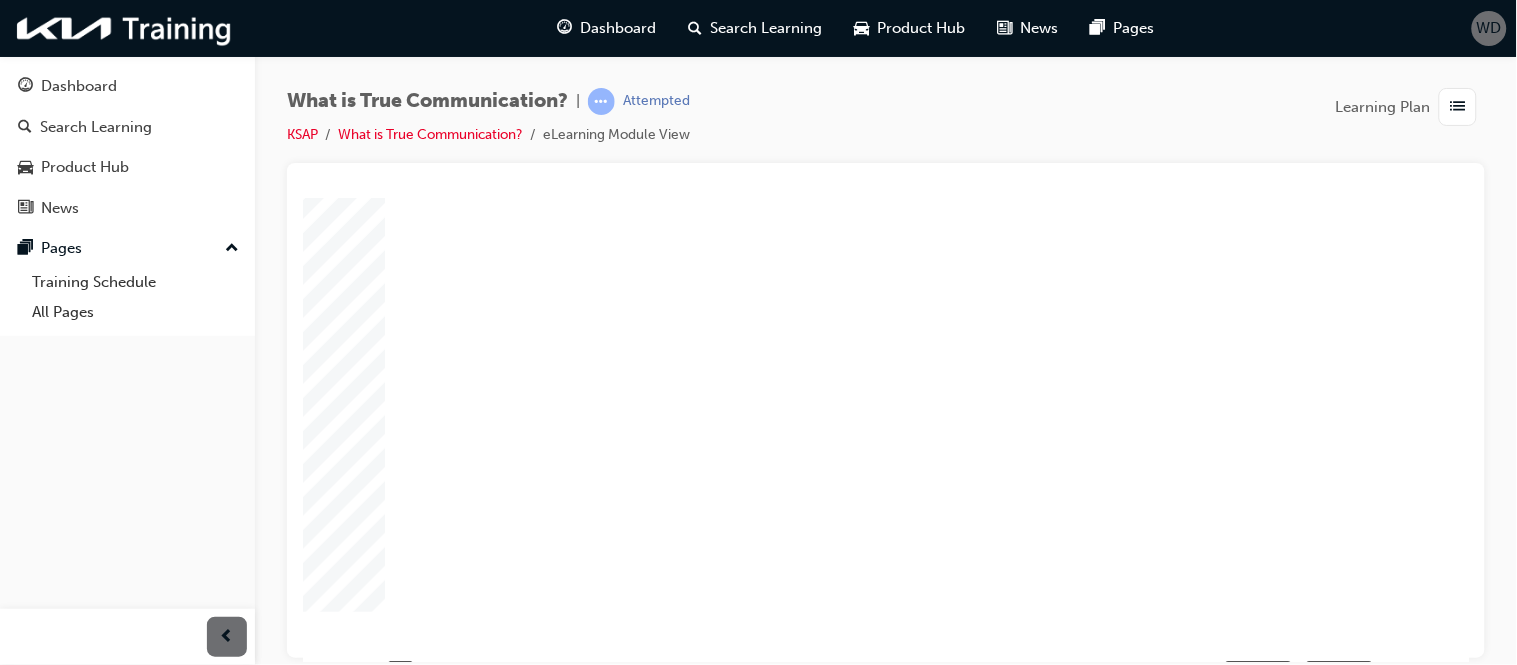click 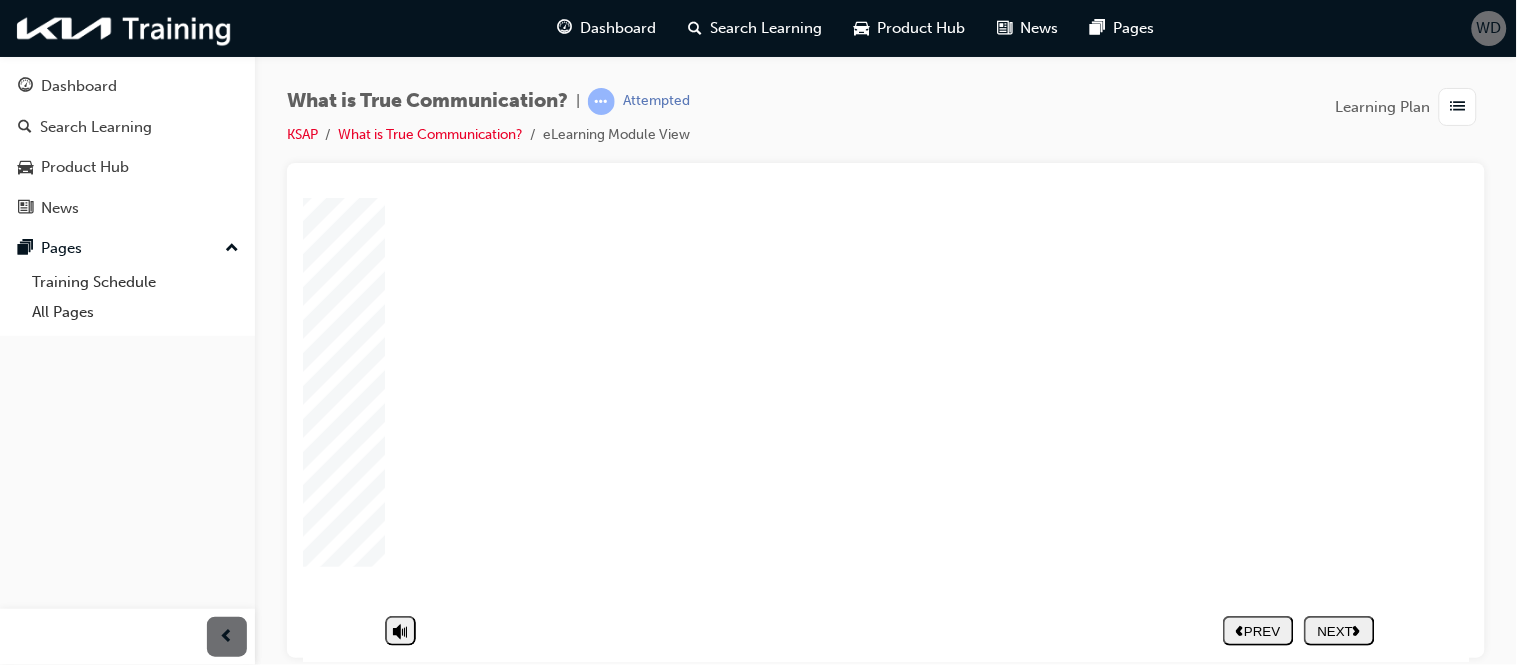 click on "NEXT" at bounding box center (1338, 630) 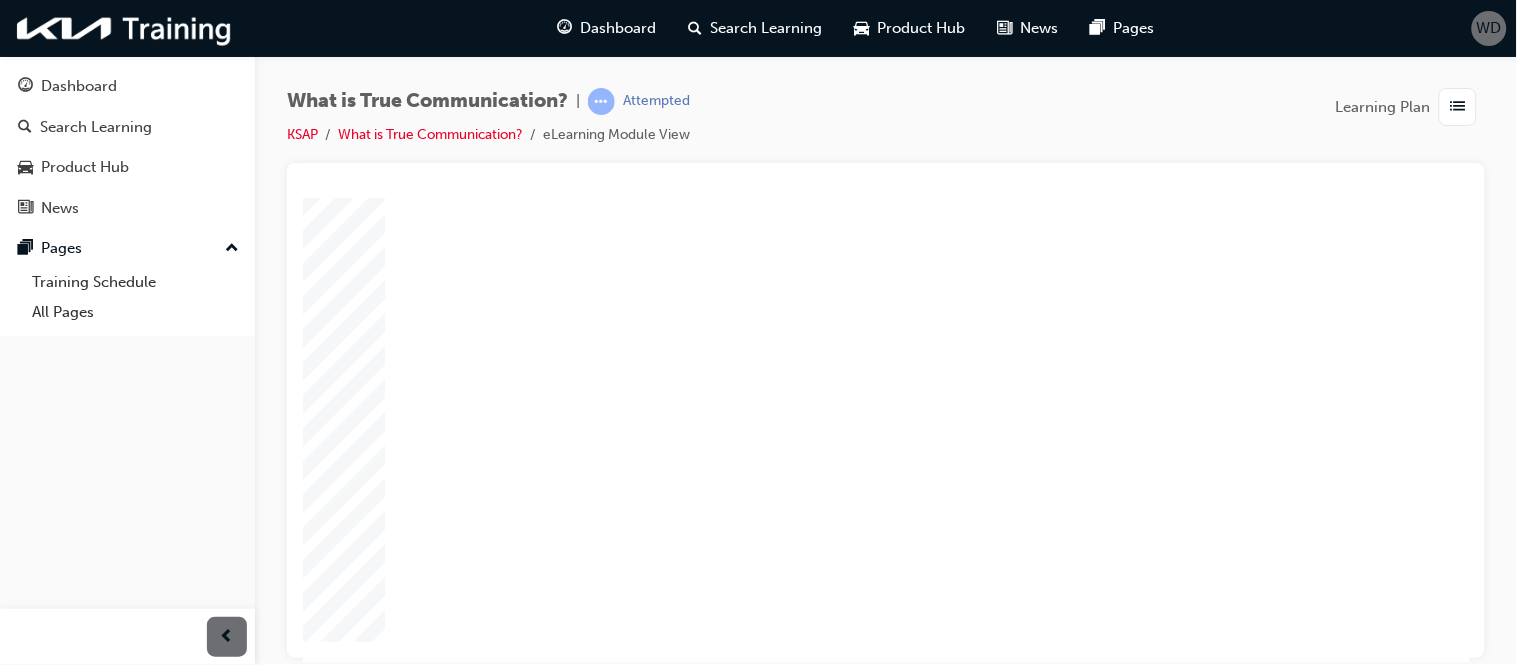 scroll, scrollTop: 137, scrollLeft: 0, axis: vertical 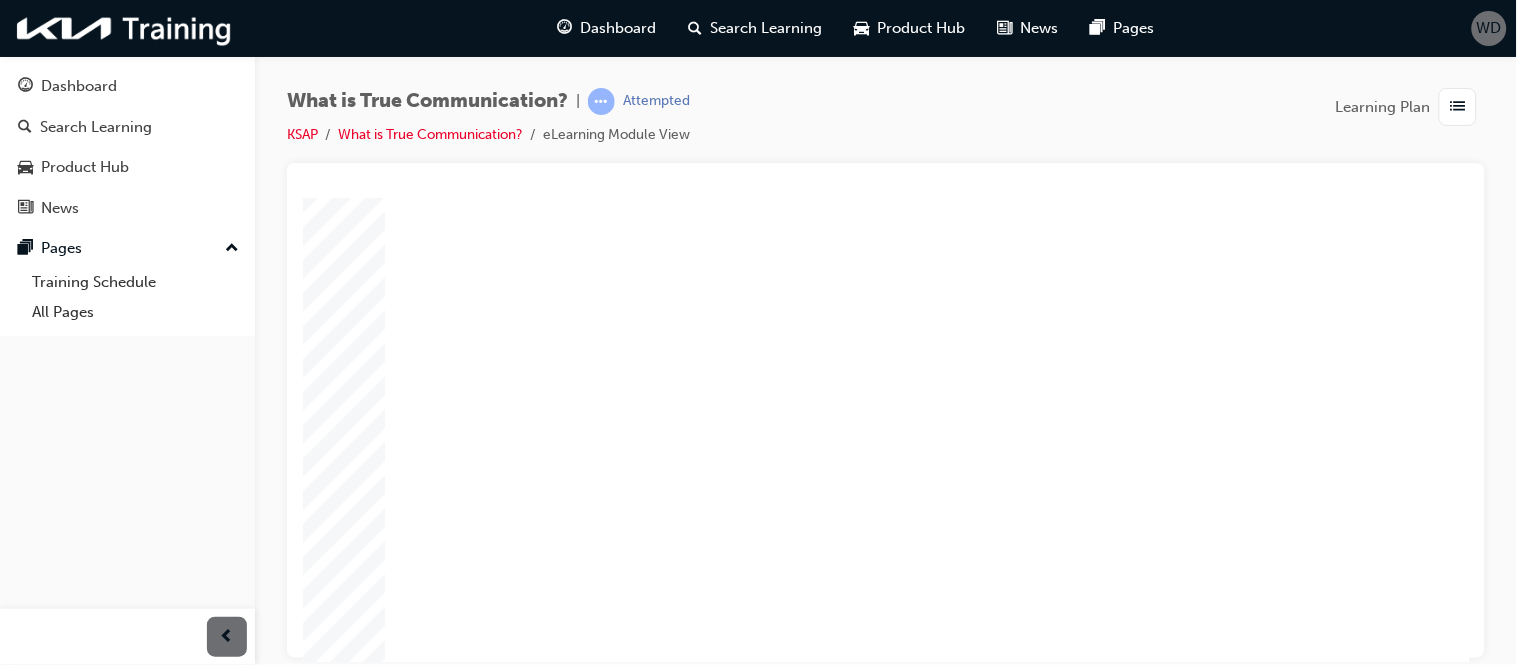 click 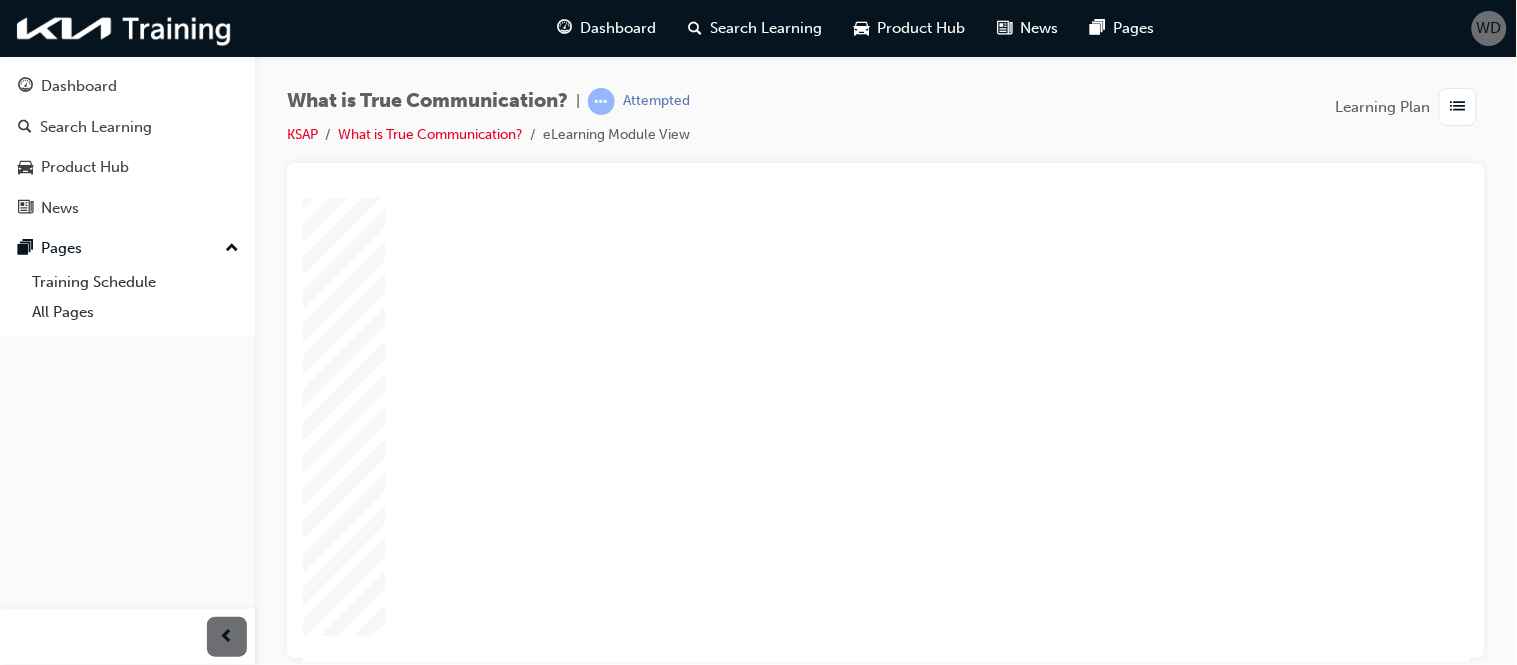 scroll, scrollTop: 0, scrollLeft: 0, axis: both 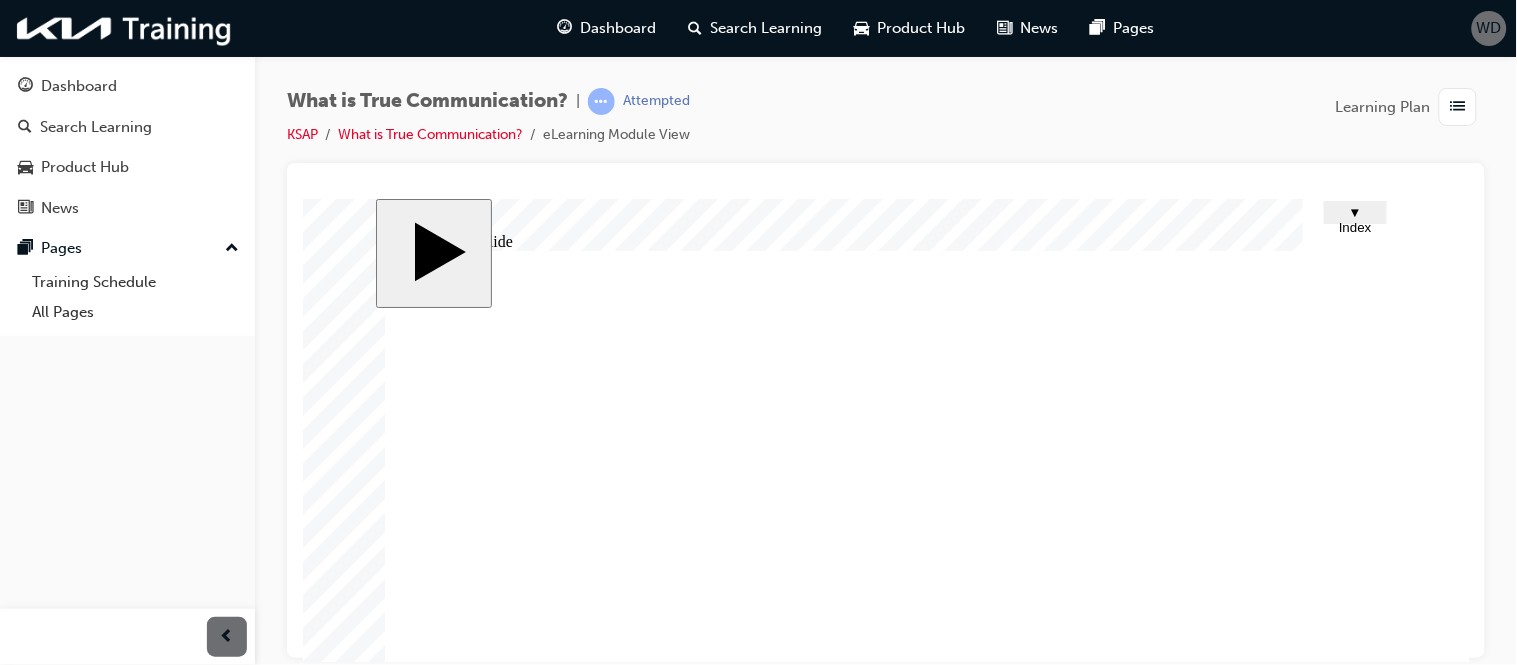 click on "▼ Index" at bounding box center [1354, 211] 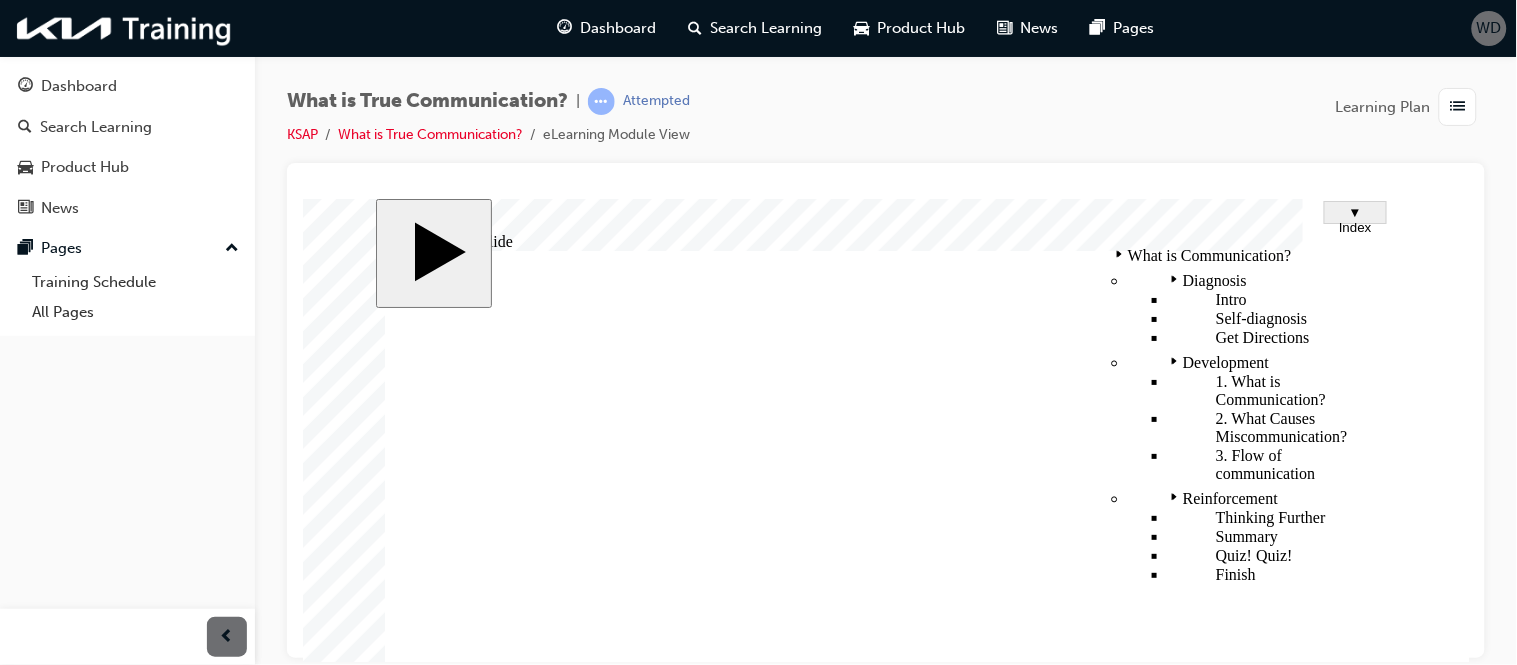 click on "slide: Untitled Slide Group
1 Rectangle 1 Provide information Group
4 Rounded Rectangle 25 3 Rounded Rectangle 68 4 Provide information Group
2 Communication serves as a tool for delivering information to individuals, groups, or organizations. Oval 71 1 Rectangle 6 Next Next Next Group
3 In addition, it can help you make decisions by identifying various alternatives and providing necessary information. Oval 71 2 Group 4 2 What is Communication? 1. What is Communication? Group
1 Functions of communication ※ Click each section. Group
3 Rectangle 1 Provide information Rectangle 6 Next Next Next Group
4 Rectangle 2 Motivate Group
5 Rectangle 3 Control Group
6 Rectangle 4 Express emotion Functions of communication What is Communication ? What is Communication? What is Communication ? What is Communication? 1 .  What is Communication ? 1. What is Communication? 1 .  What is Communication ? 1. What is Communication? ※  Click each section. Provide information Motivate" at bounding box center [885, 550] 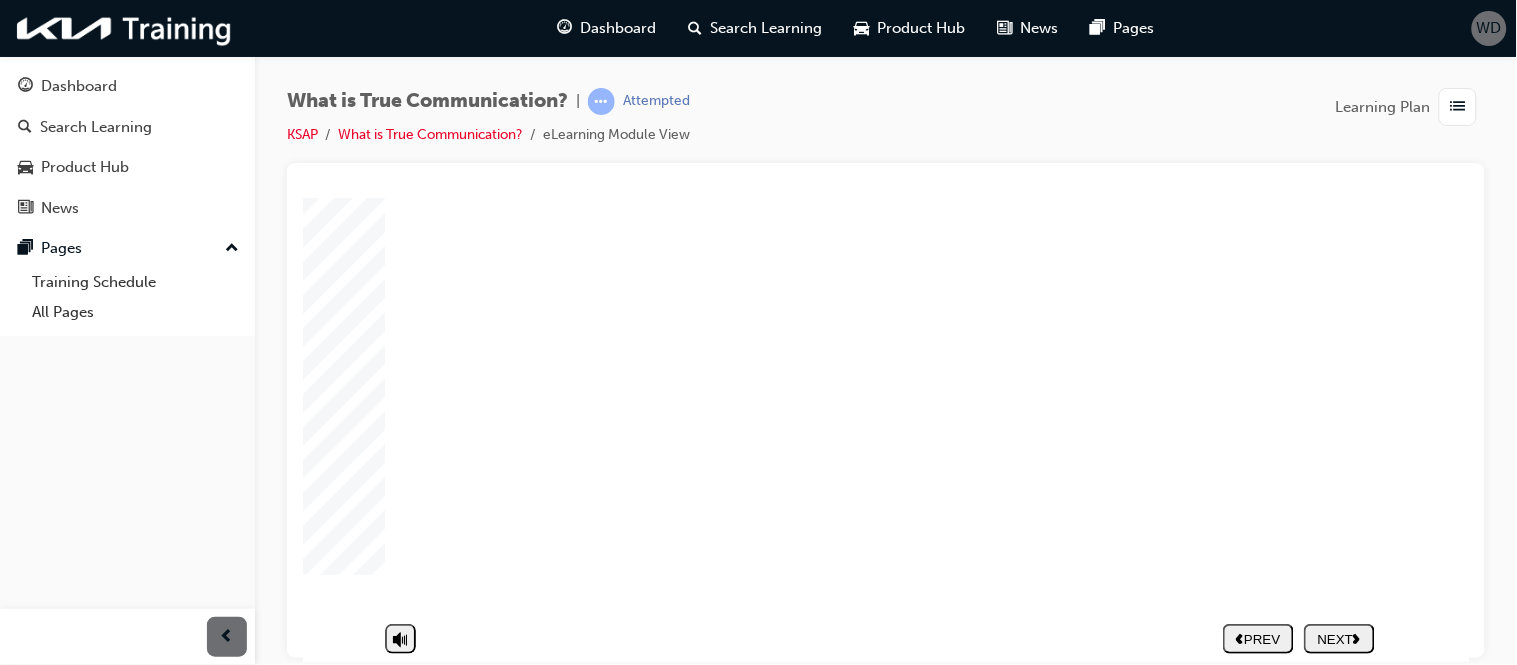 scroll, scrollTop: 257, scrollLeft: 0, axis: vertical 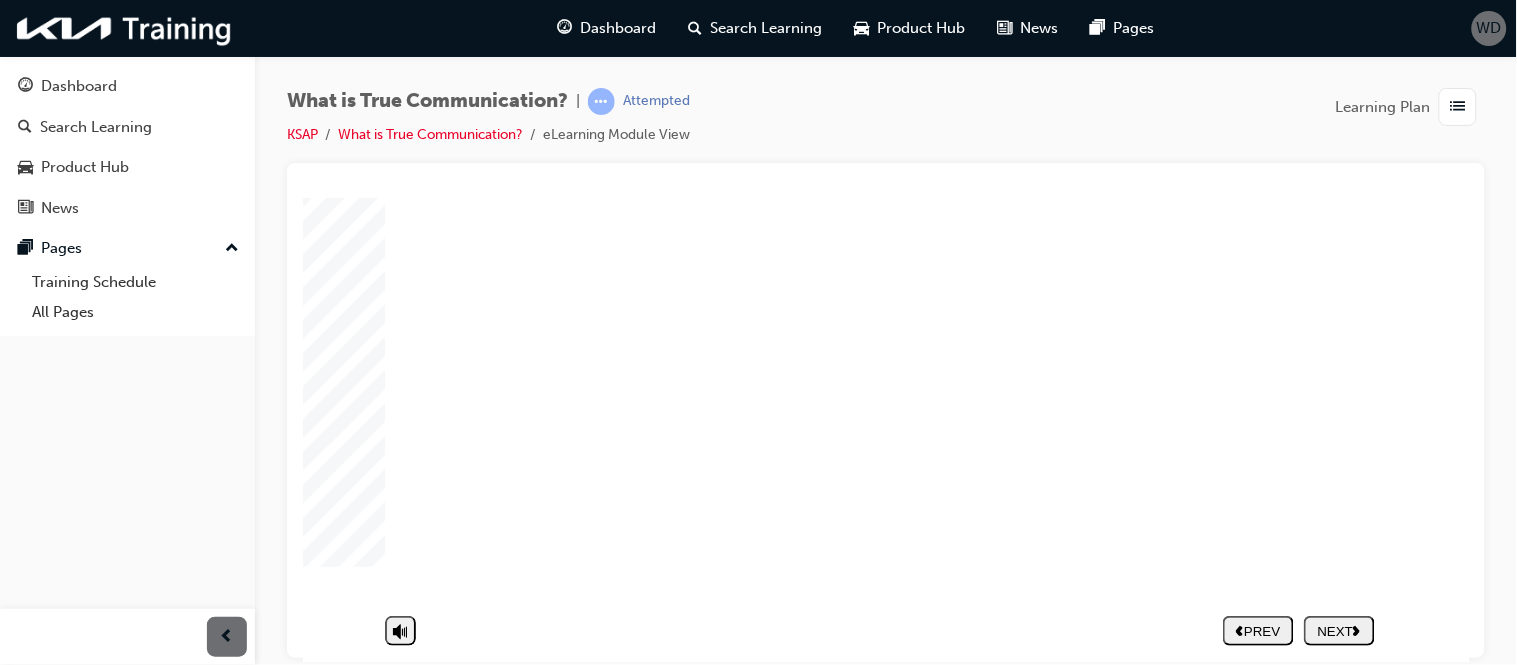 click 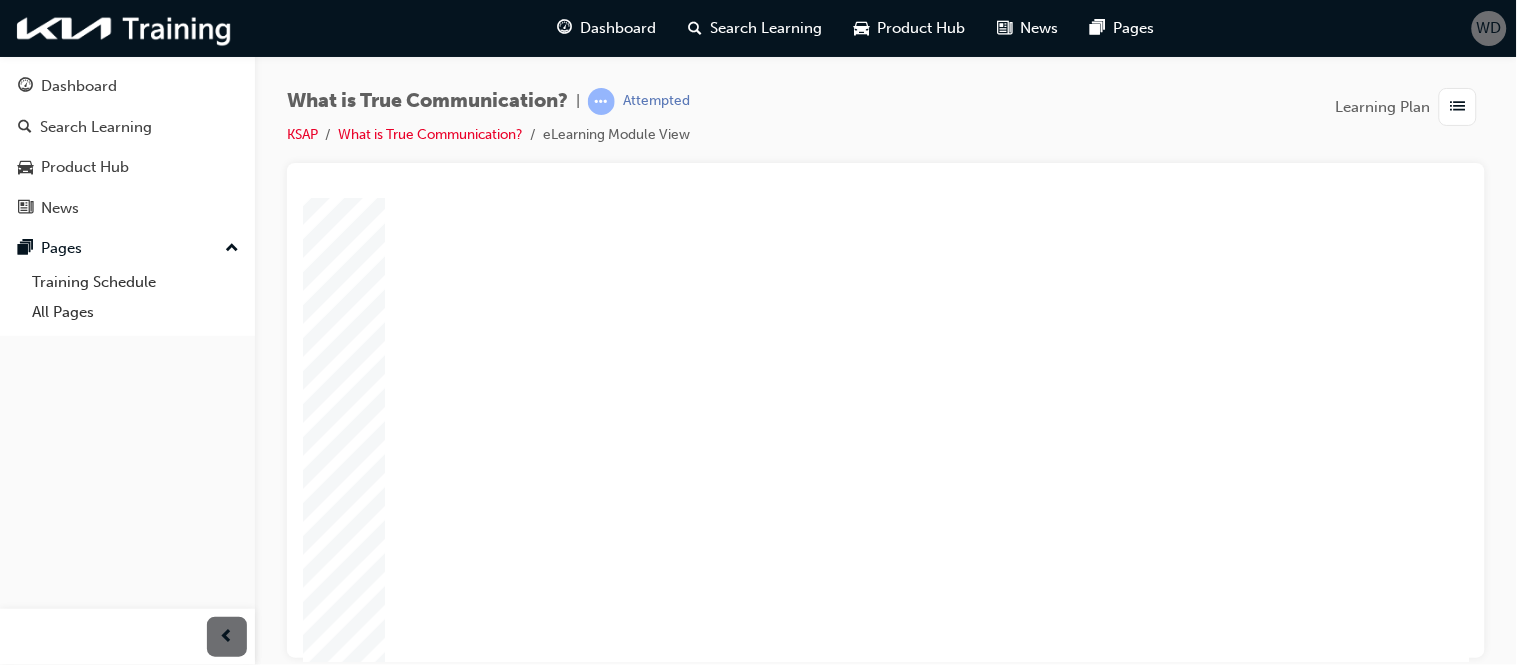 scroll, scrollTop: 124, scrollLeft: 0, axis: vertical 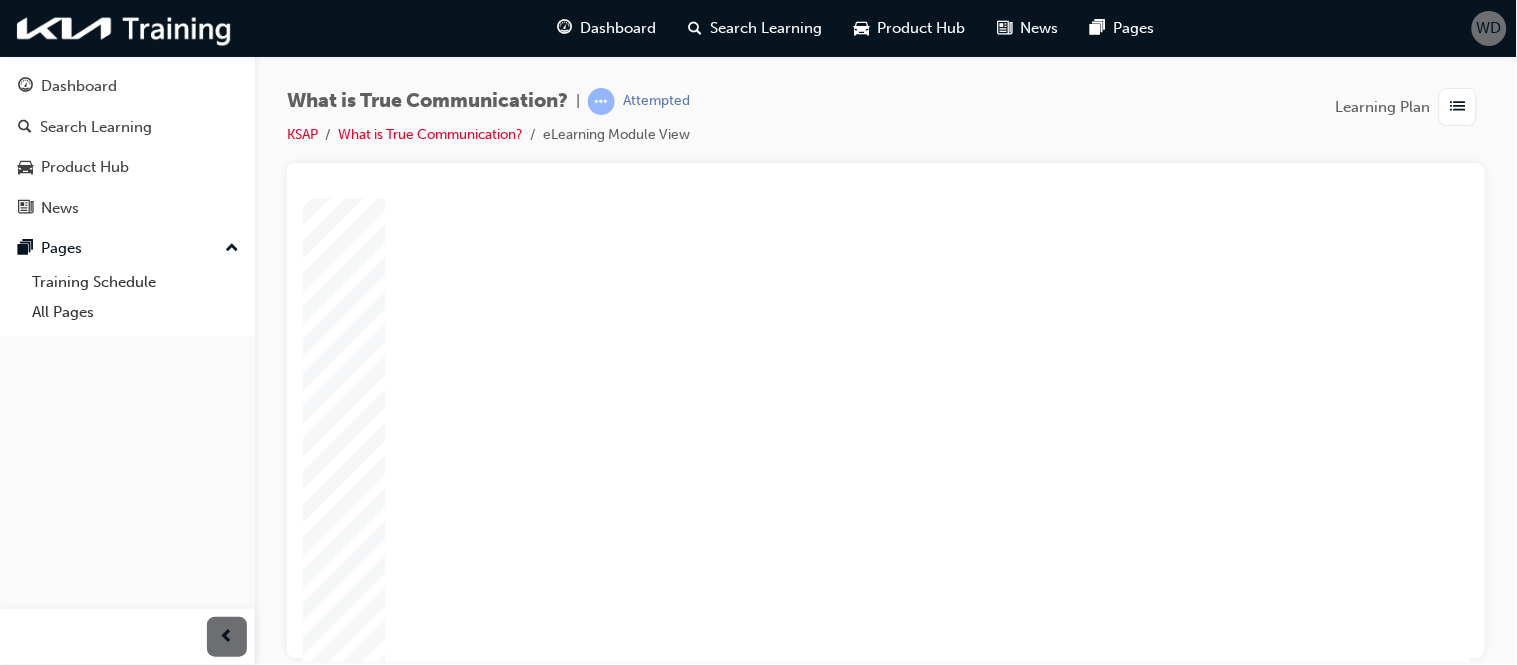 click at bounding box center [658, 2707] 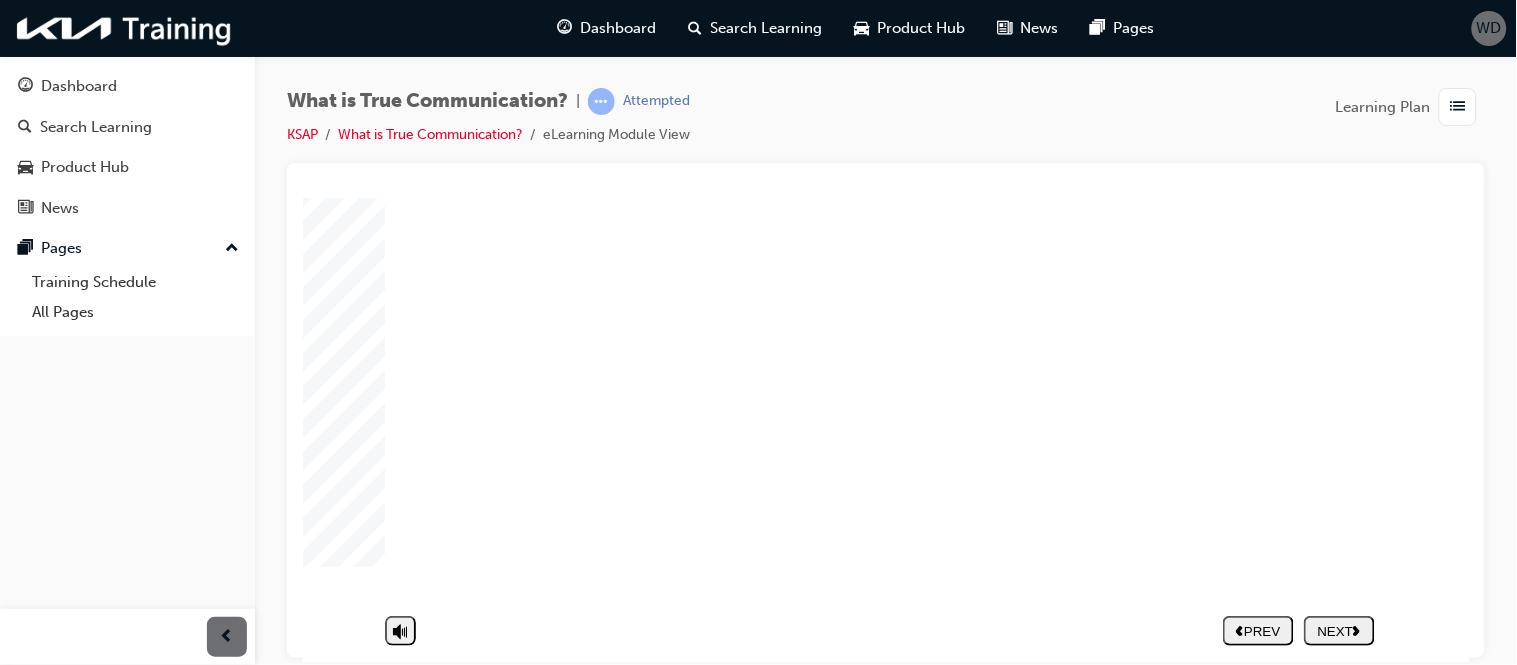 click 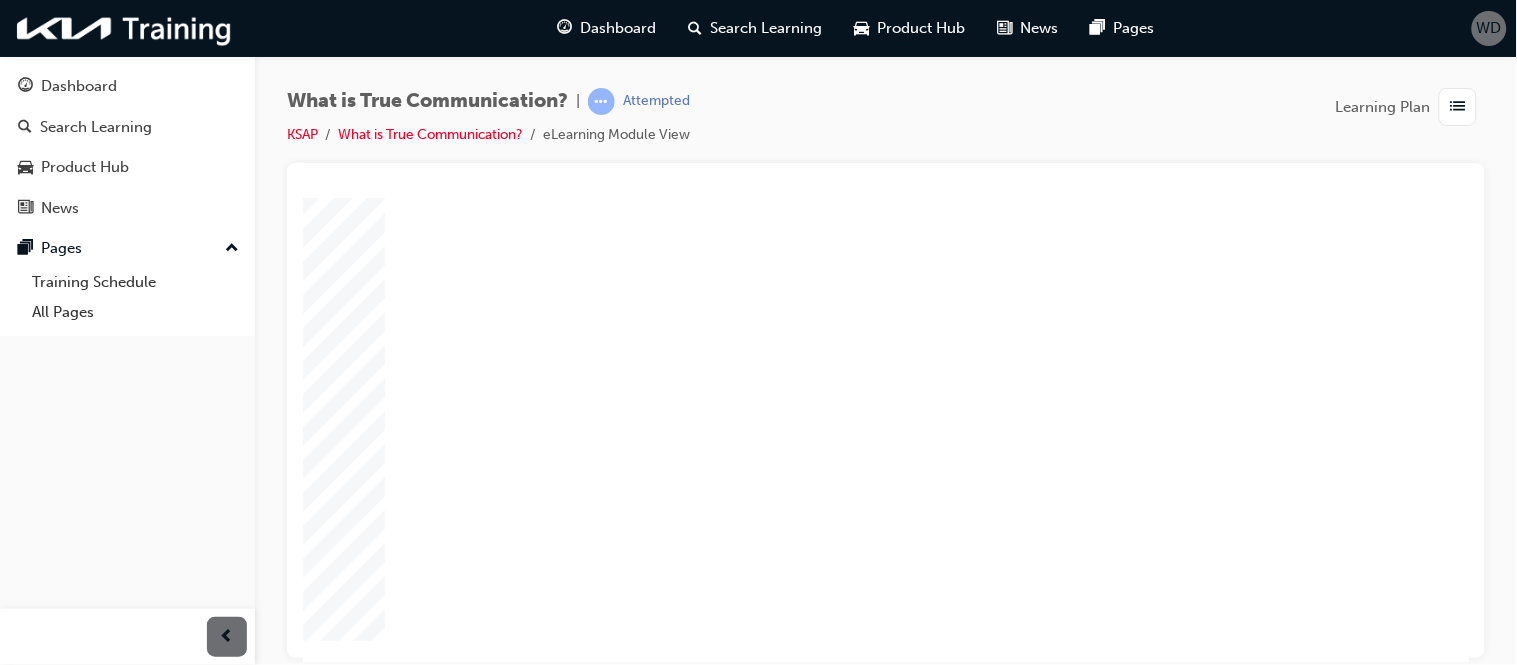 scroll, scrollTop: 165, scrollLeft: 0, axis: vertical 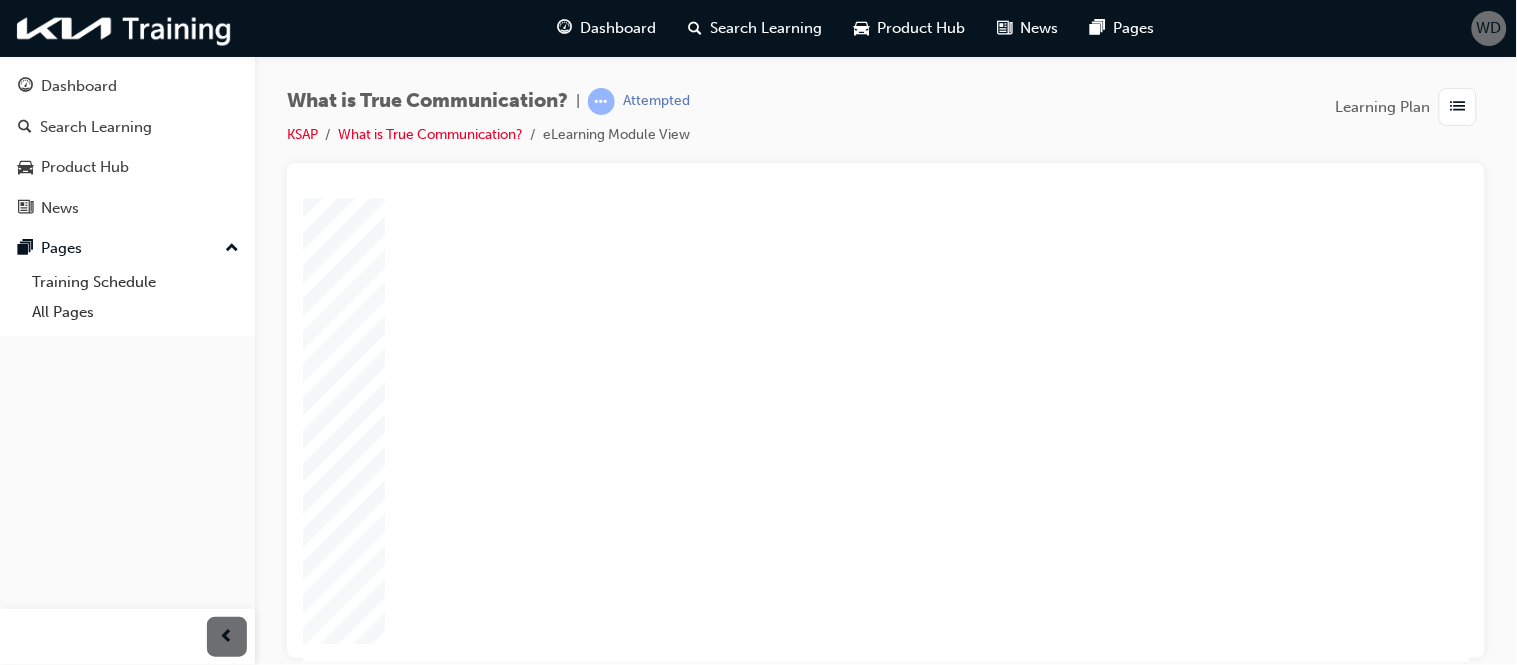 click 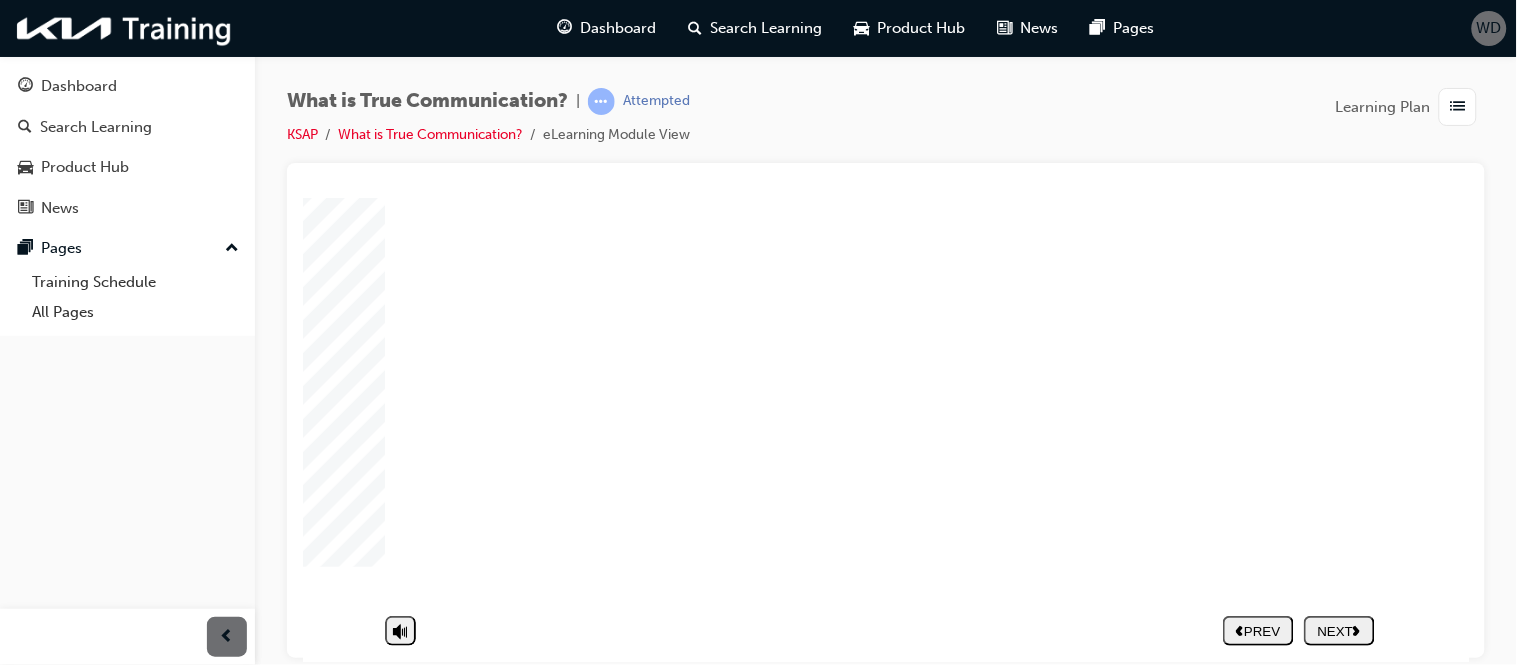 scroll, scrollTop: 257, scrollLeft: 0, axis: vertical 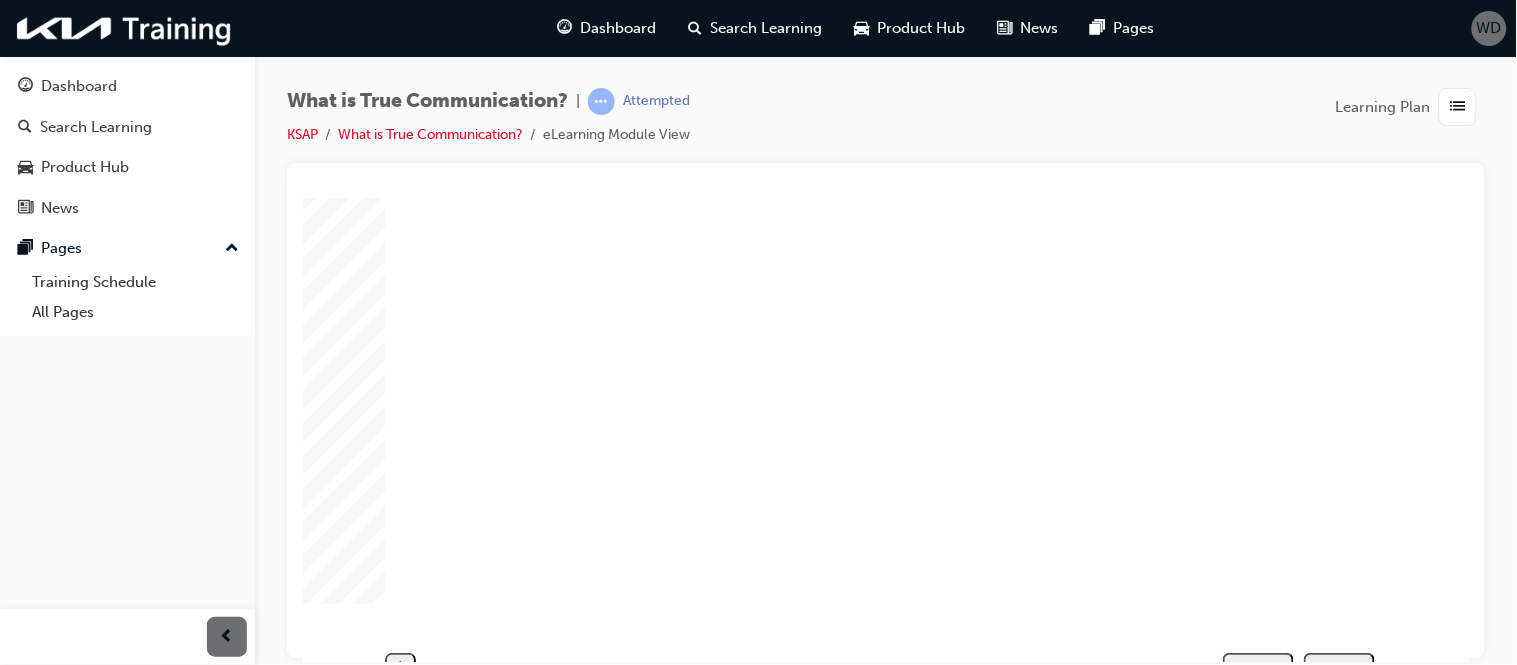click 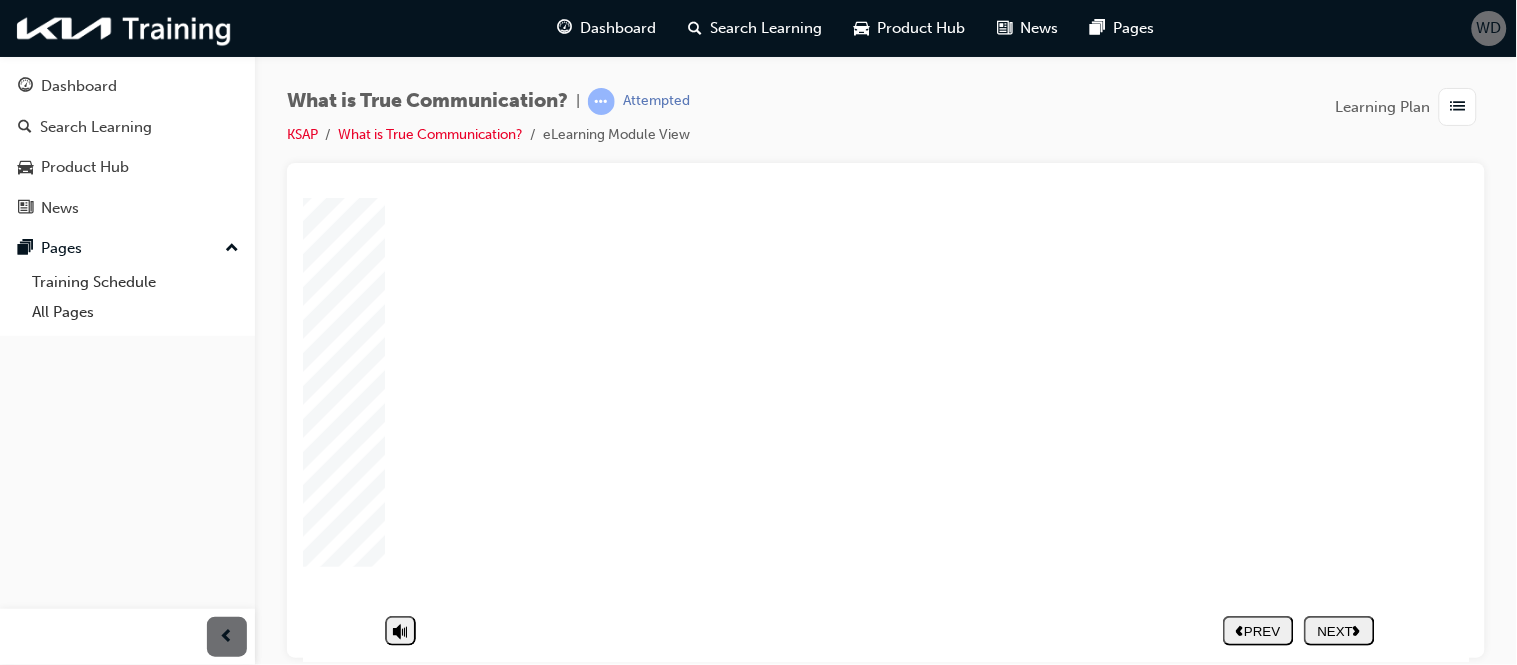 scroll, scrollTop: 243, scrollLeft: 0, axis: vertical 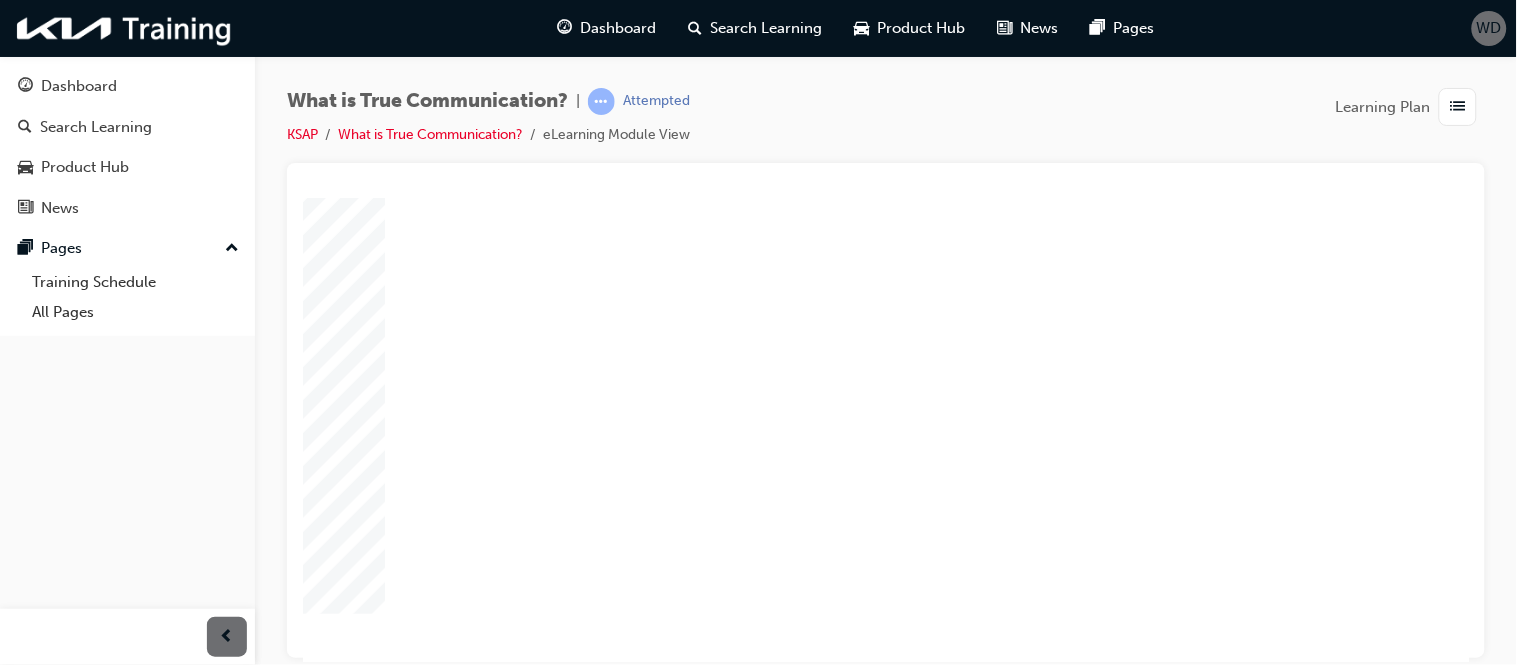click 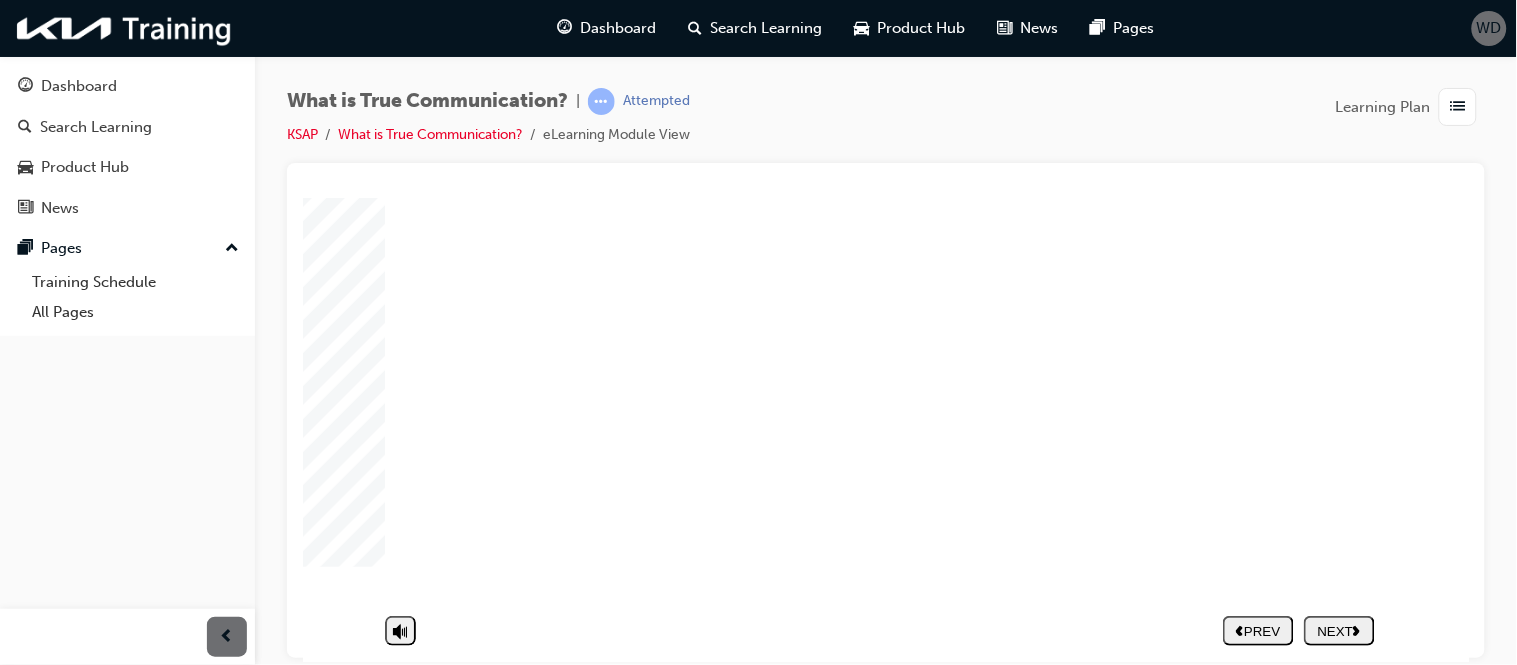 scroll, scrollTop: 257, scrollLeft: 0, axis: vertical 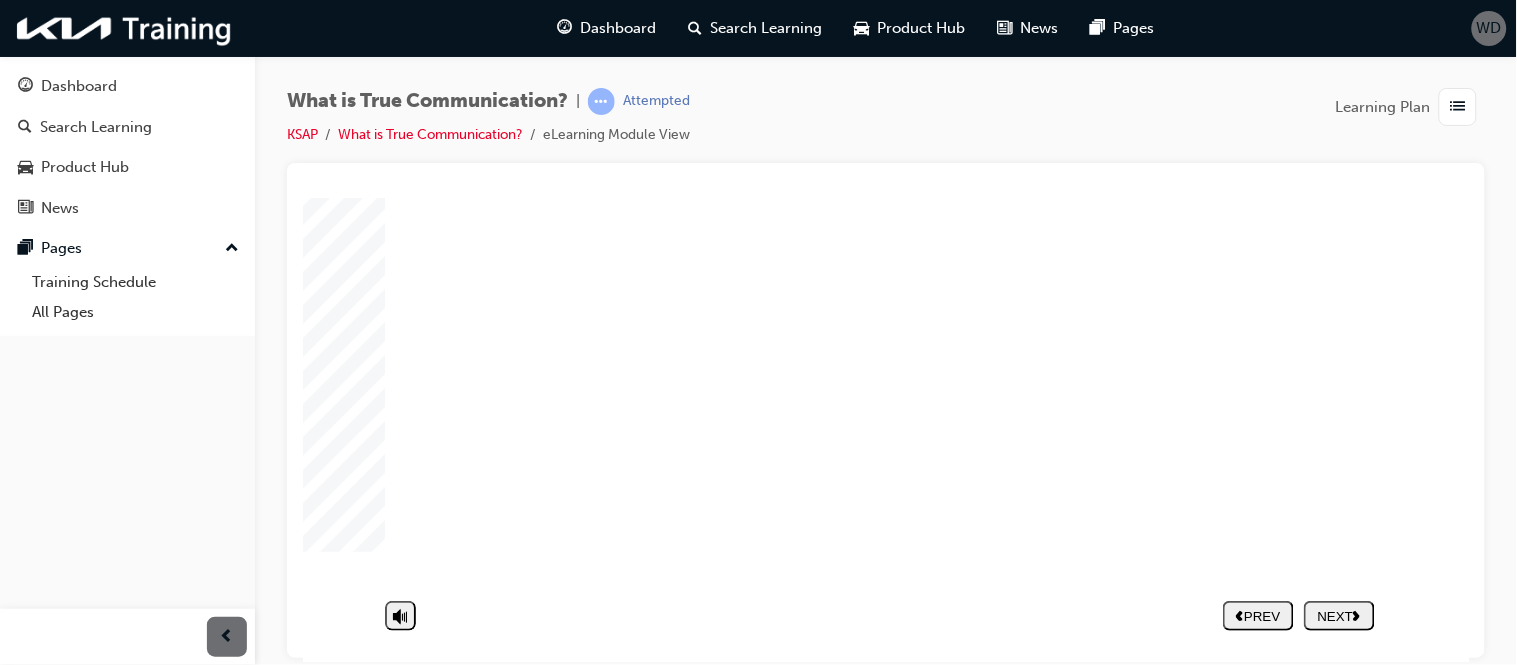 click 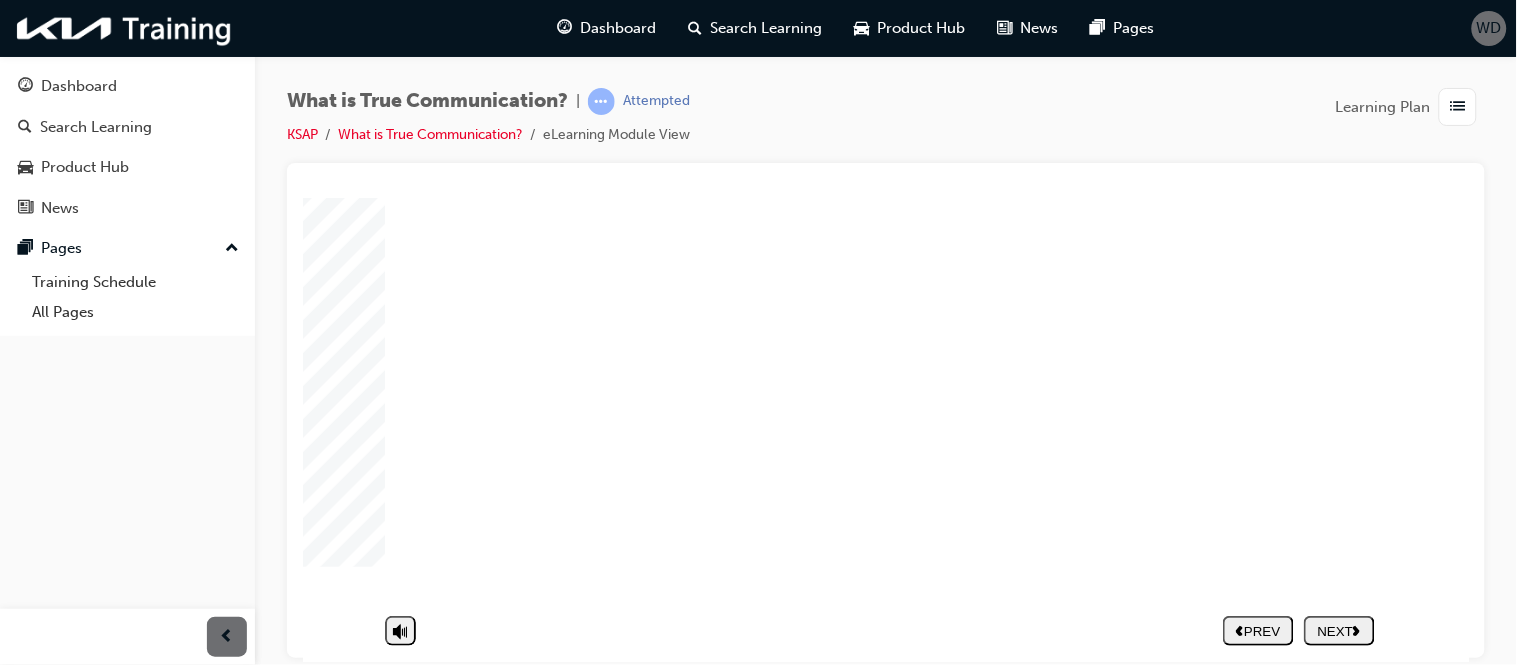 click on "NEXT" at bounding box center (1338, 630) 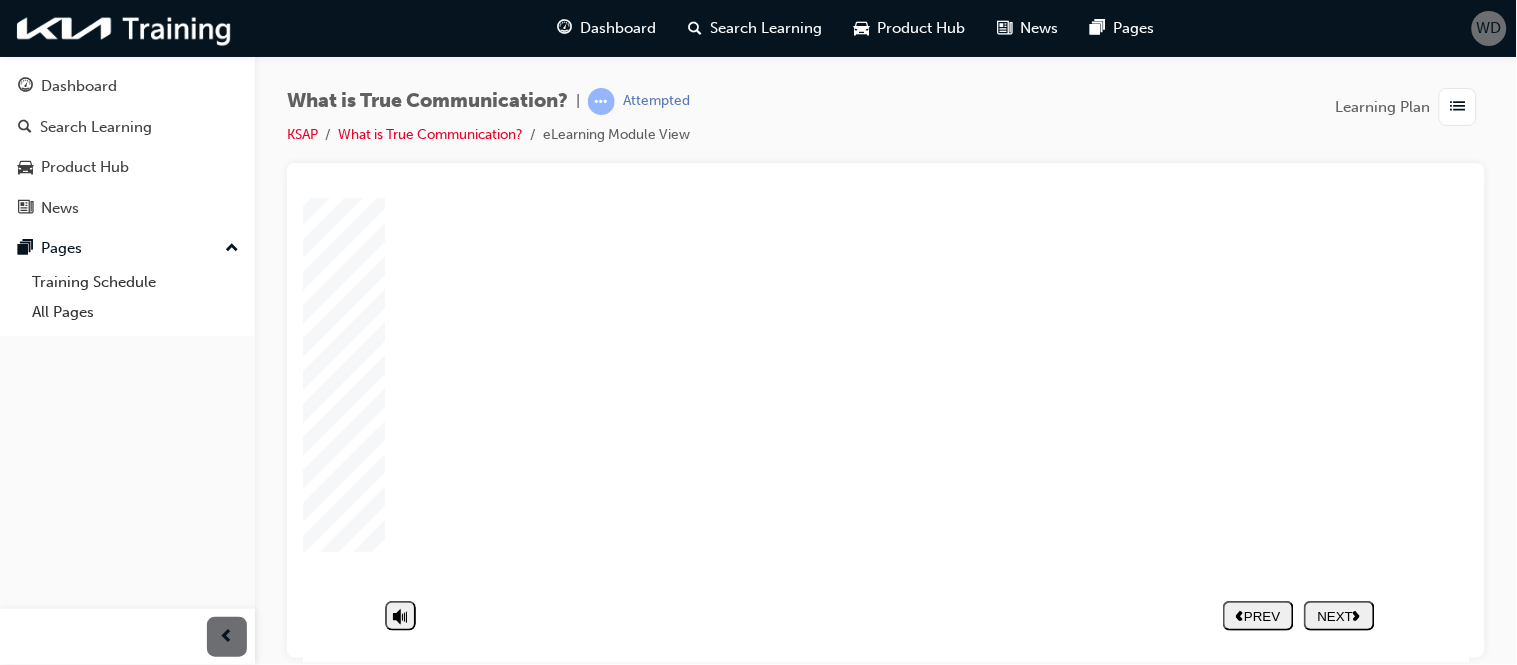 click 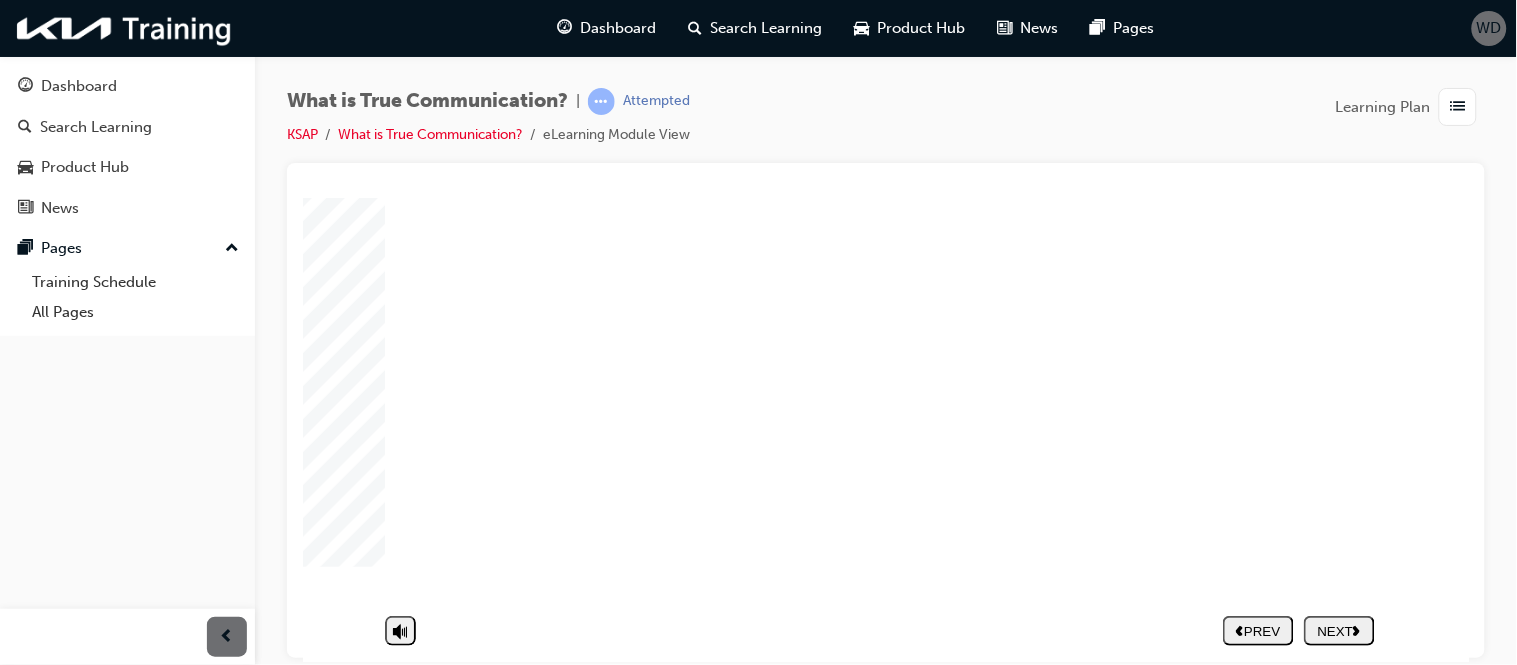 click 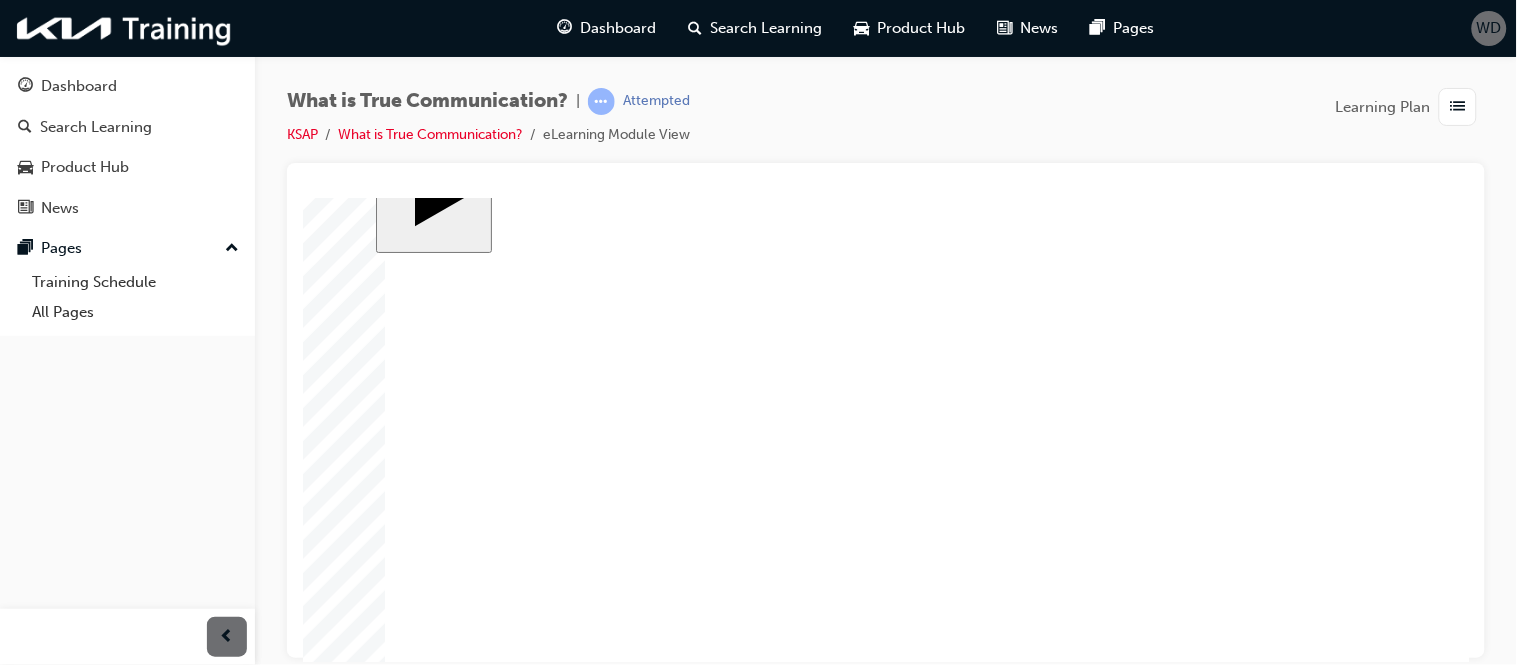 scroll, scrollTop: 135, scrollLeft: 0, axis: vertical 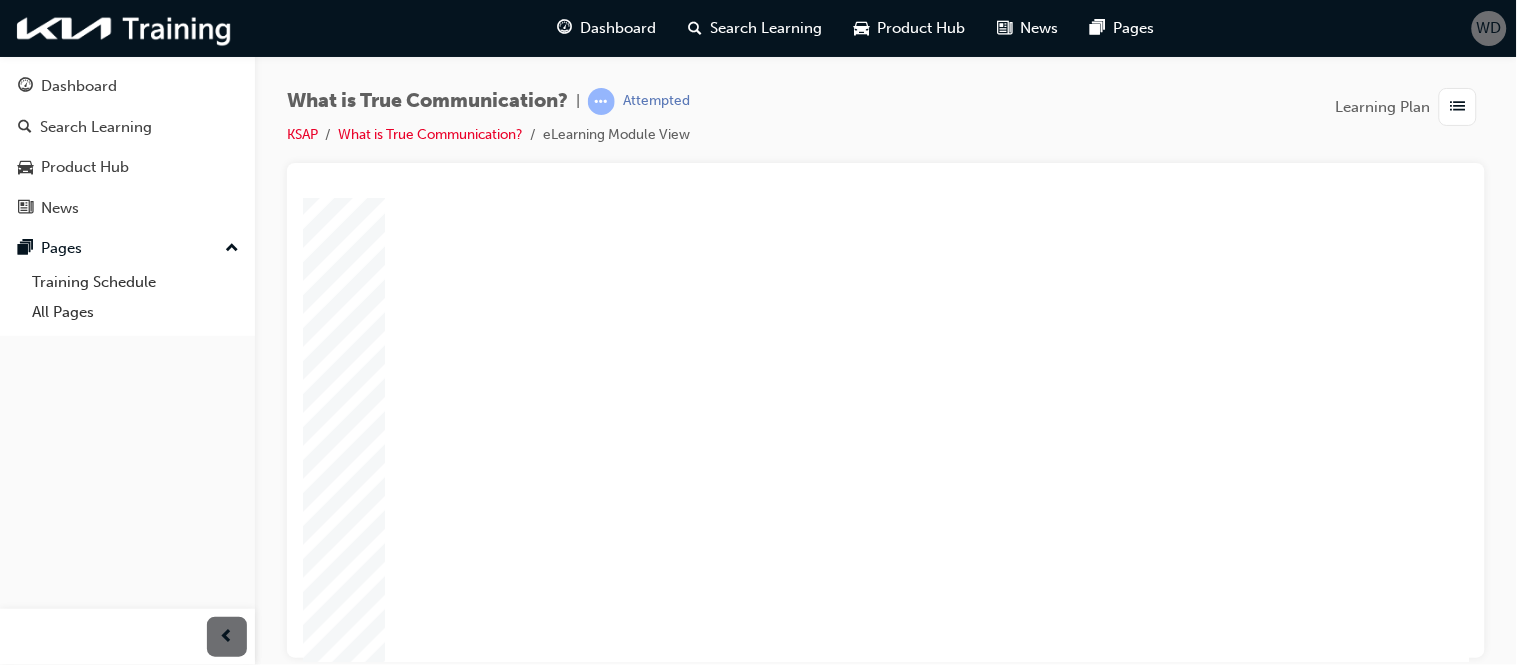 click 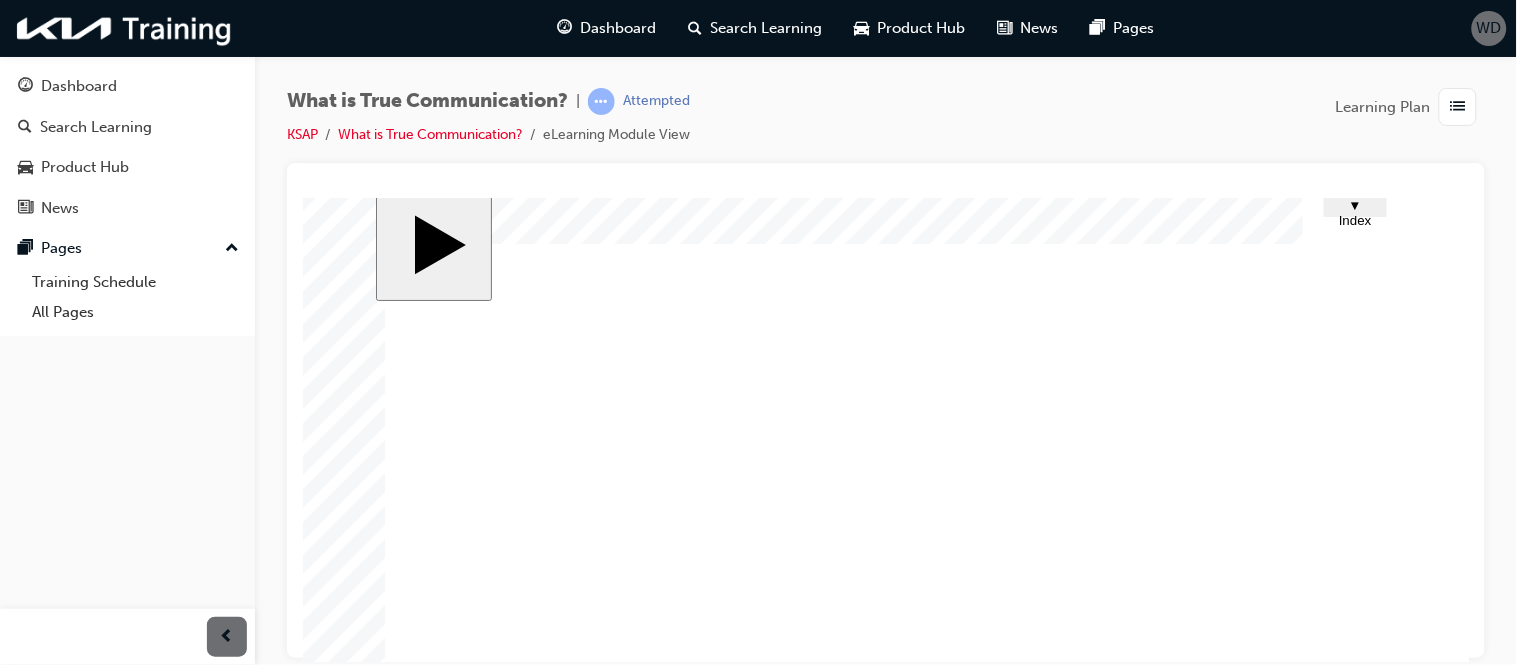 scroll, scrollTop: 0, scrollLeft: 0, axis: both 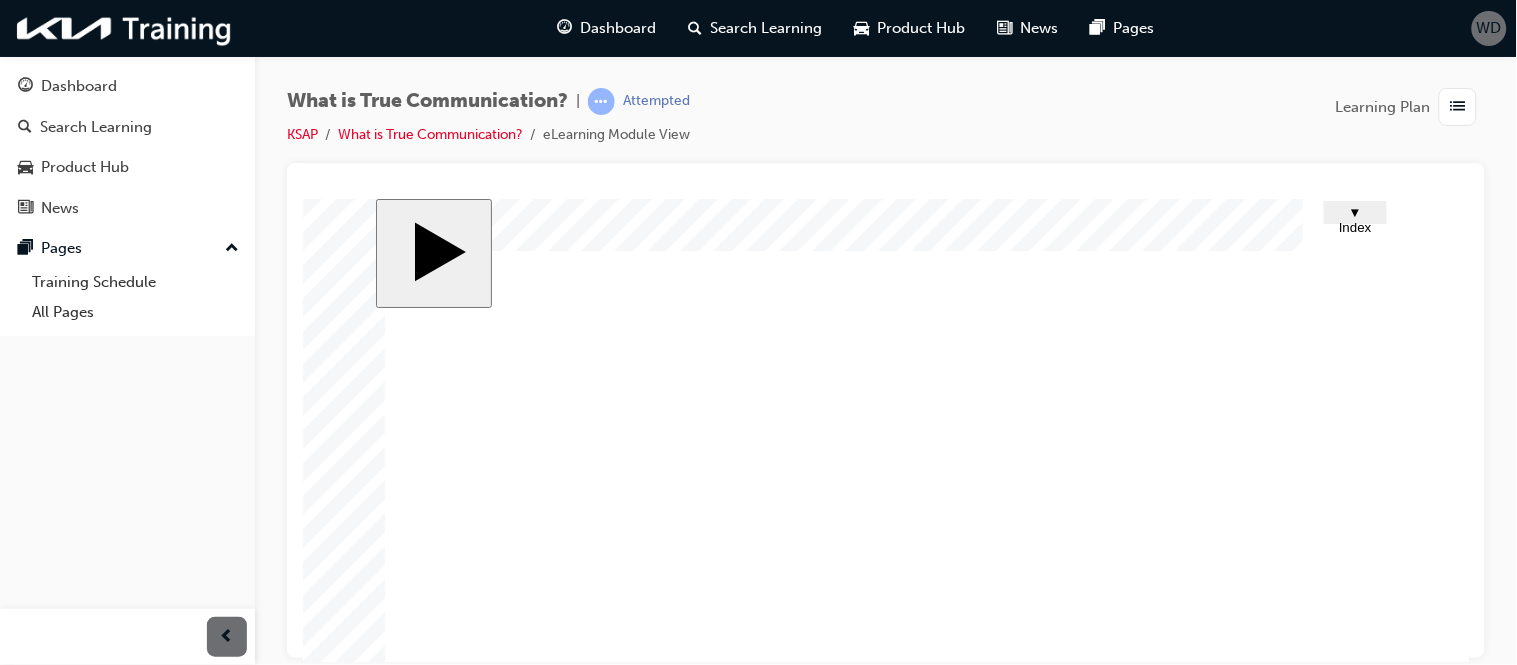 click 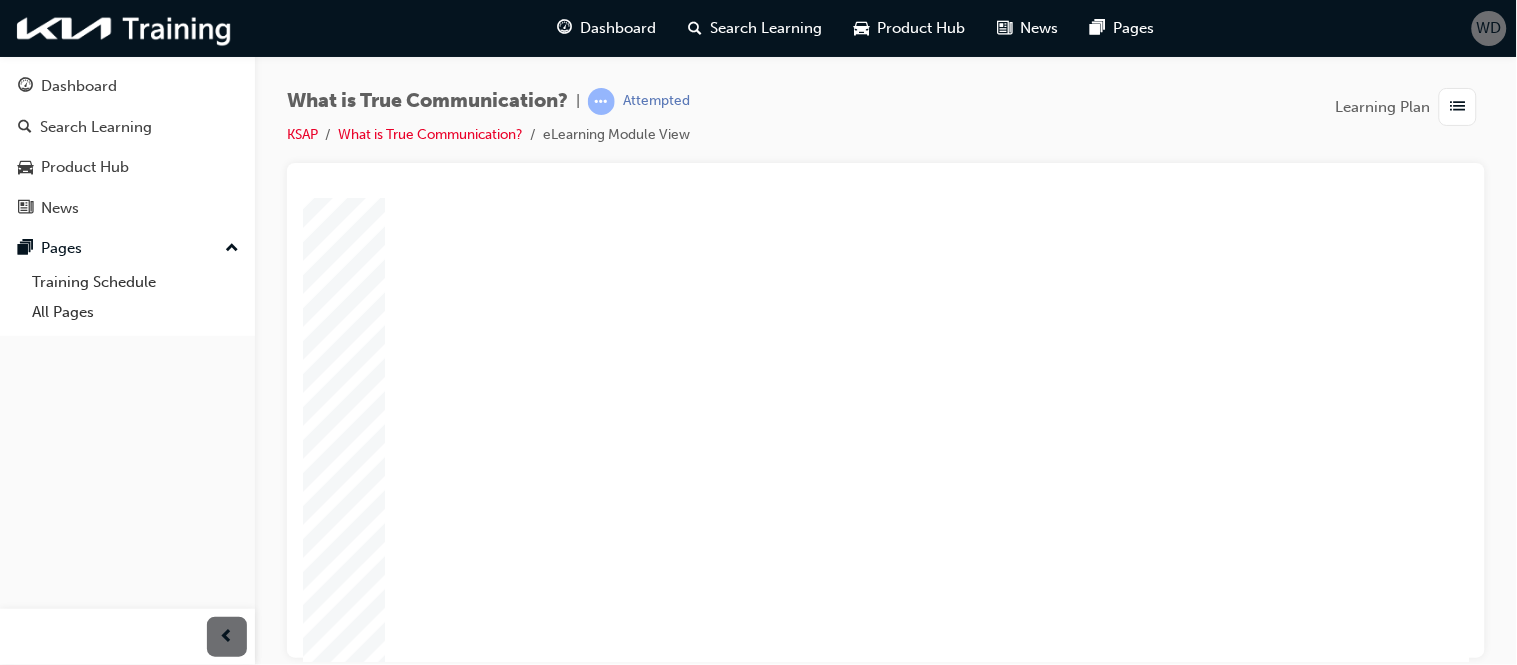 scroll, scrollTop: 123, scrollLeft: 0, axis: vertical 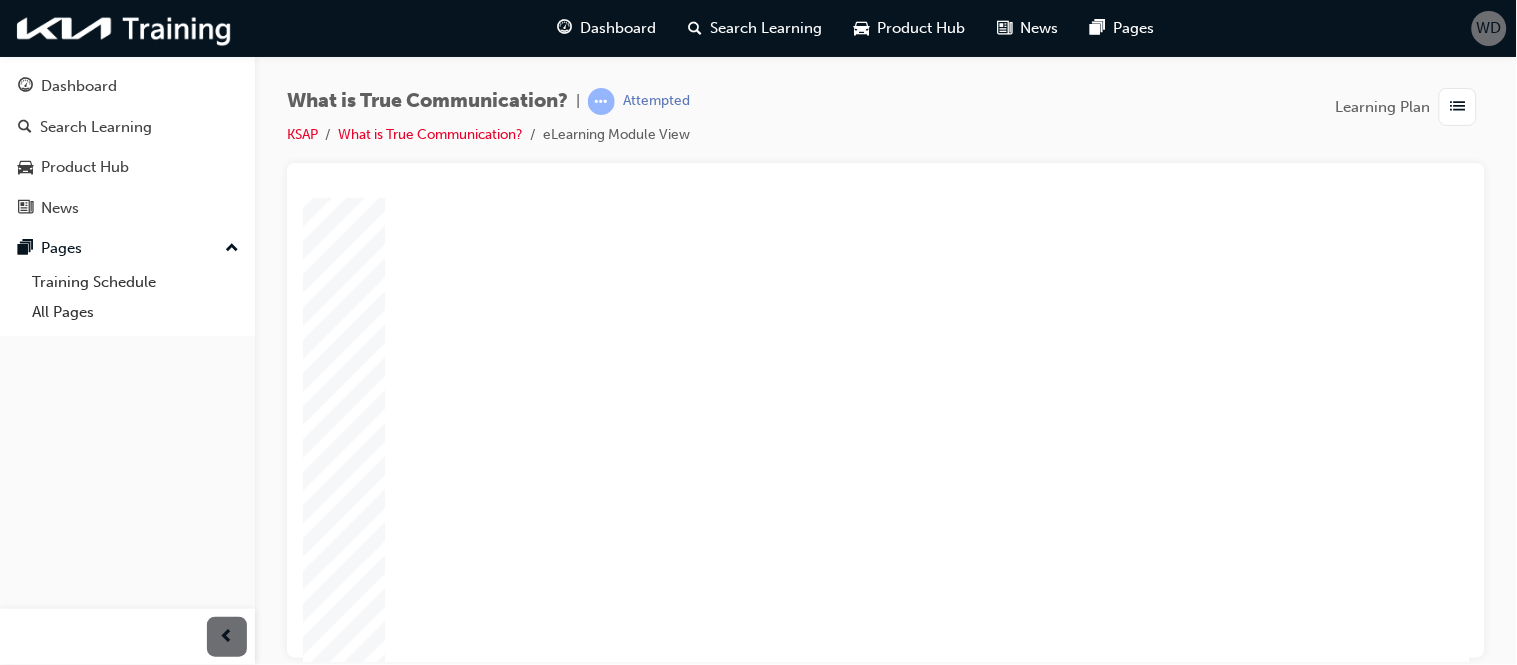 click 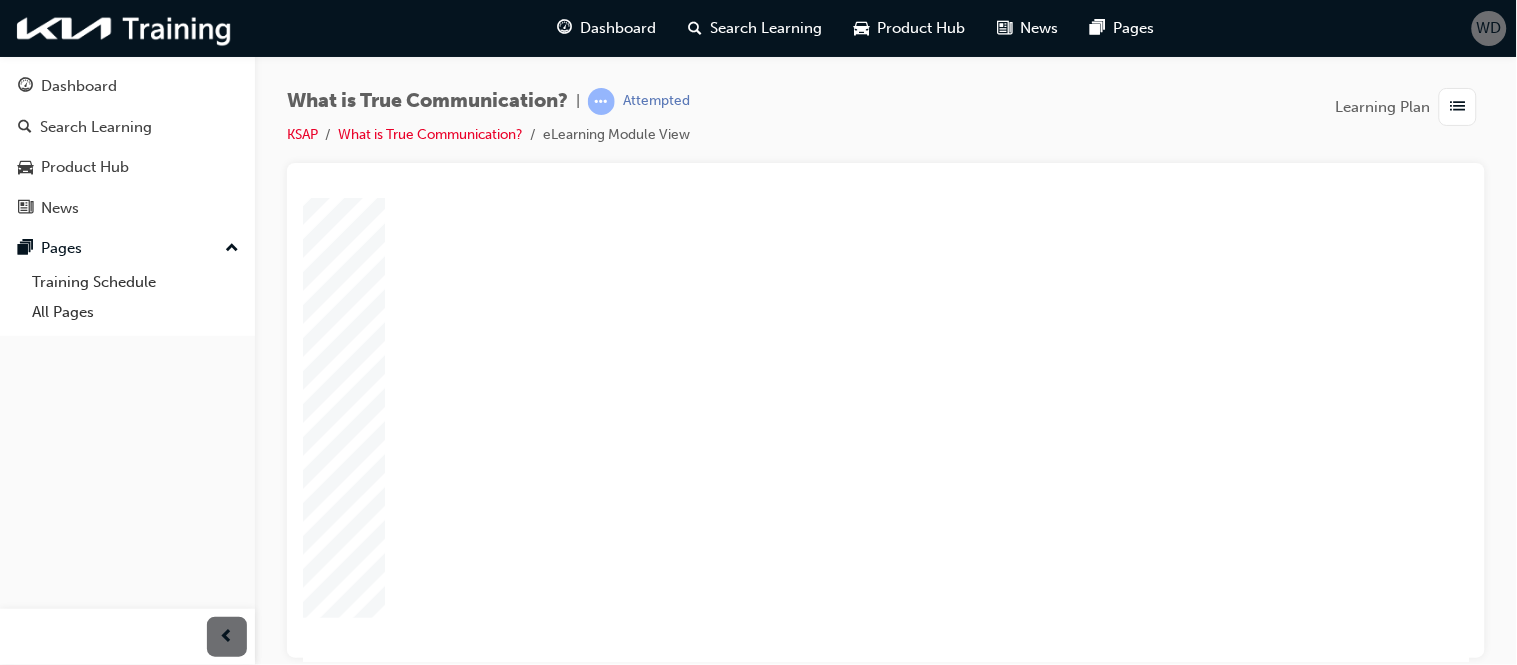 click 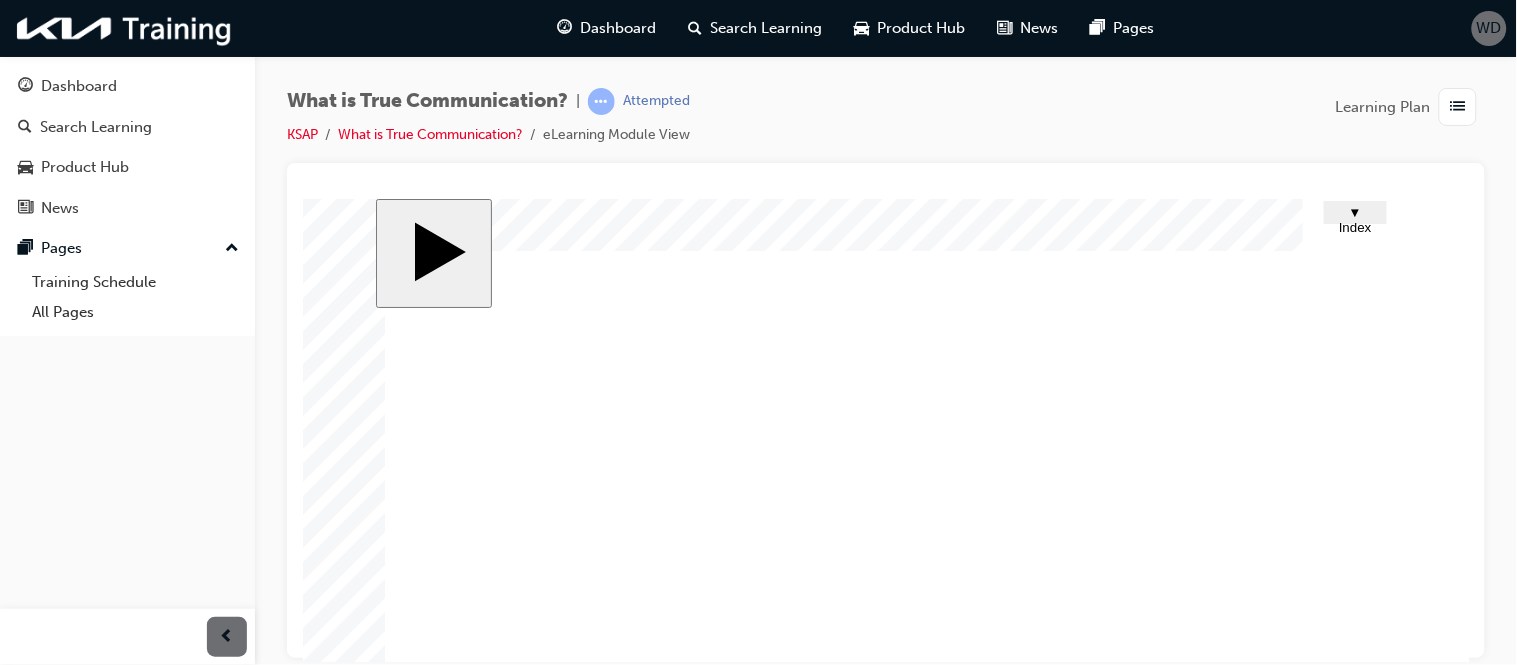 scroll, scrollTop: 1, scrollLeft: 0, axis: vertical 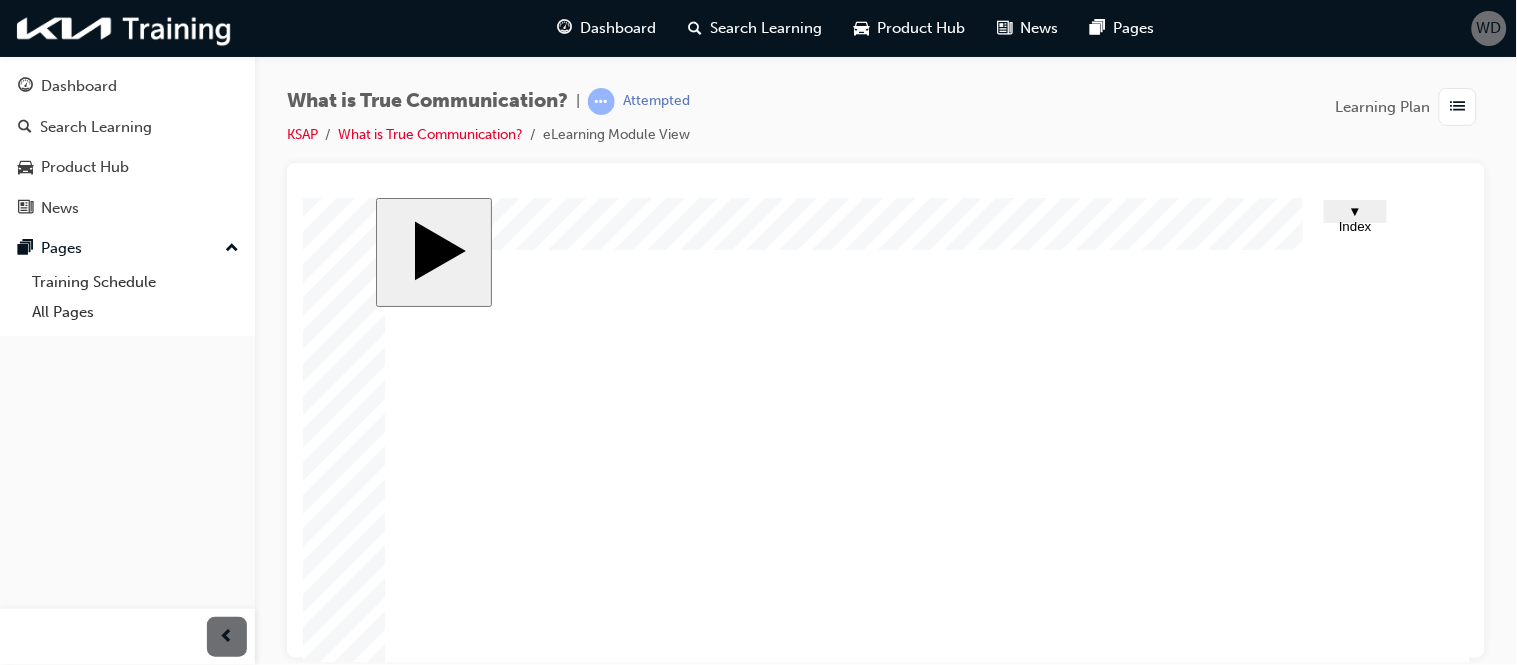 click 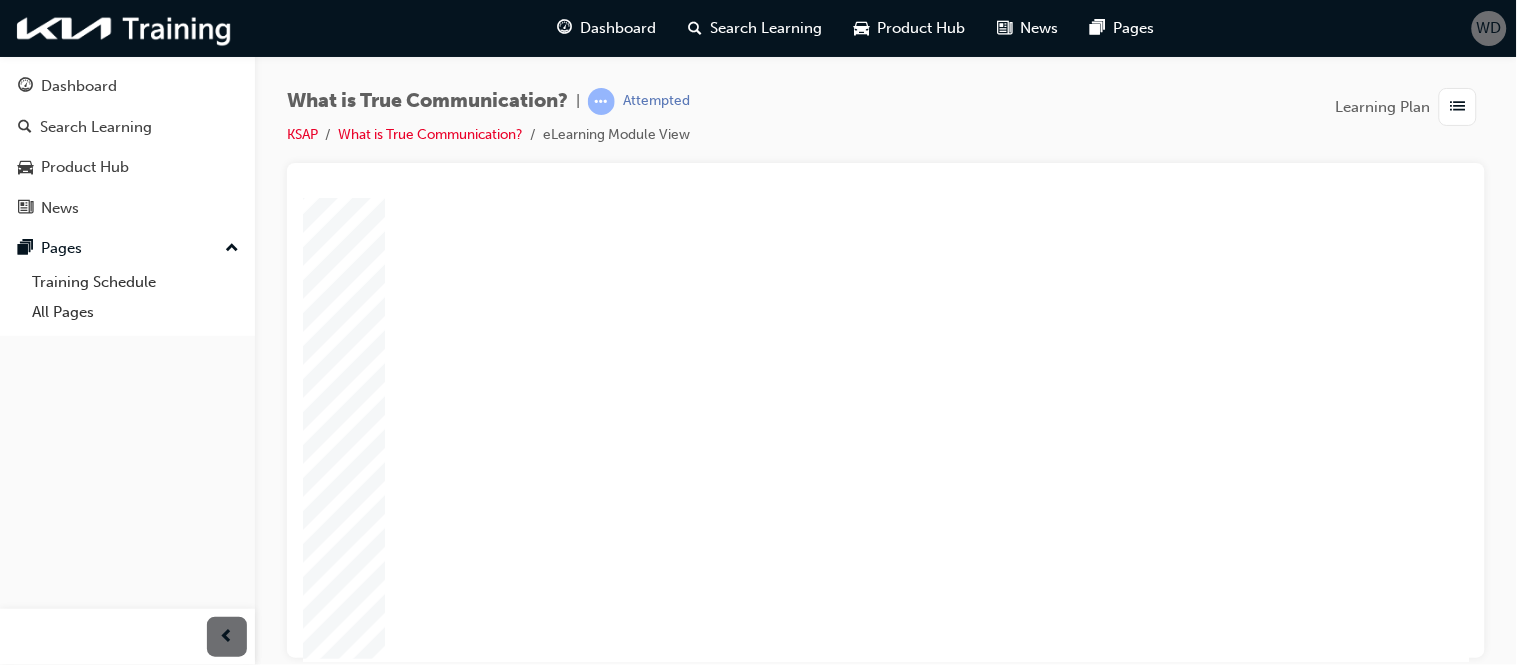 scroll, scrollTop: 155, scrollLeft: 0, axis: vertical 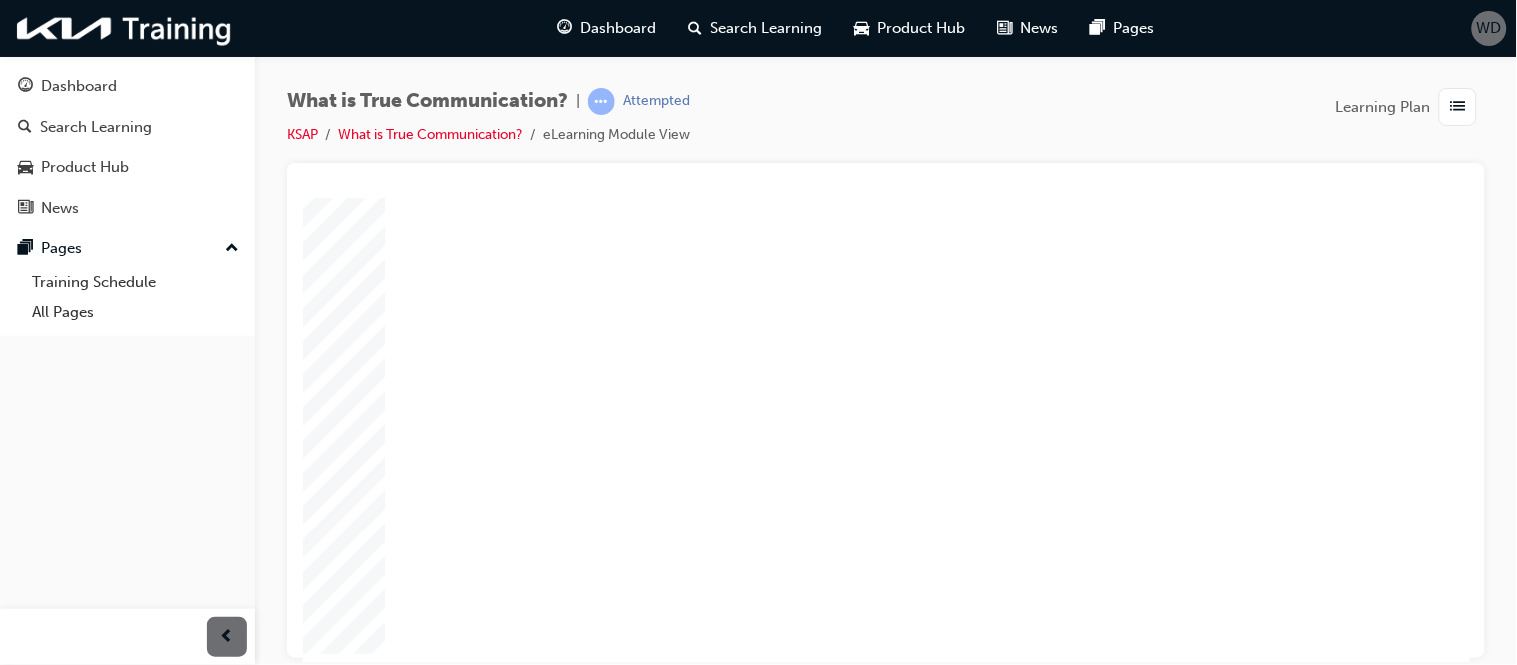 click 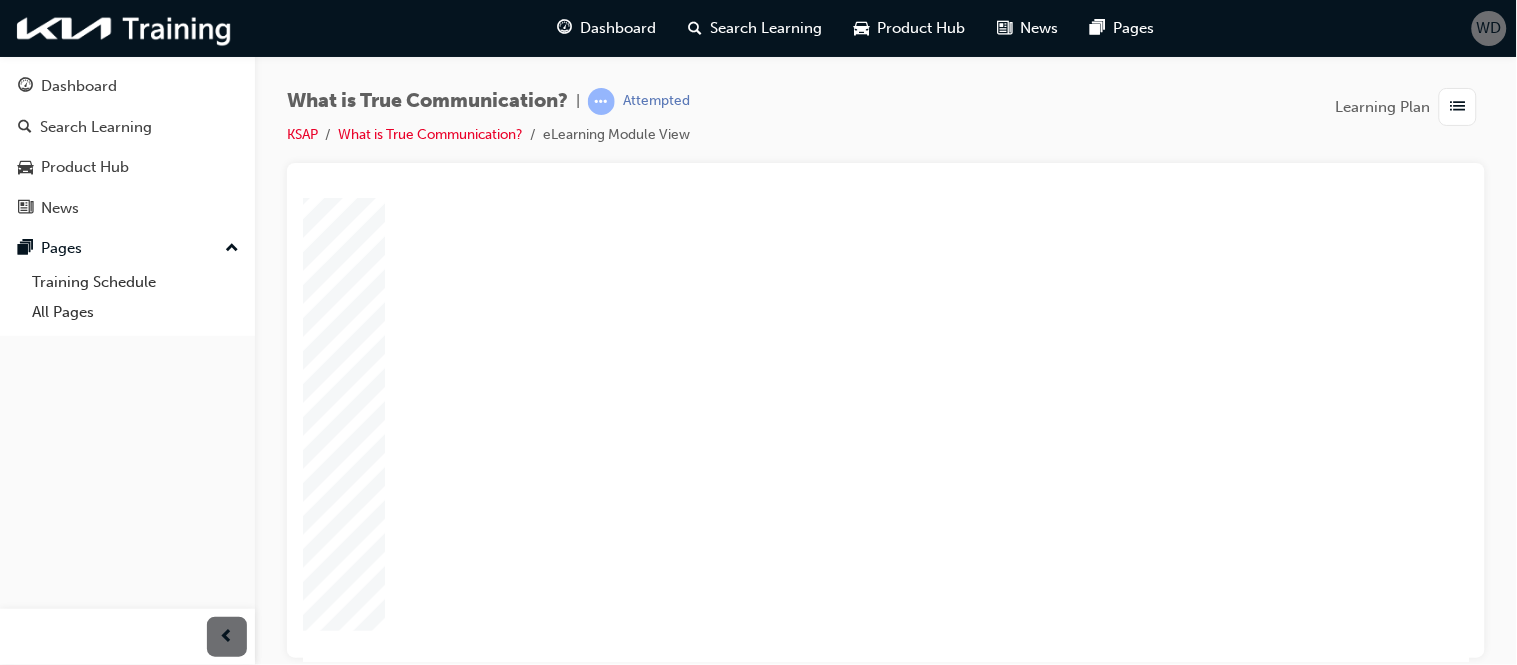 click 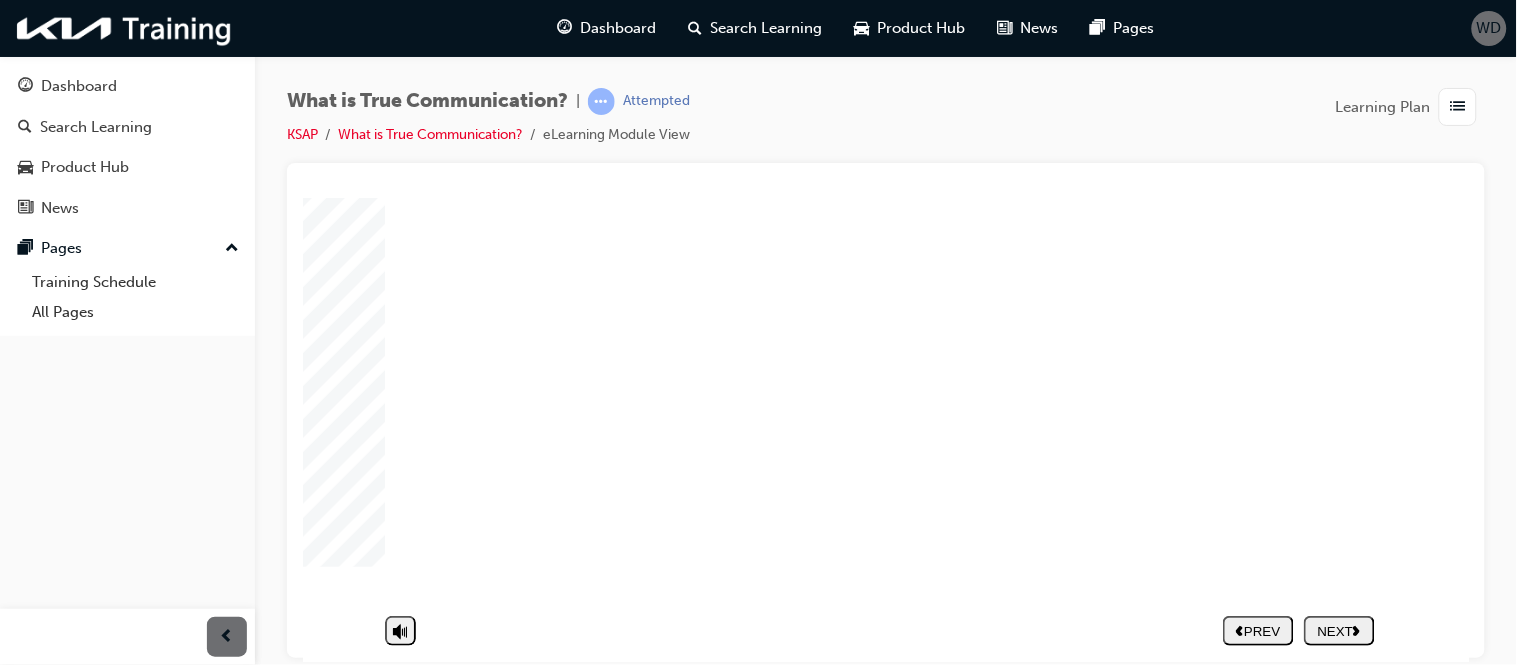scroll, scrollTop: 0, scrollLeft: 0, axis: both 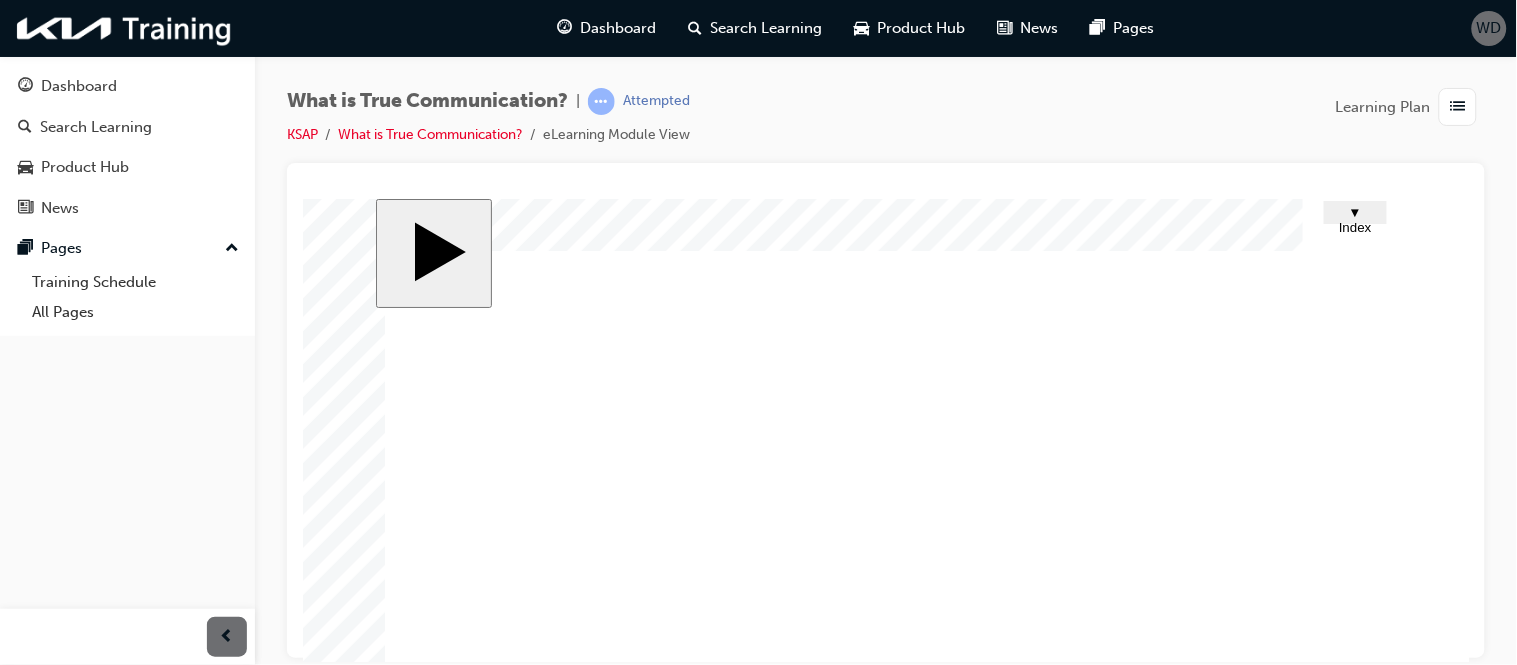 click 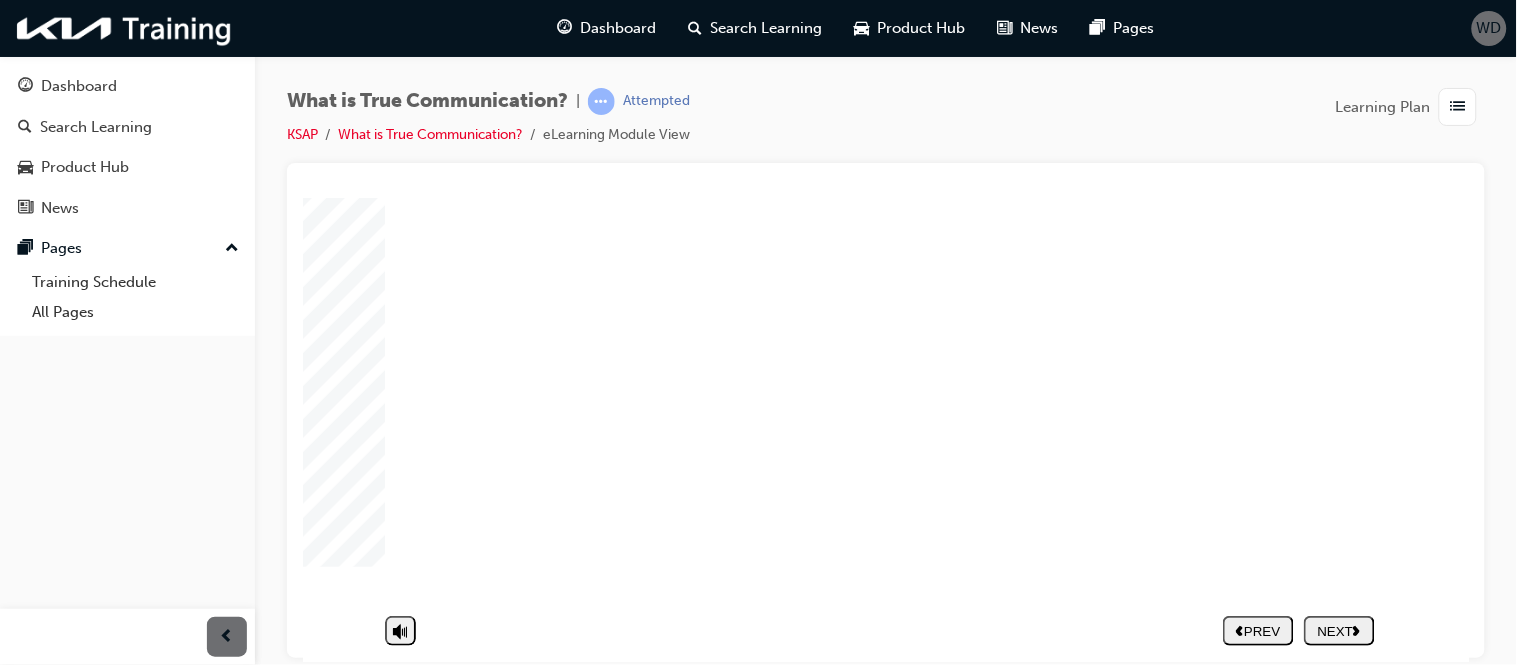 scroll, scrollTop: 258, scrollLeft: 0, axis: vertical 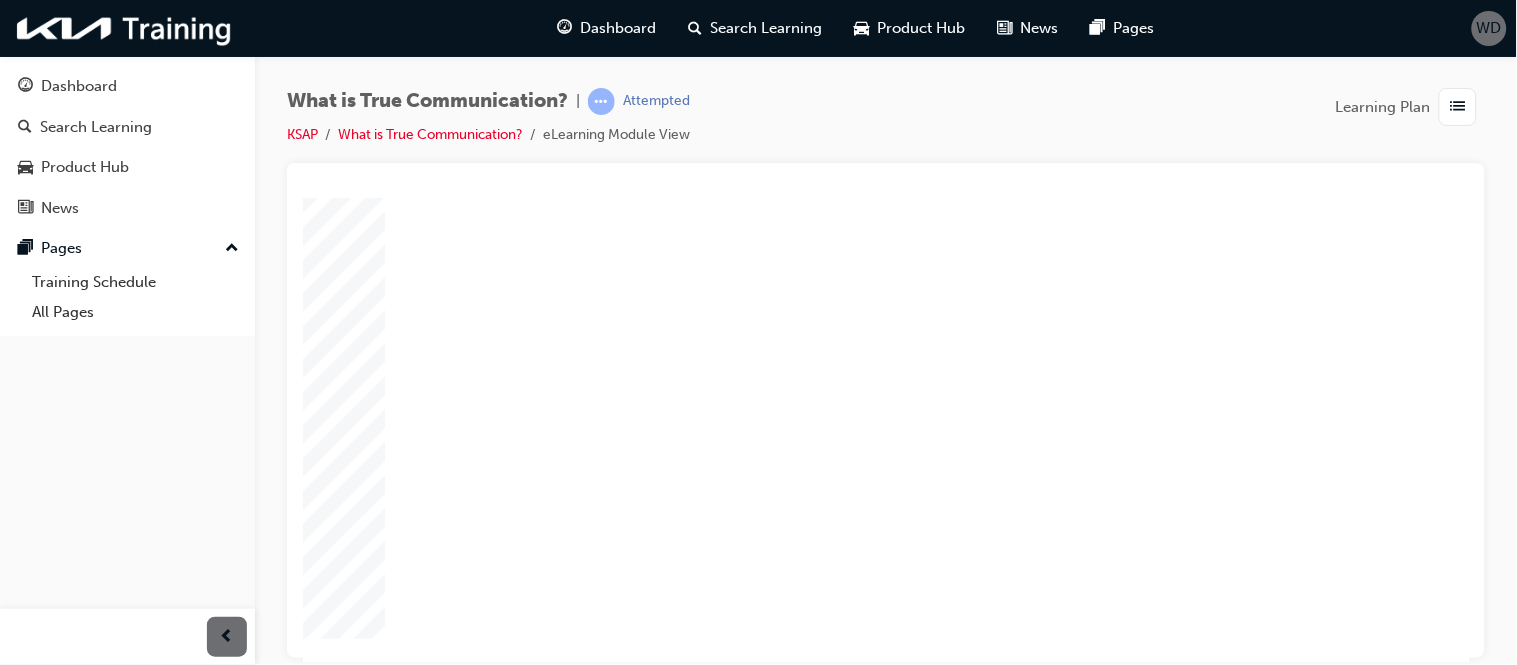 click 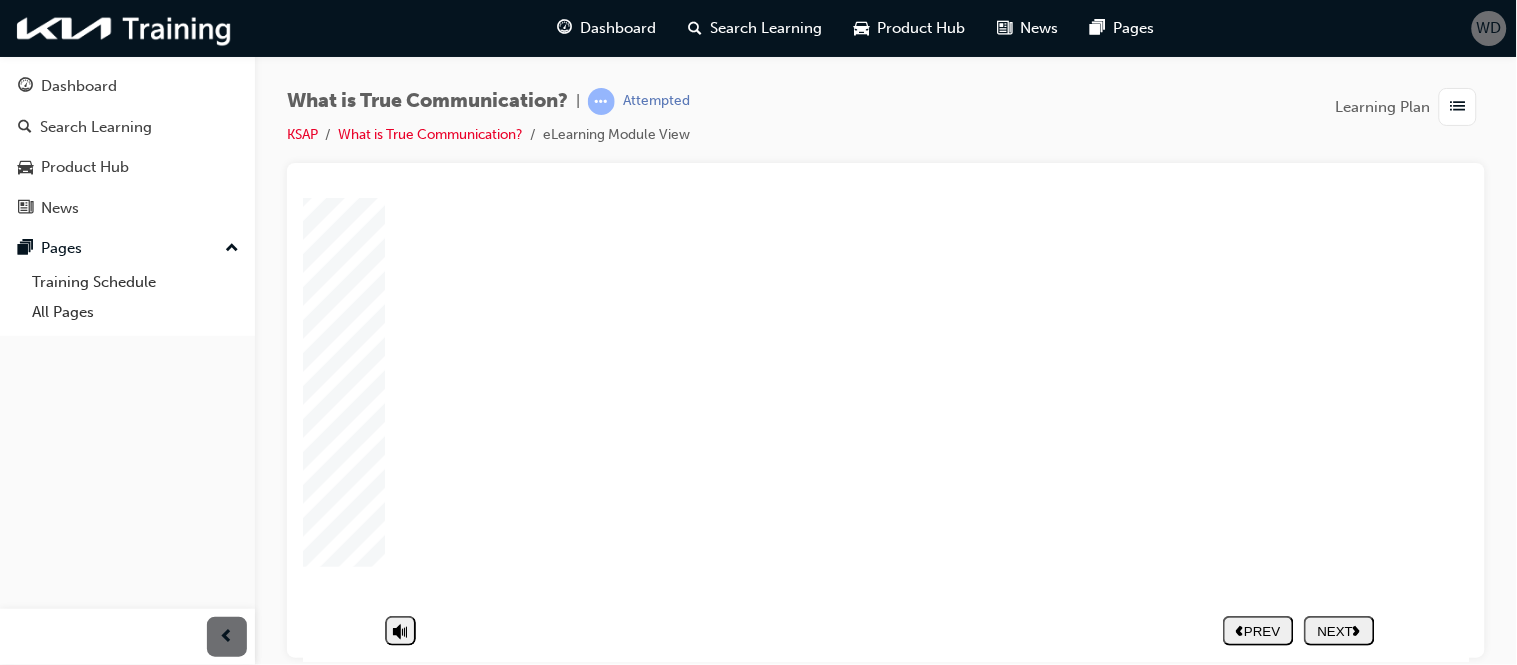 scroll, scrollTop: 258, scrollLeft: 0, axis: vertical 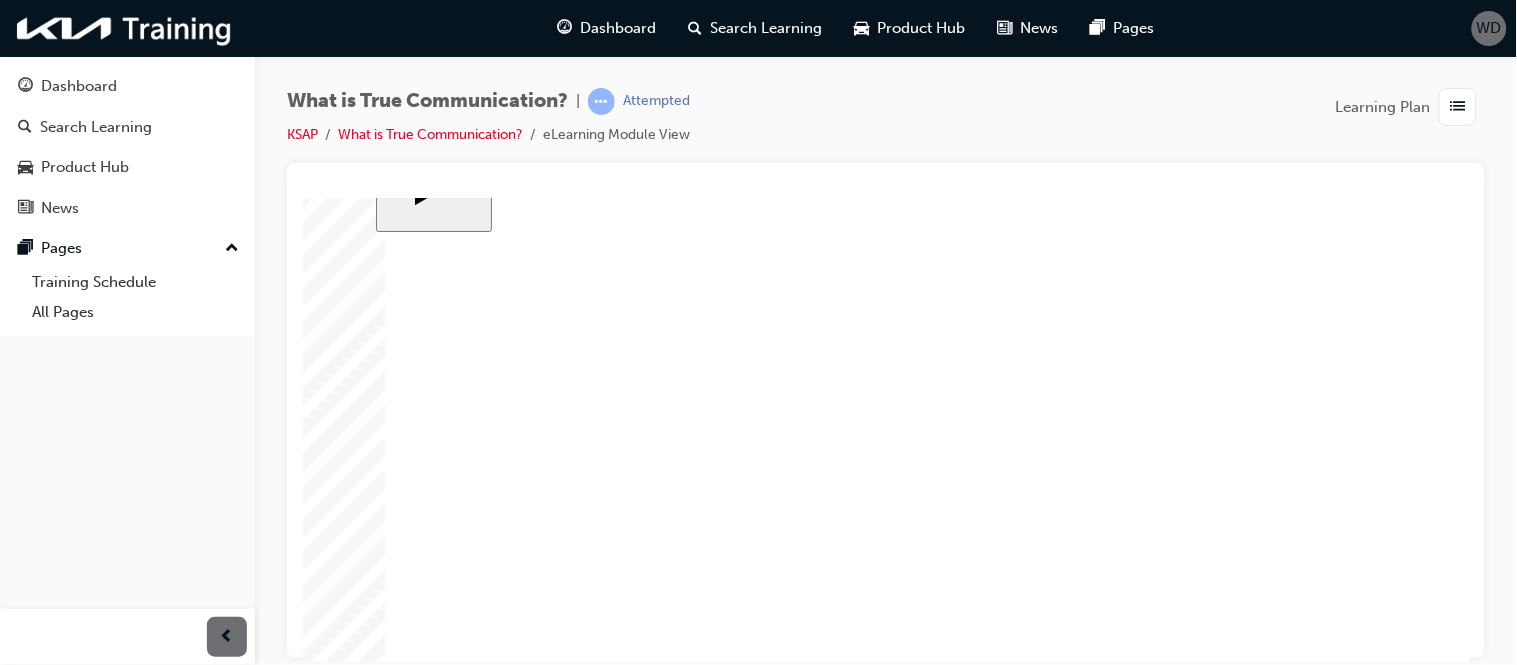 click 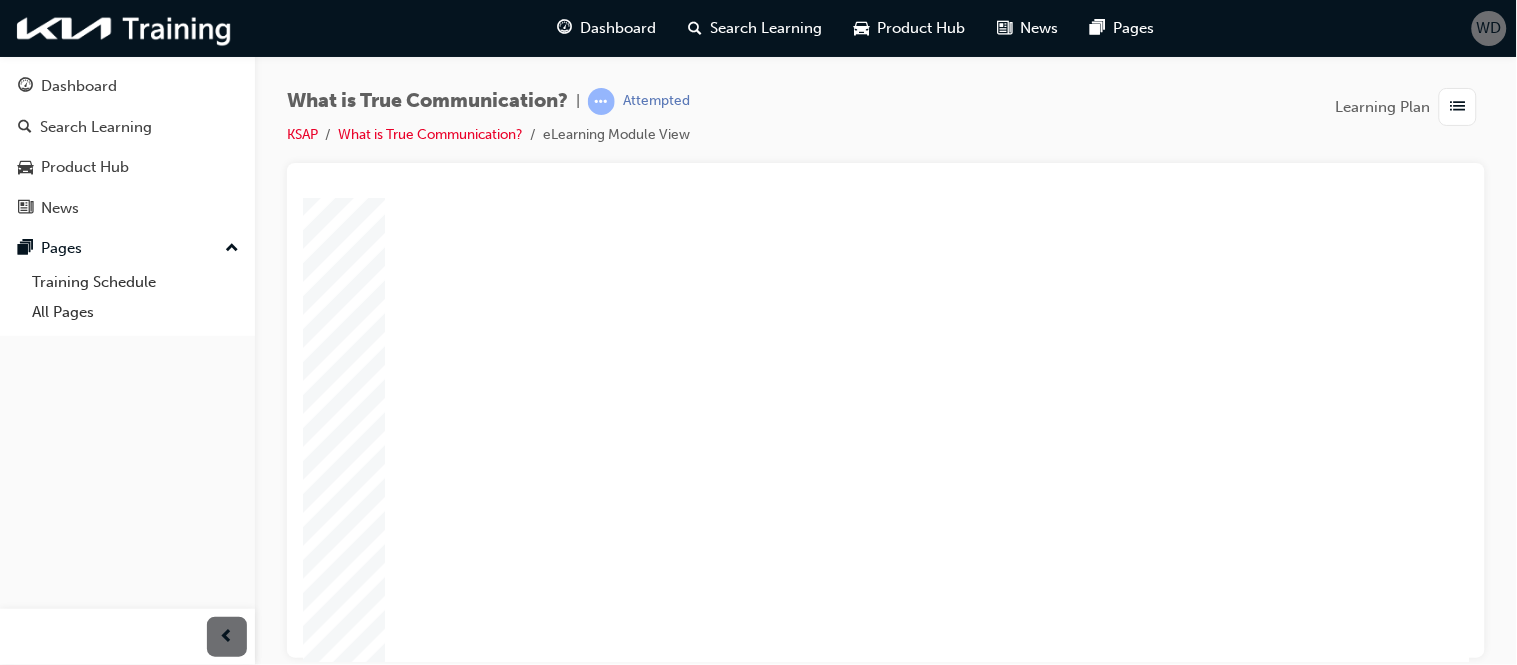 scroll, scrollTop: 135, scrollLeft: 0, axis: vertical 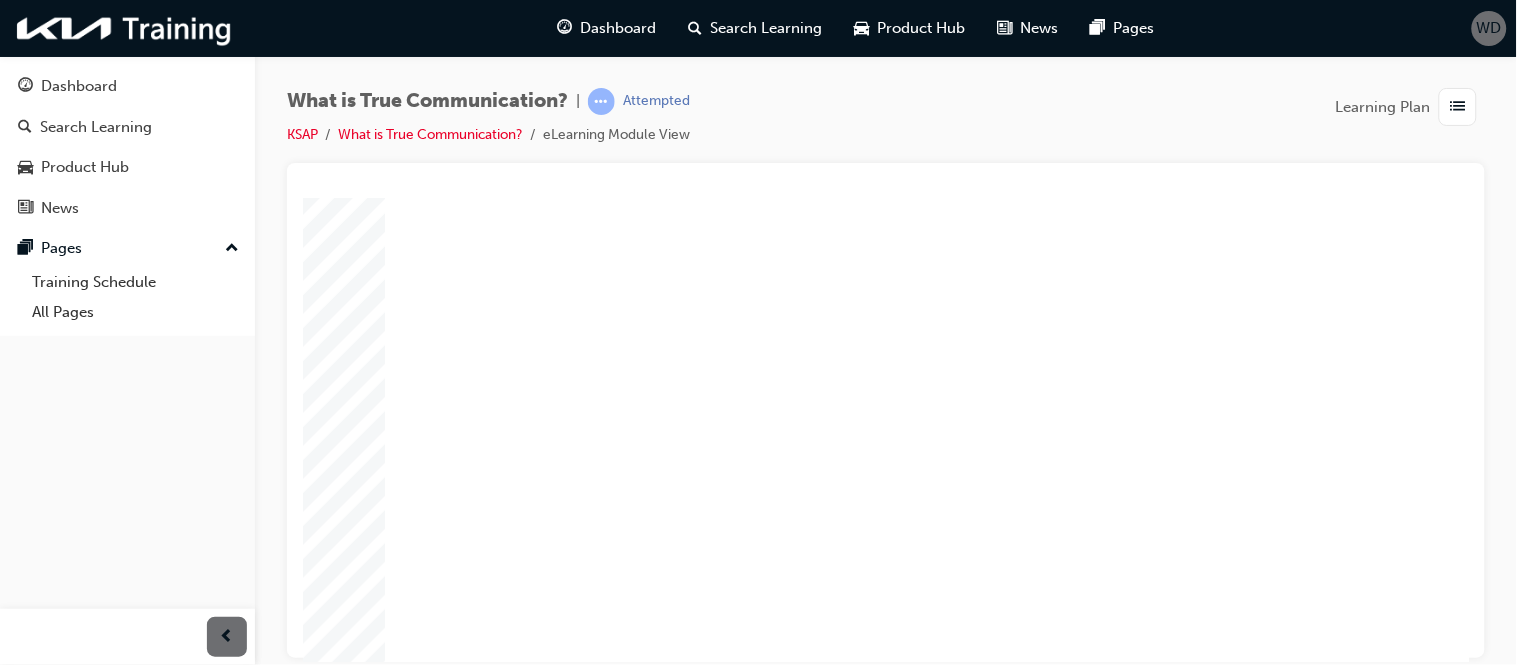 click 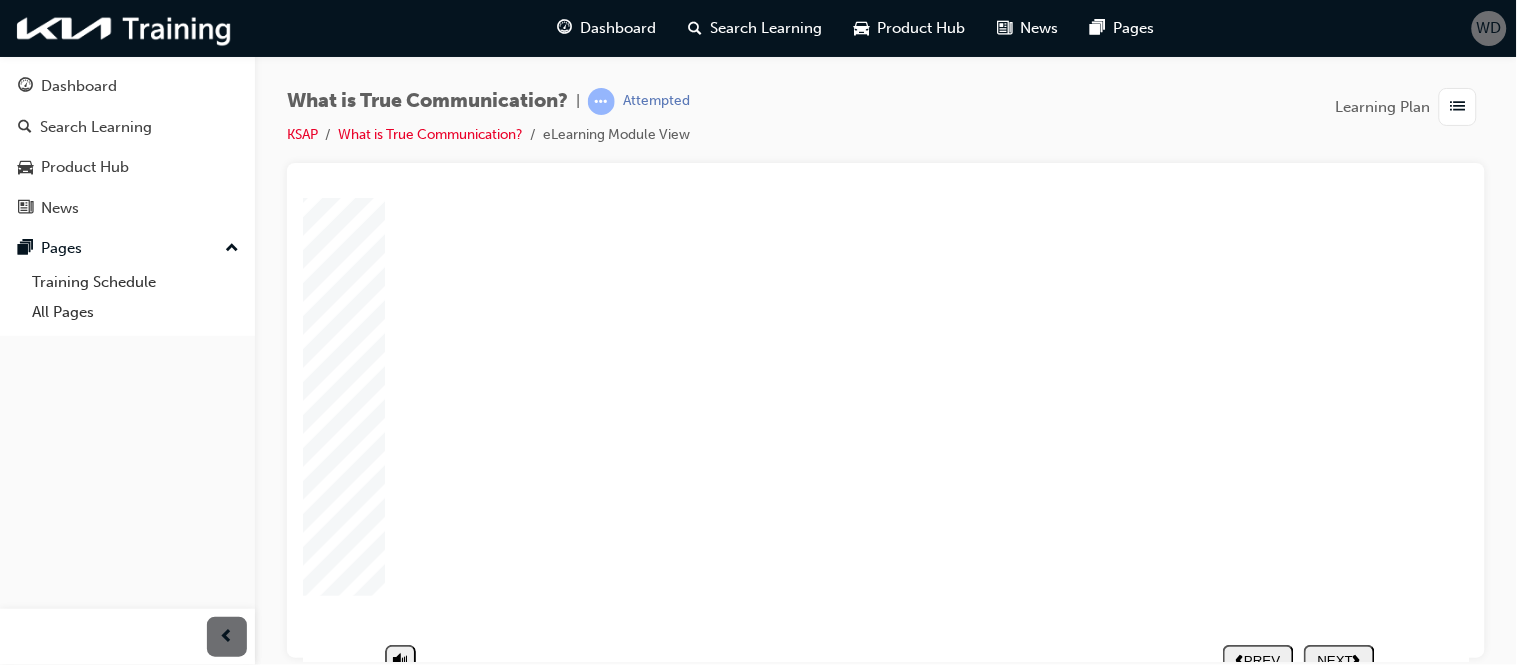 scroll, scrollTop: 258, scrollLeft: 0, axis: vertical 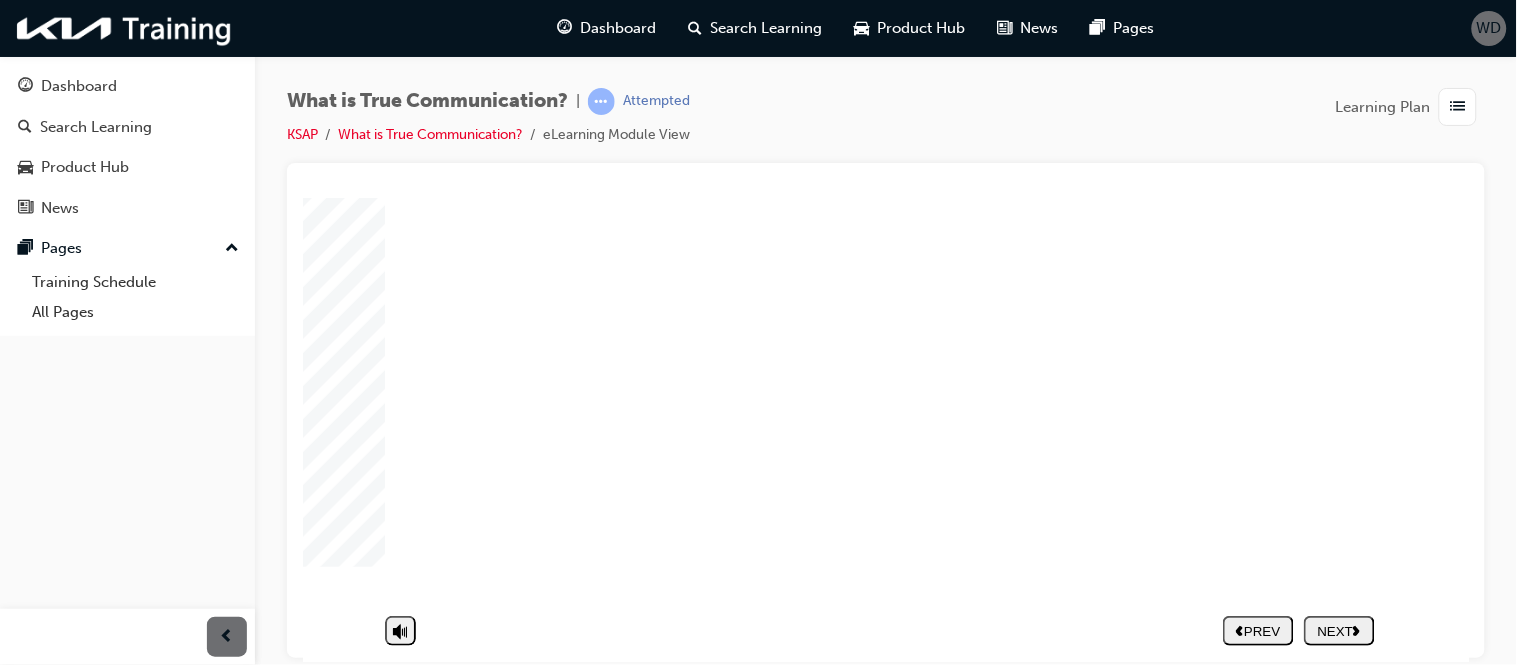 click on "NEXT" at bounding box center (1338, 630) 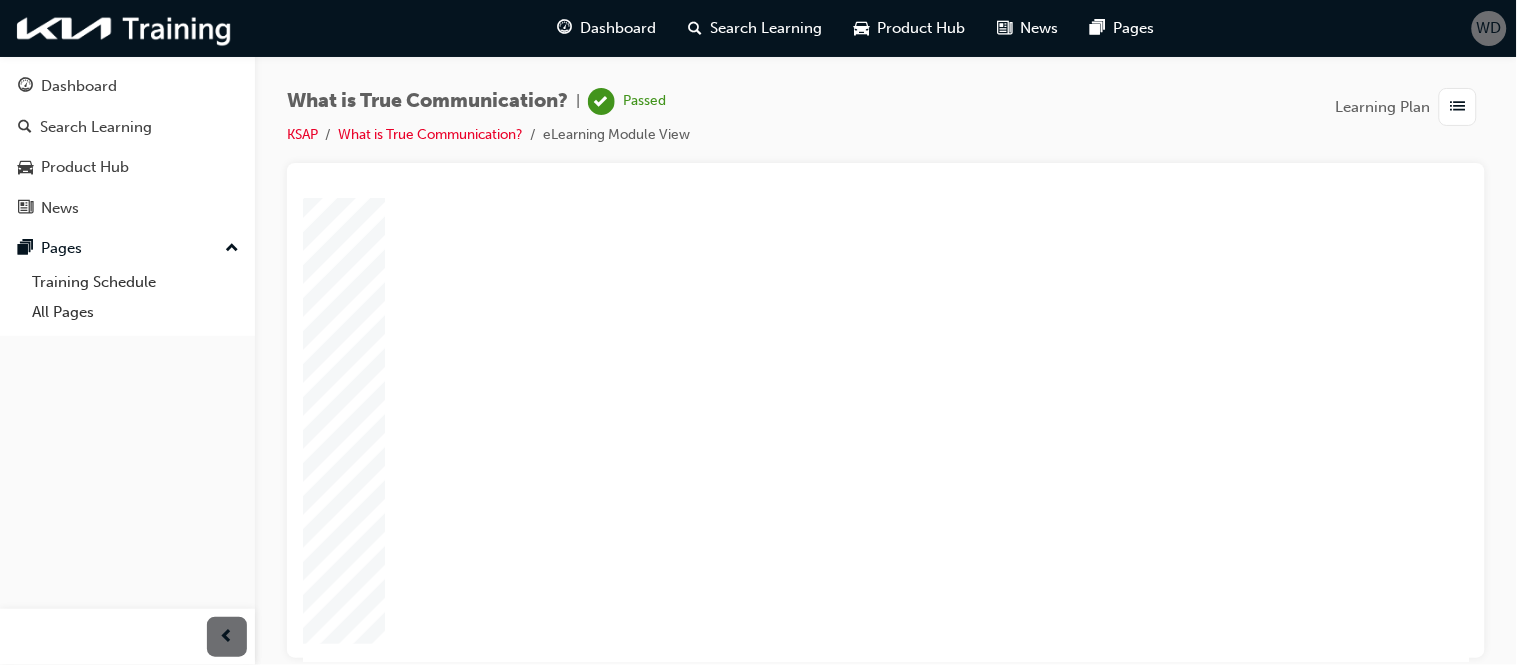 scroll, scrollTop: 155, scrollLeft: 0, axis: vertical 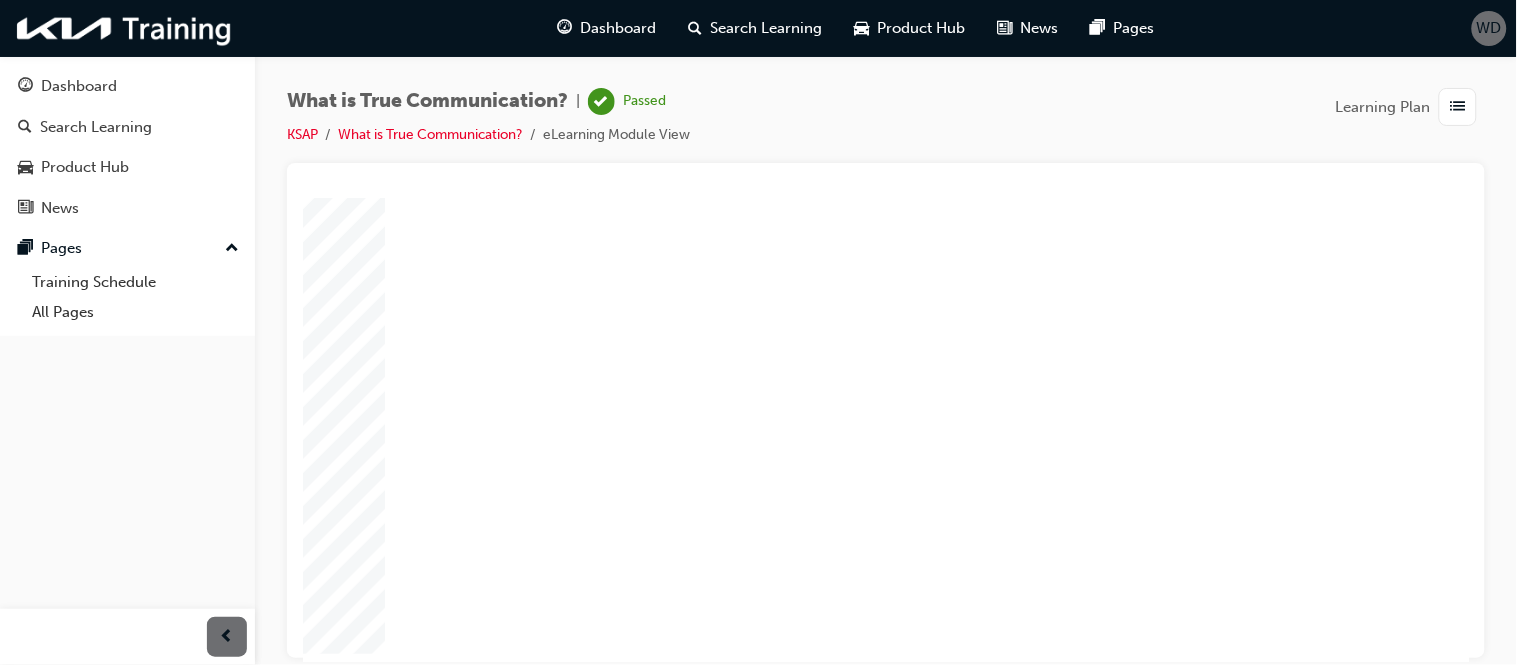 click on "slide: Finish Rectangle 1 This is last page. Do you want exit? Multiply 1 Rectangular Hotspot 1 Yes Trapezoid 1 Trapezoid 2 Rectangle 1 Rectangle 2 You have completed the module. Thank you! You have completed the module. Thank you! This is last page. Do you want exit? Yes Skip Navigation. Hit enter to return to the slide.
PREV NEXT
SUBMIT What is True Communication ▼ Index
What is Communication?
Diagnosis
Intro
Self-diagnosis" at bounding box center [885, 395] 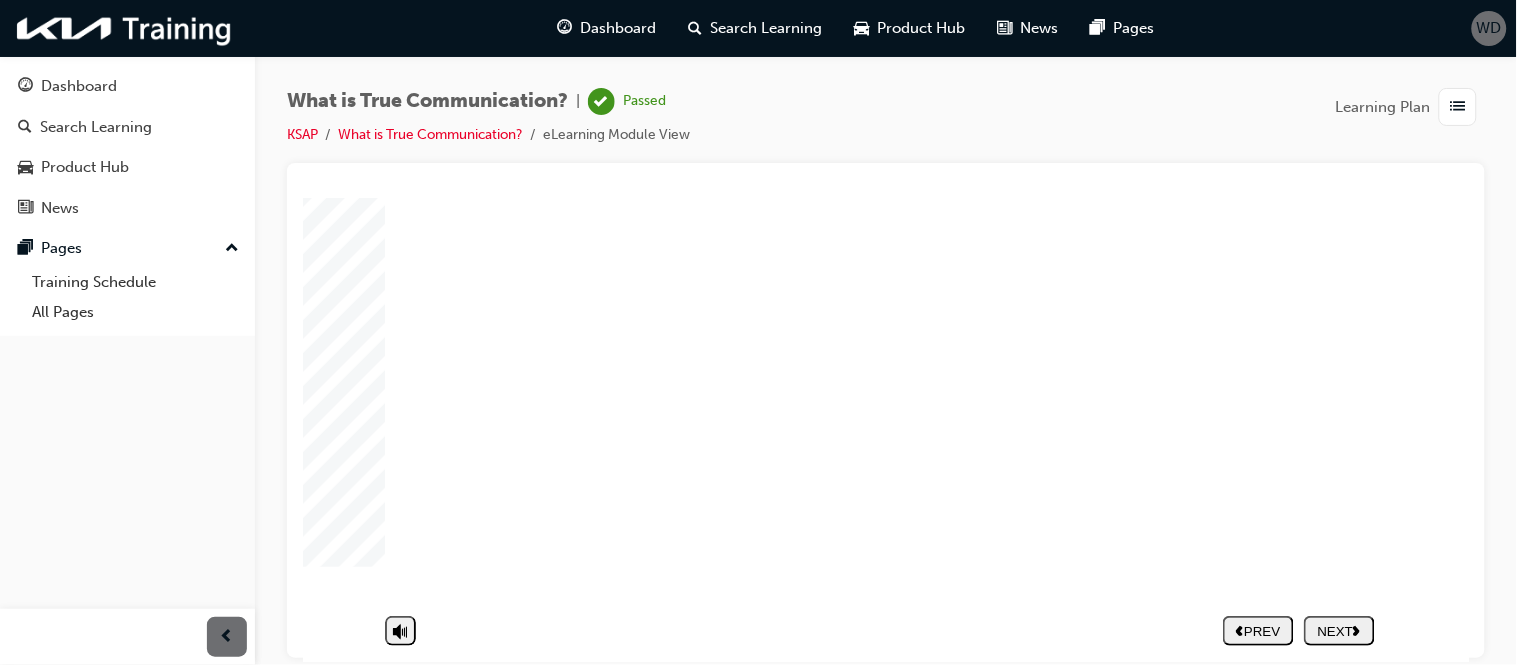 click 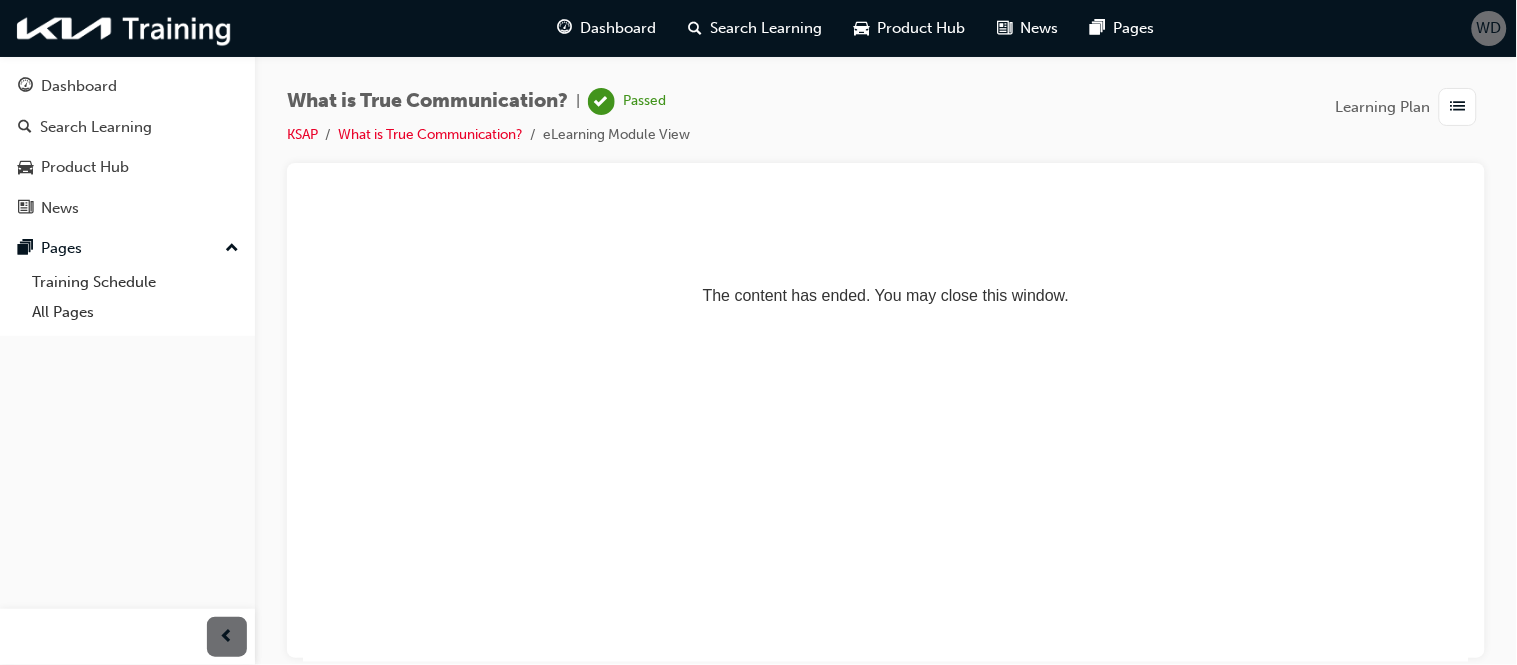 scroll, scrollTop: 0, scrollLeft: 0, axis: both 